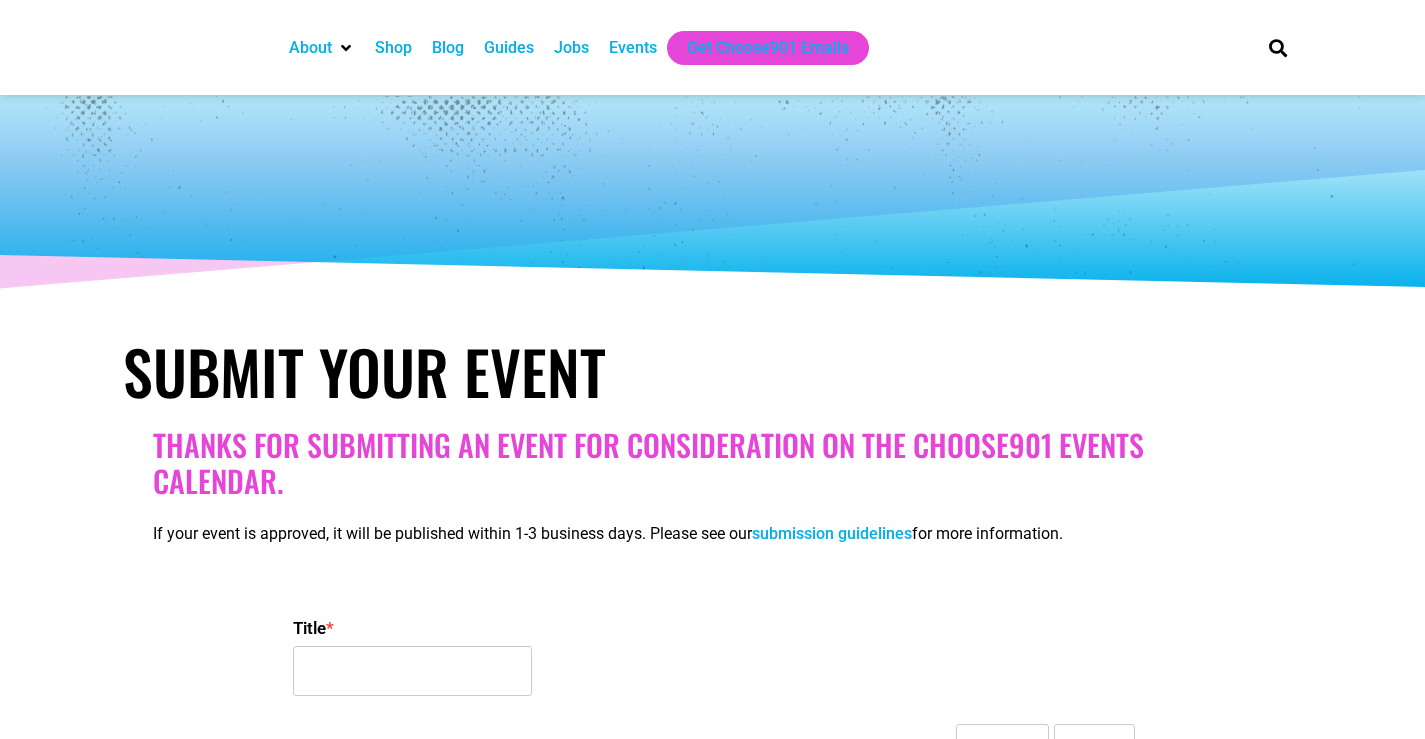 select 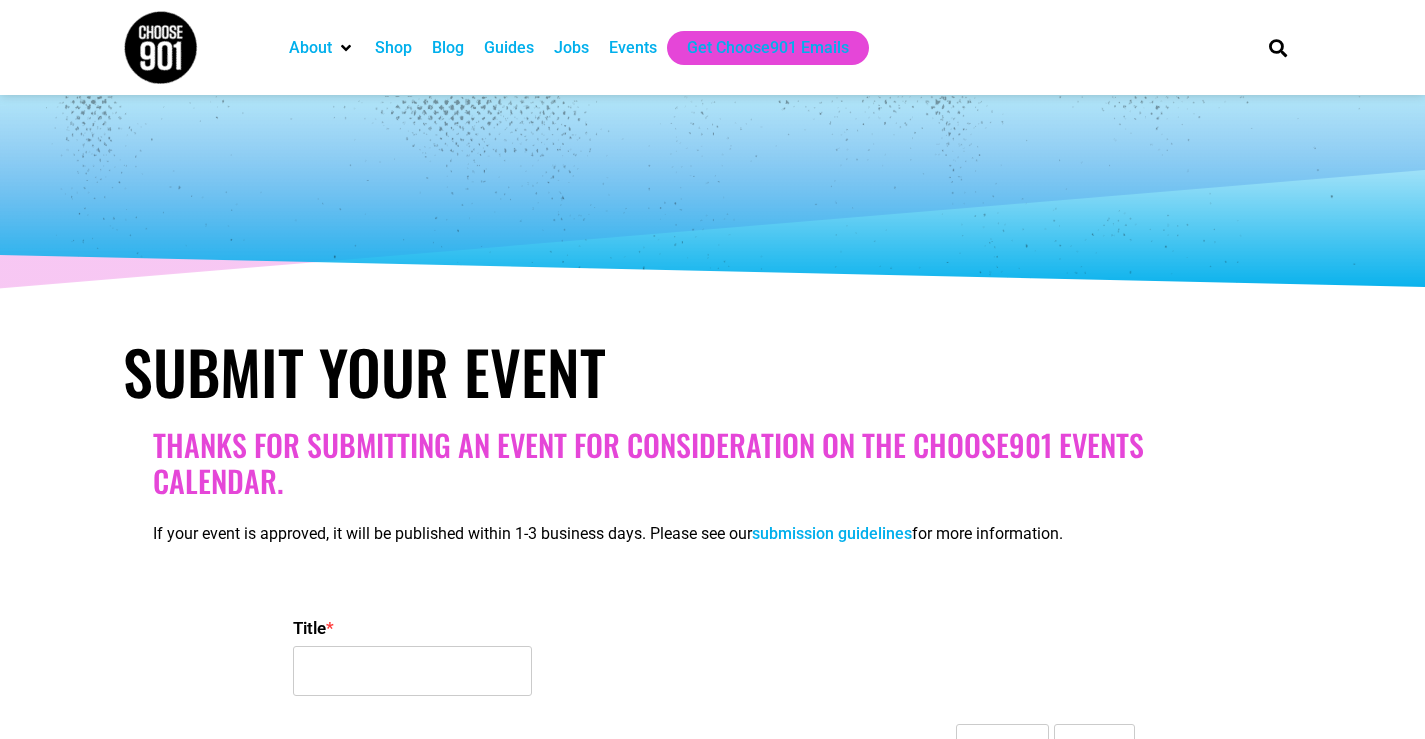 scroll, scrollTop: 0, scrollLeft: 0, axis: both 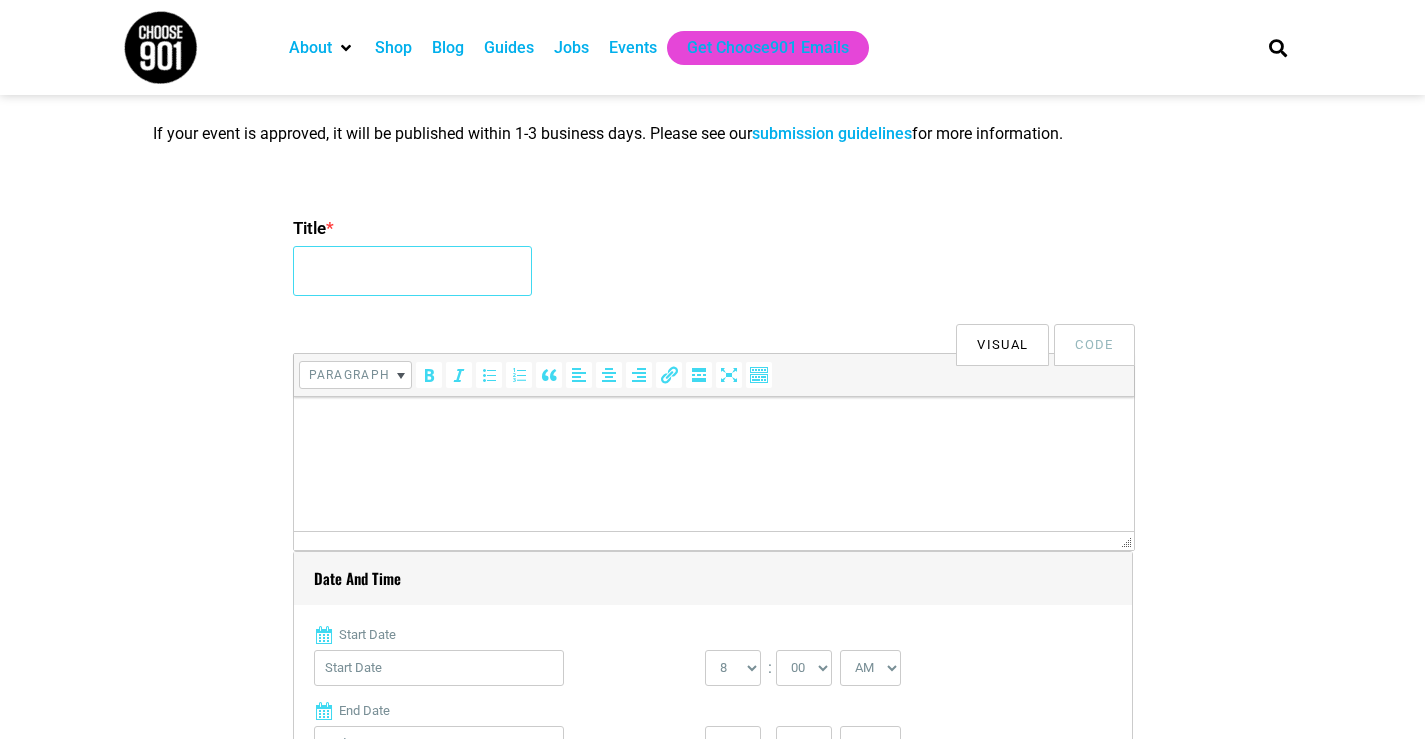 drag, startPoint x: 471, startPoint y: 280, endPoint x: 474, endPoint y: 294, distance: 14.3178215 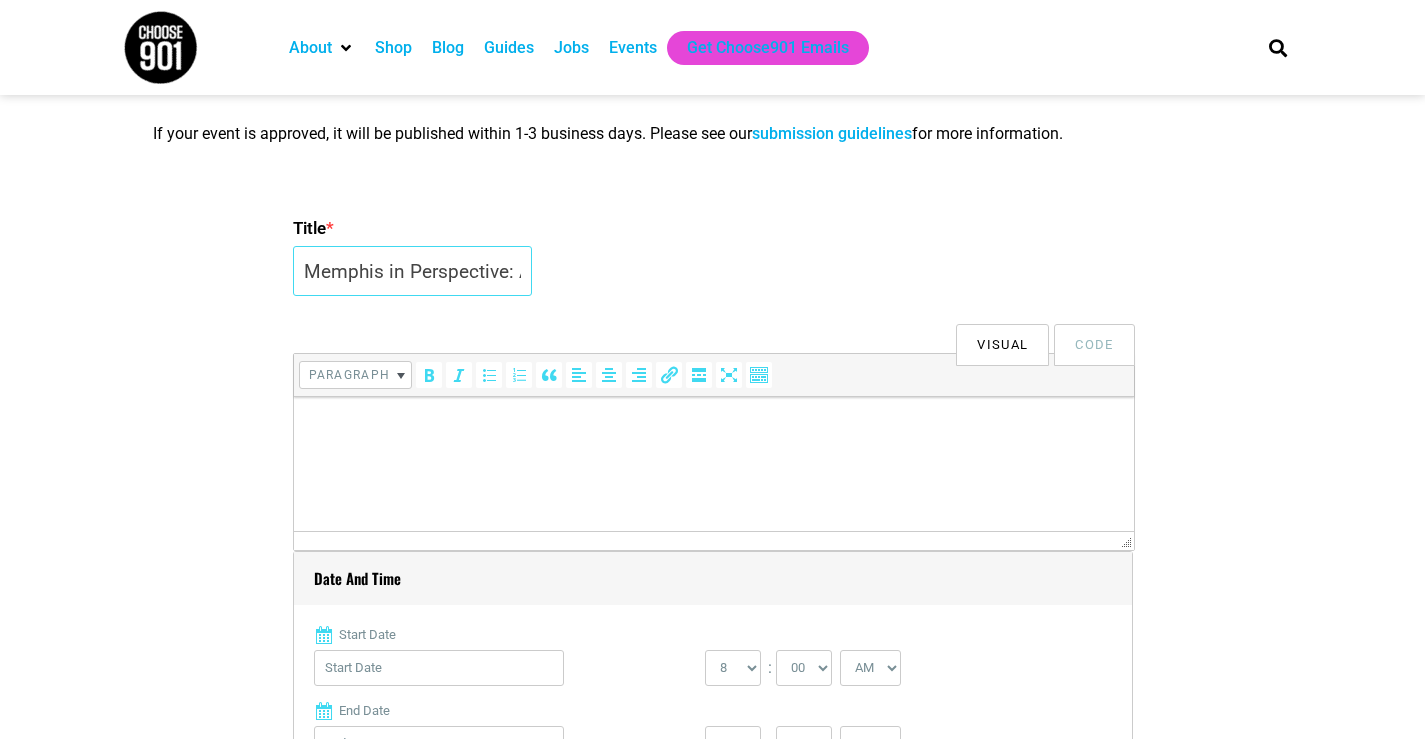 scroll, scrollTop: 0, scrollLeft: 284, axis: horizontal 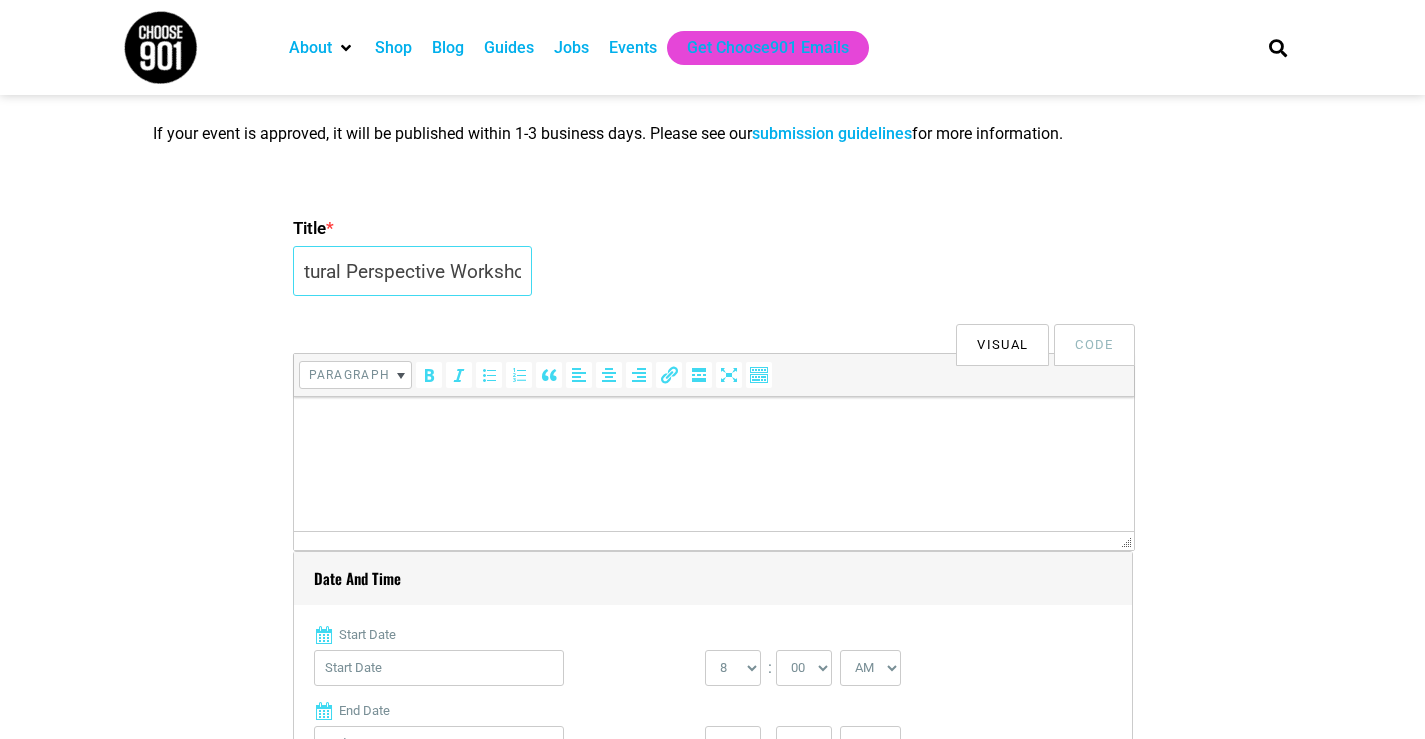 type on "Memphis in Perspective: Architectural Perspective Workshop" 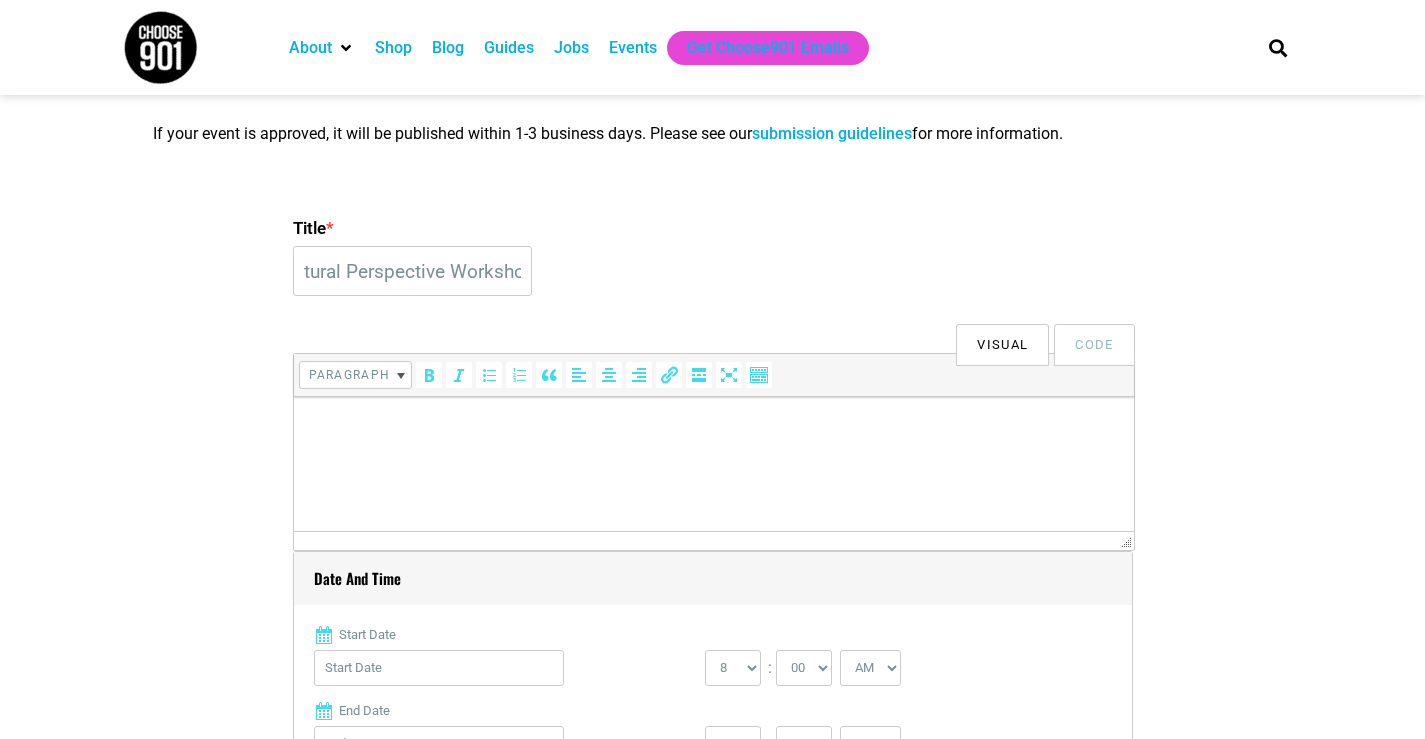 scroll, scrollTop: 0, scrollLeft: 0, axis: both 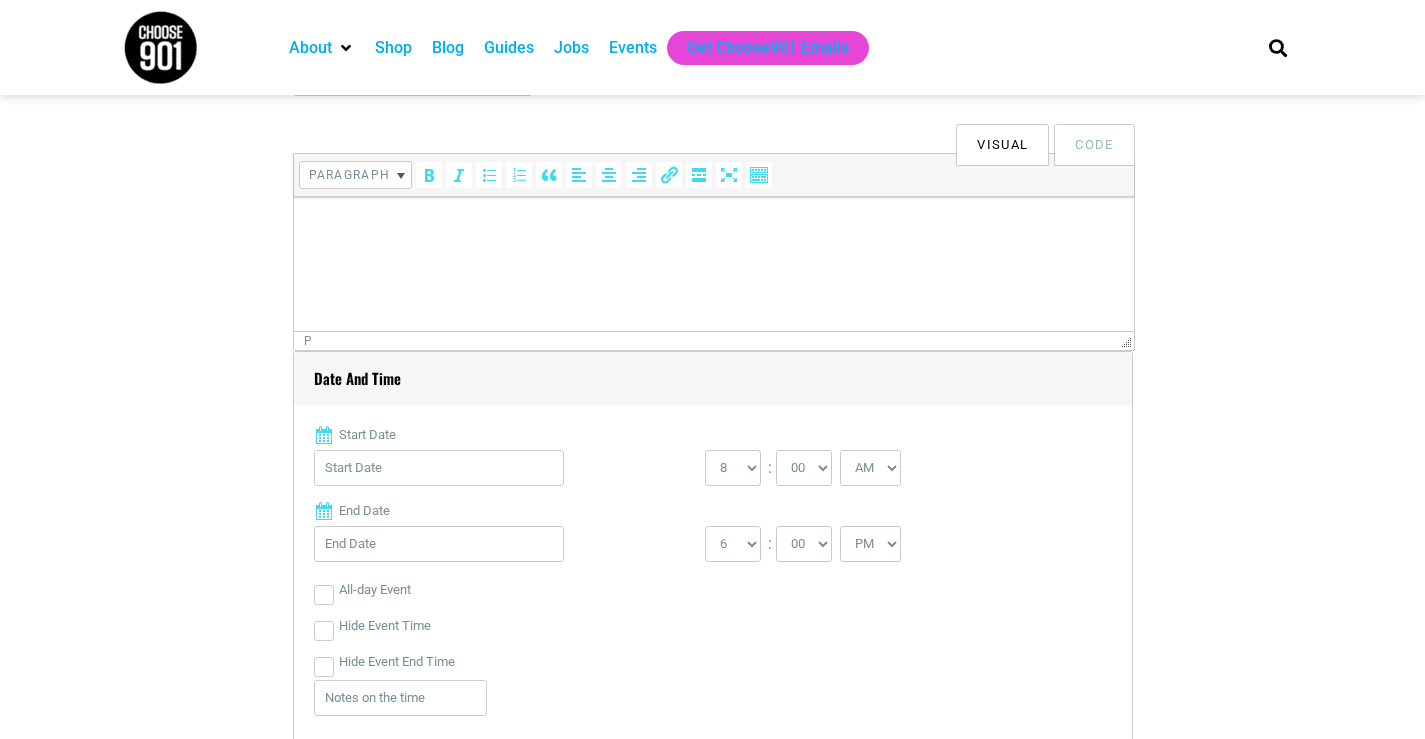 click at bounding box center [713, 225] 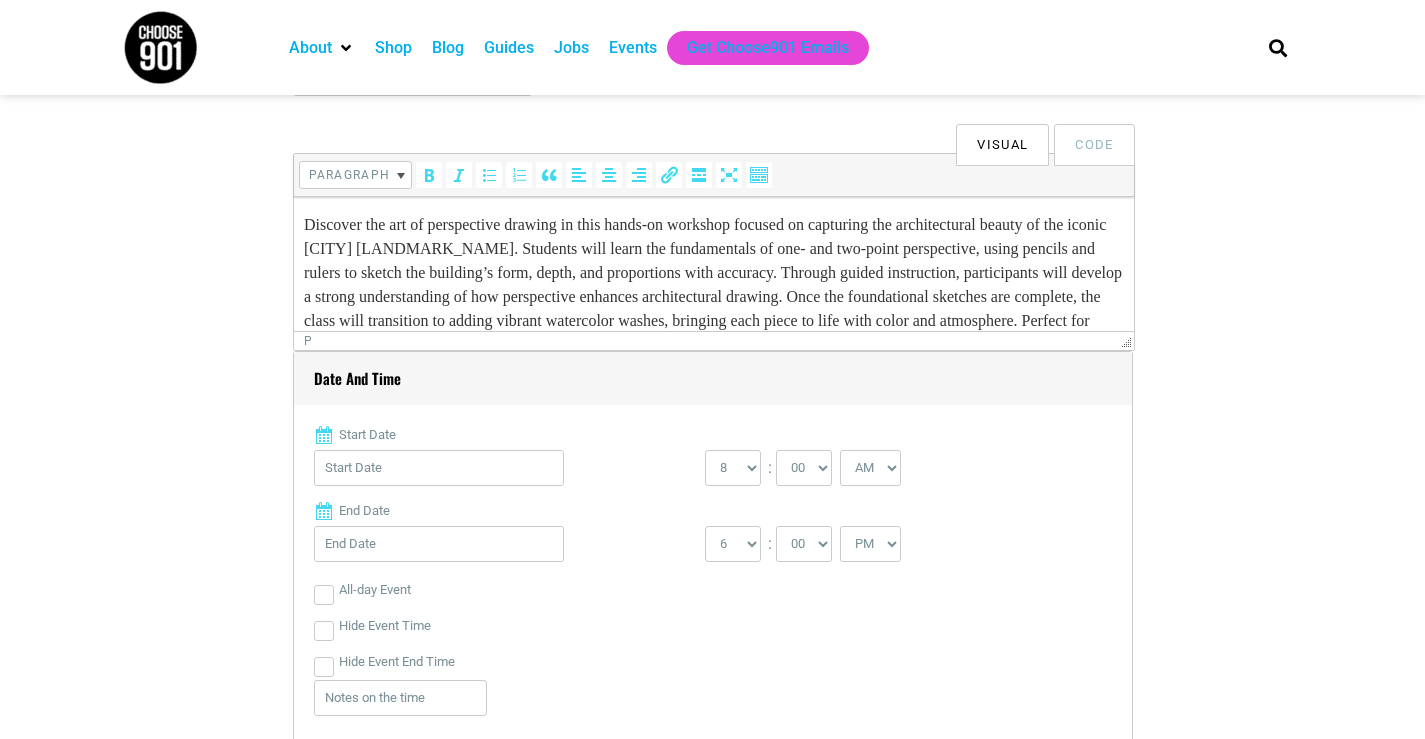 scroll, scrollTop: 229, scrollLeft: 0, axis: vertical 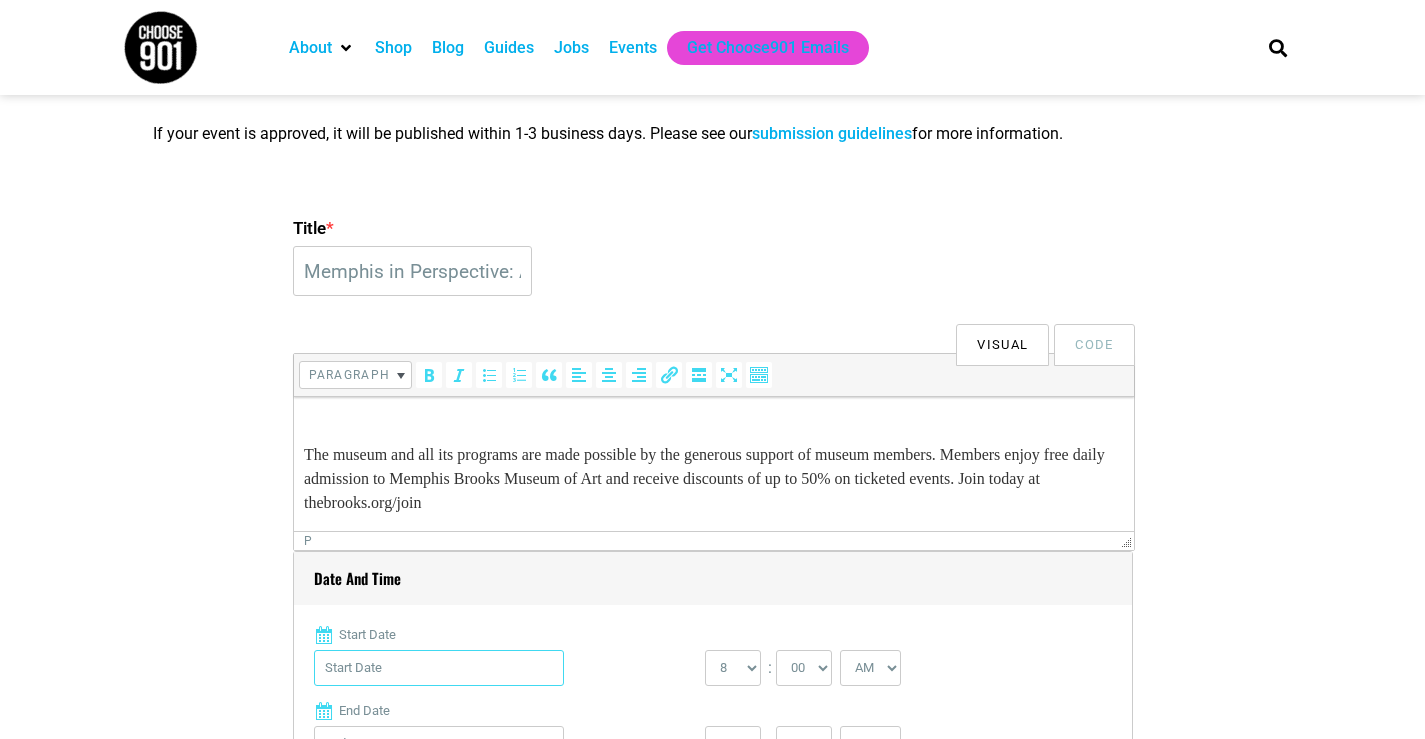 click on "Start Date" at bounding box center [439, 668] 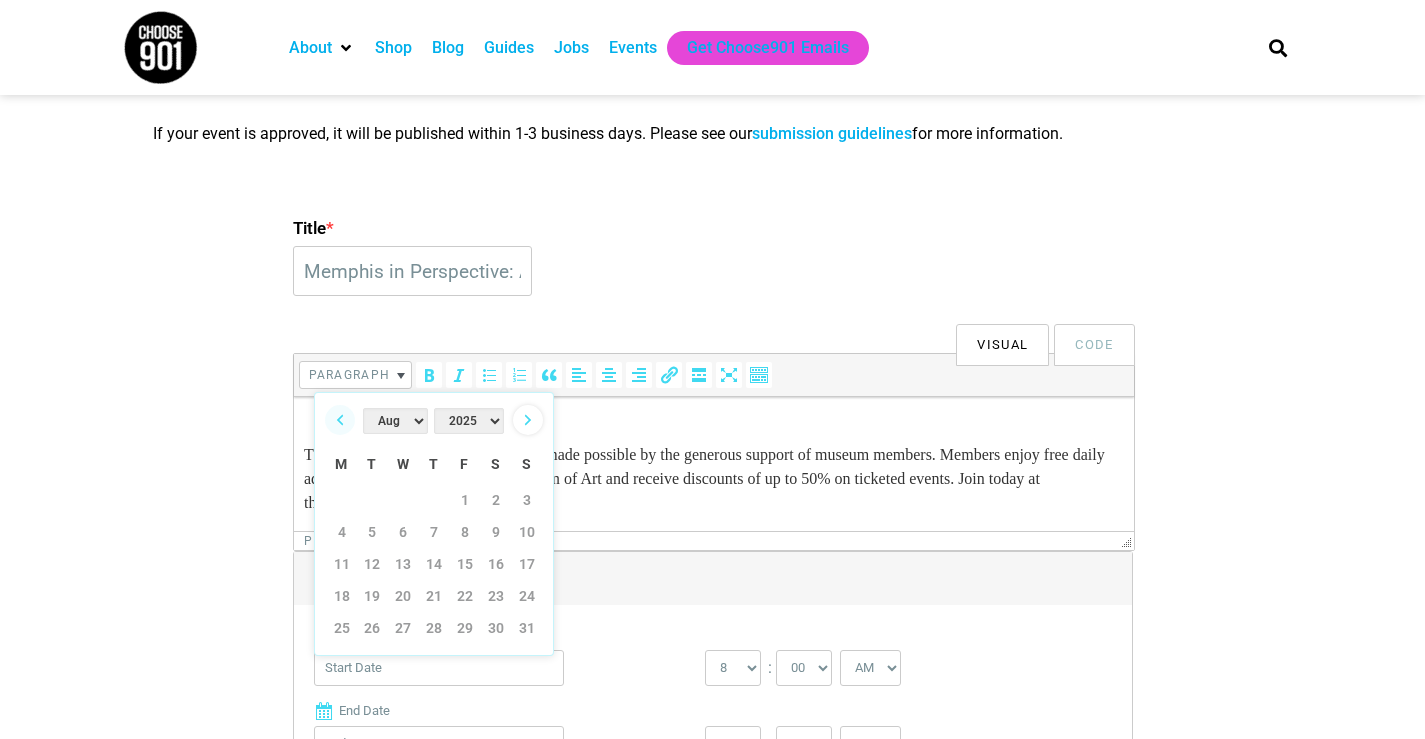 click on "Next" at bounding box center (528, 420) 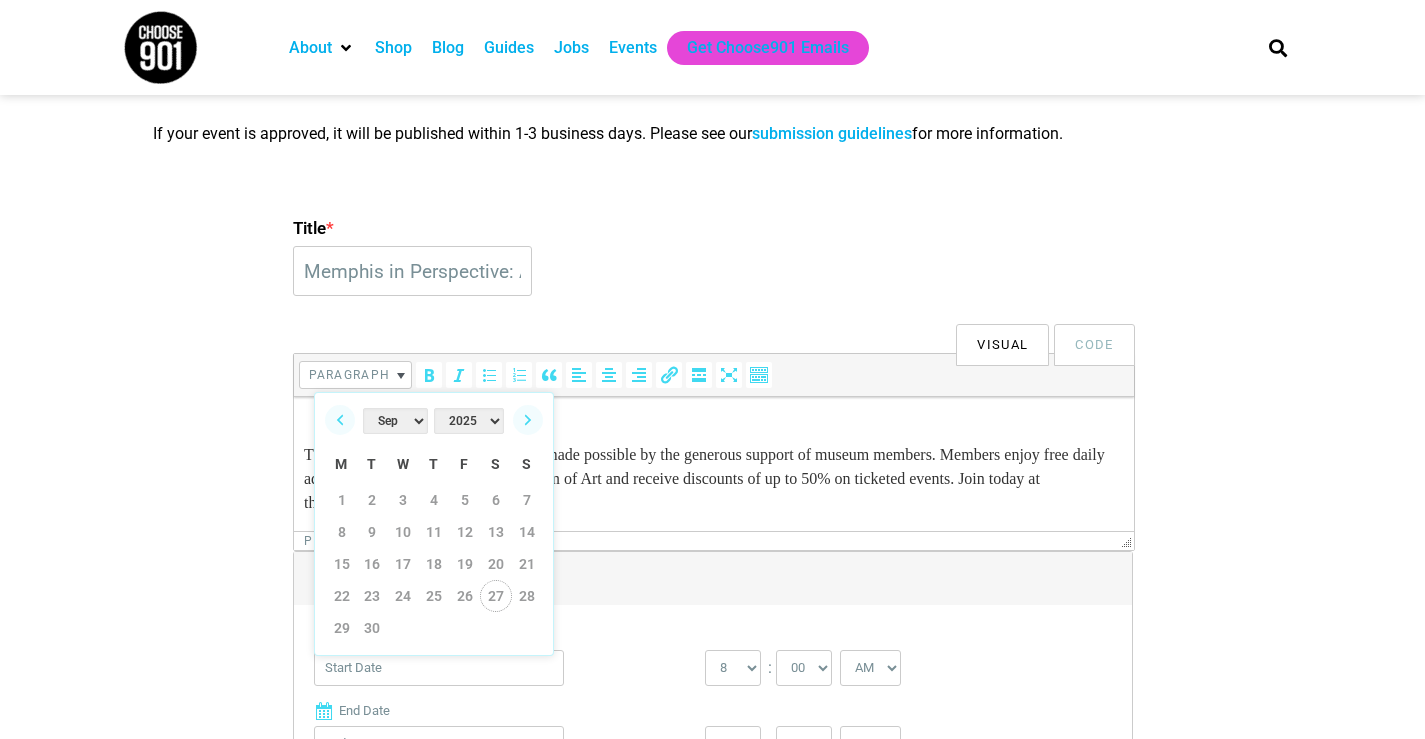click on "27" at bounding box center [496, 596] 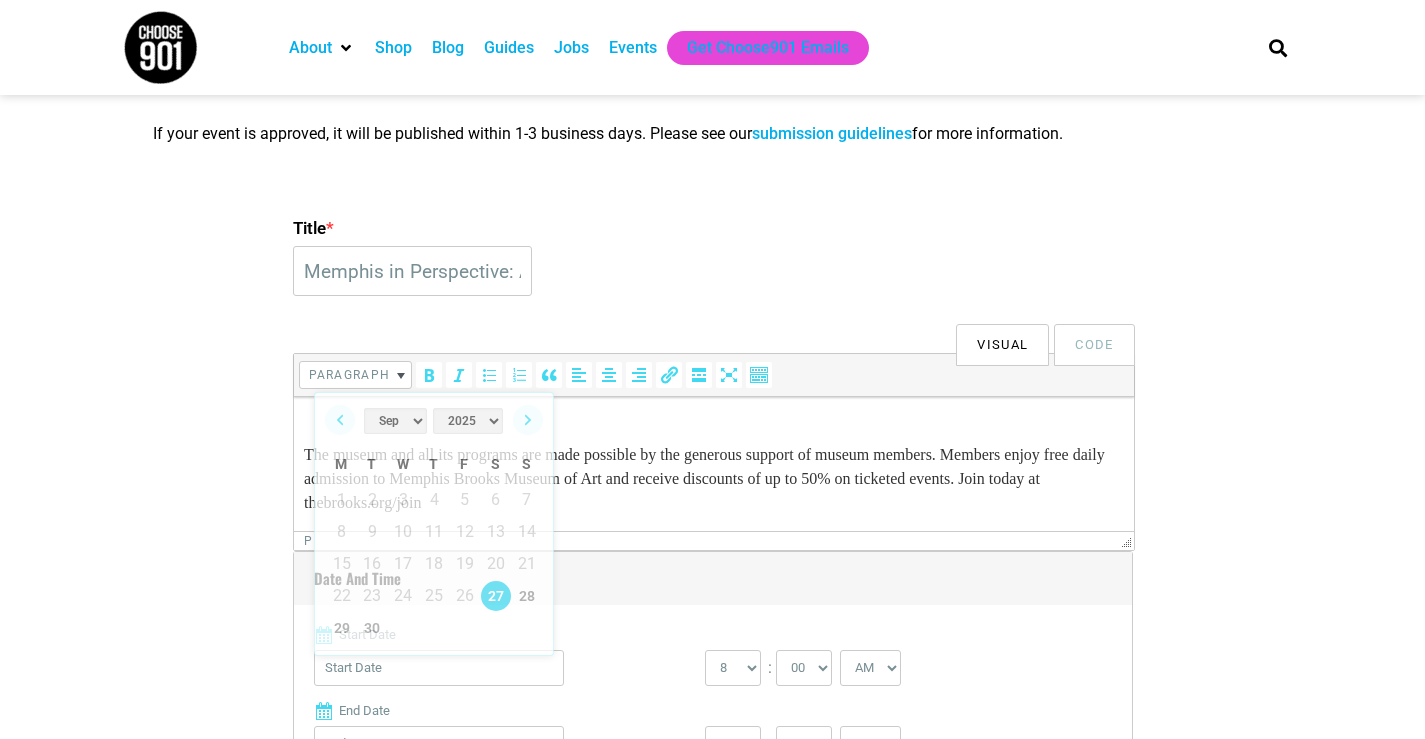 type on "[DATE]" 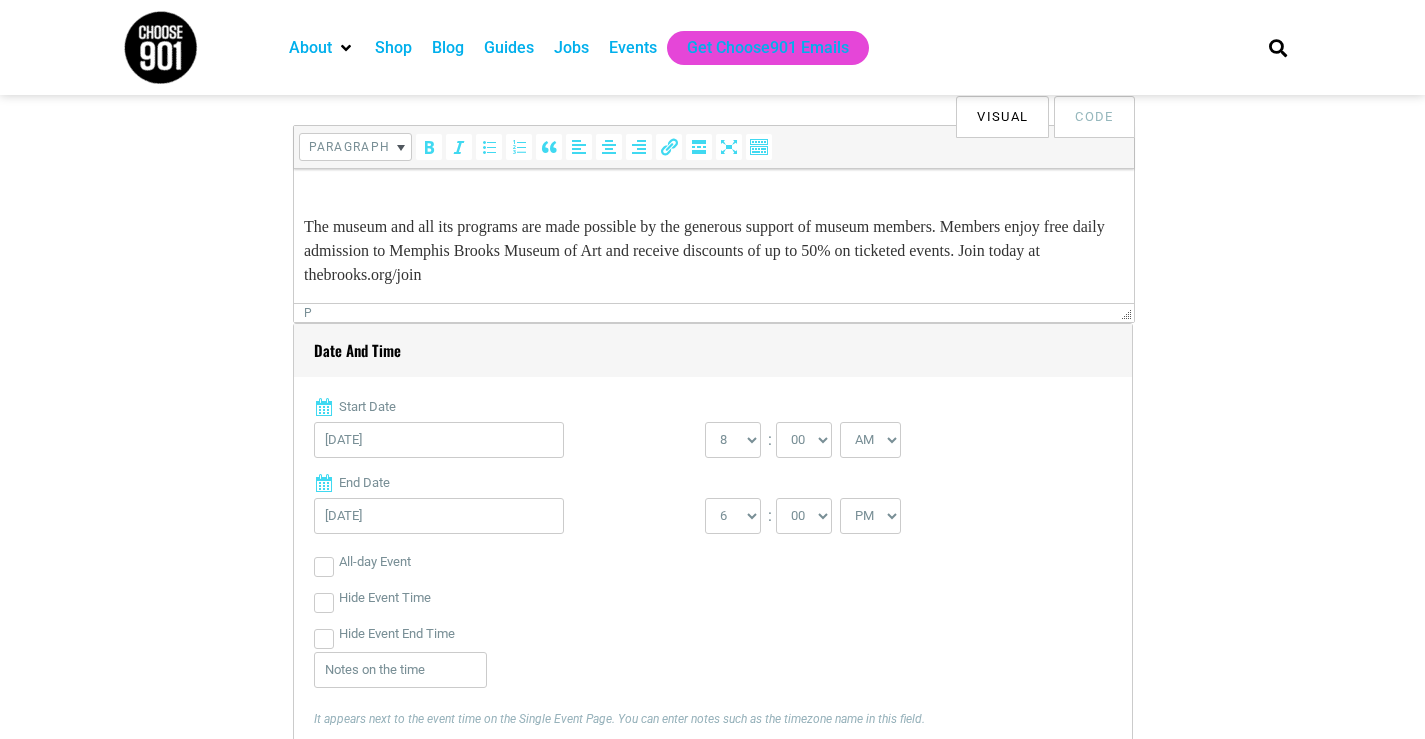 scroll, scrollTop: 800, scrollLeft: 0, axis: vertical 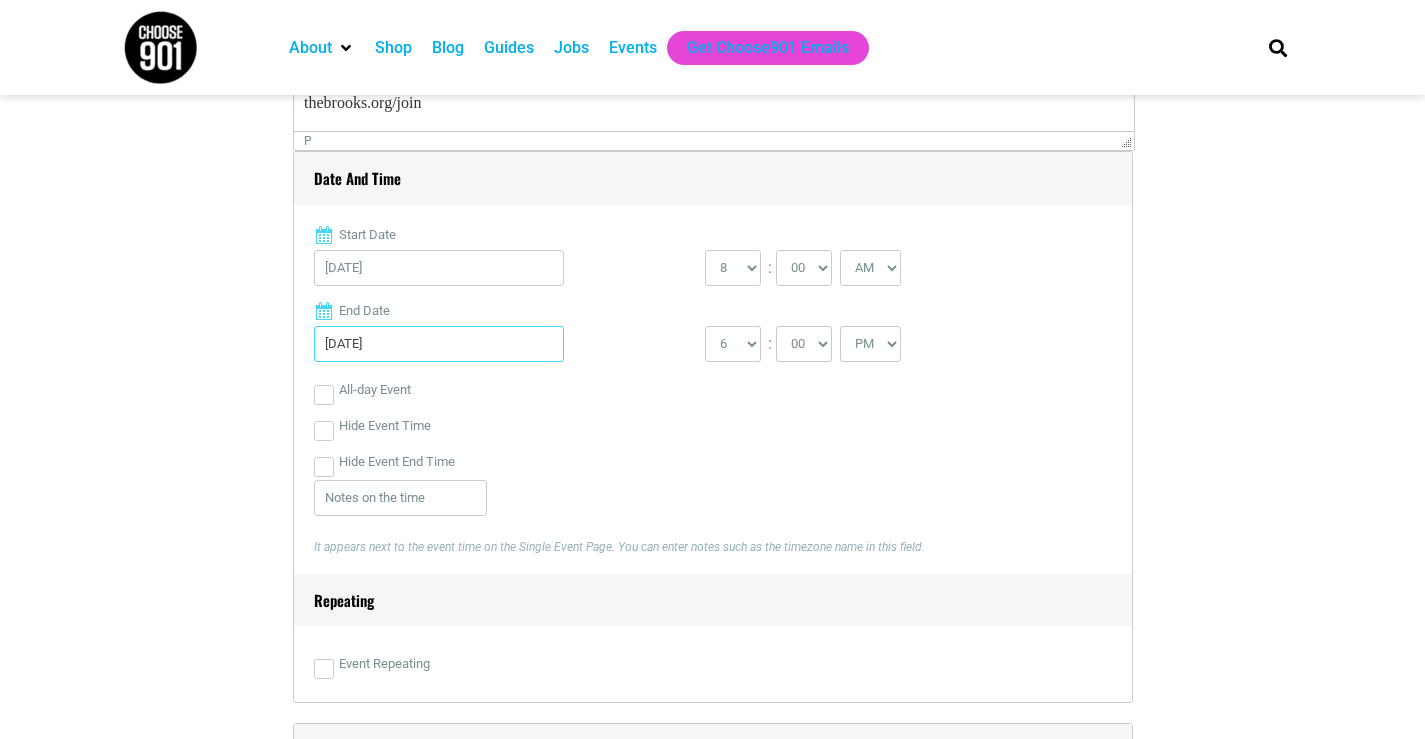 click on "[DATE]" at bounding box center [439, 344] 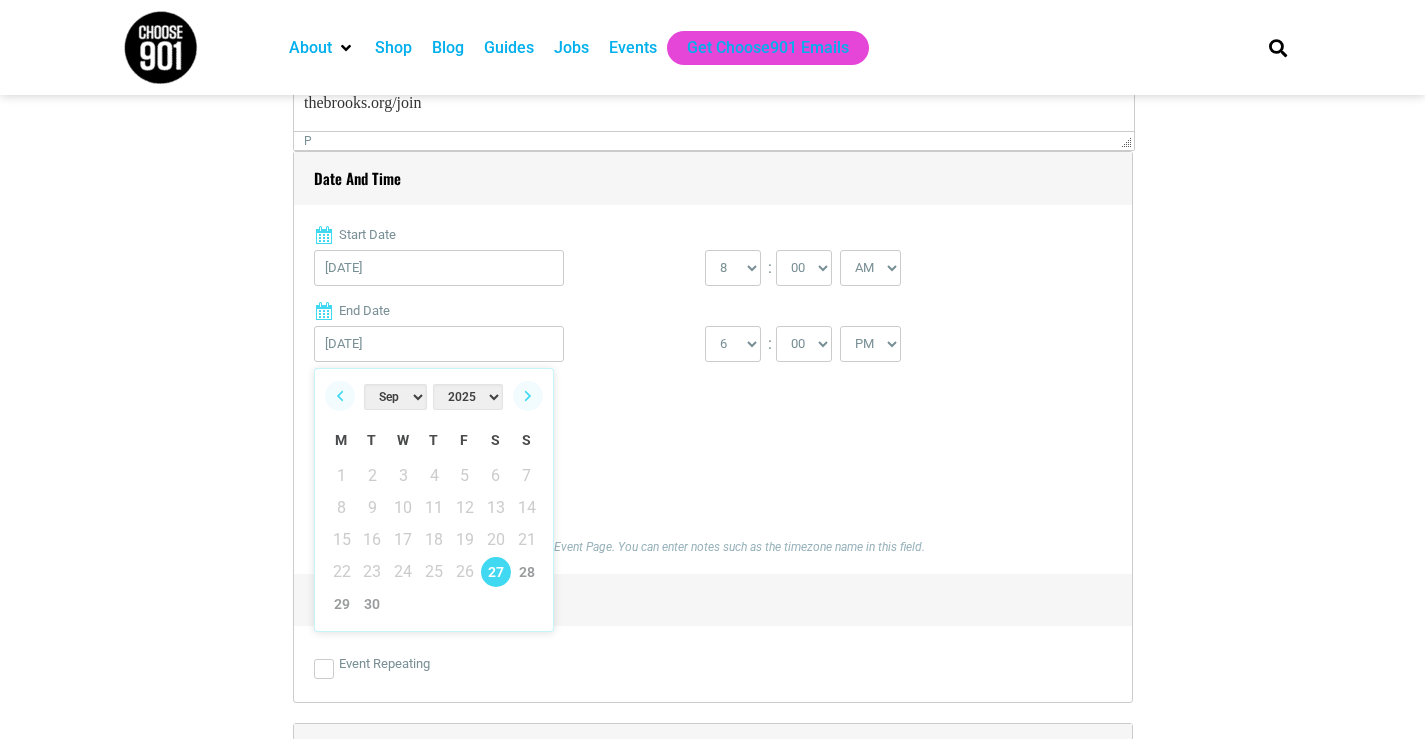 click on "27" at bounding box center [496, 572] 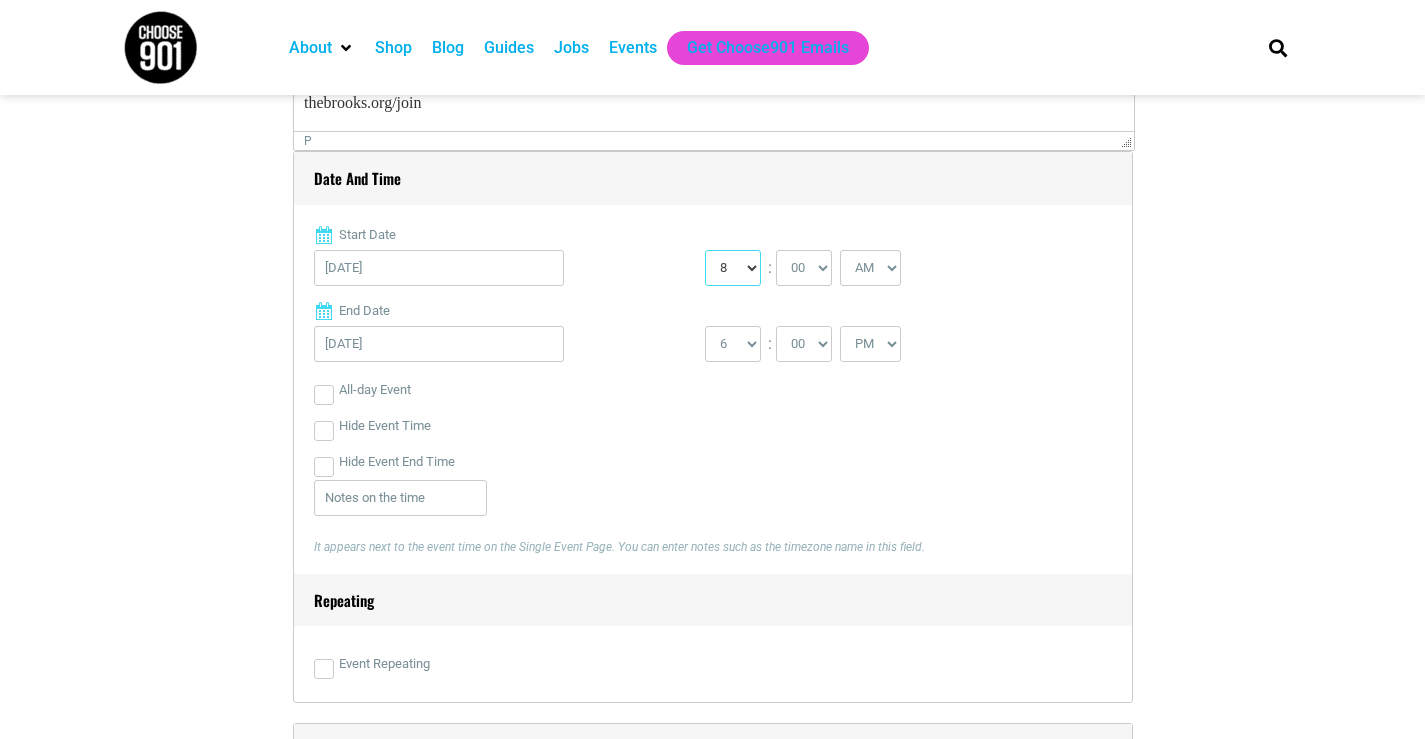 click on "0
1
2
3
4
5
6
7
8
9
10
11
12" at bounding box center [733, 268] 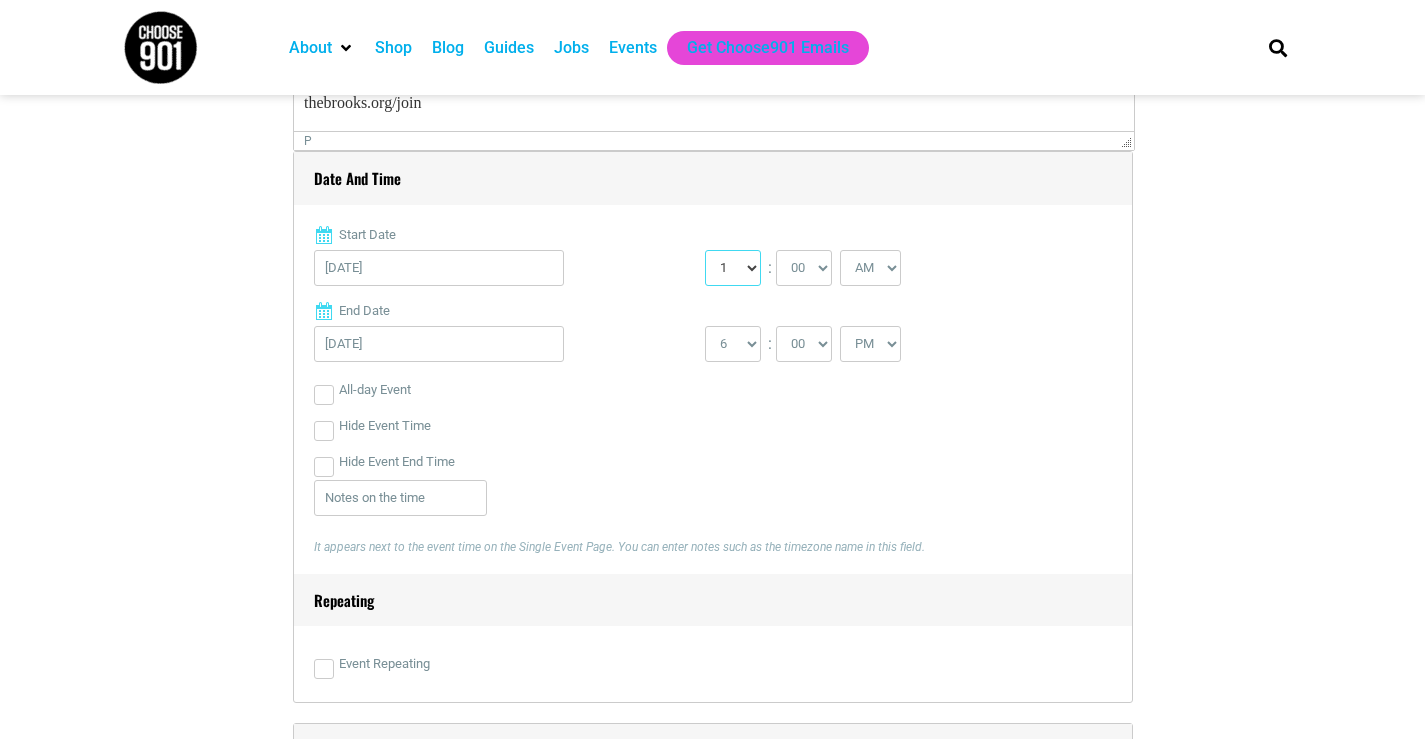 click on "0
1
2
3
4
5
6
7
8
9
10
11
12" at bounding box center (733, 268) 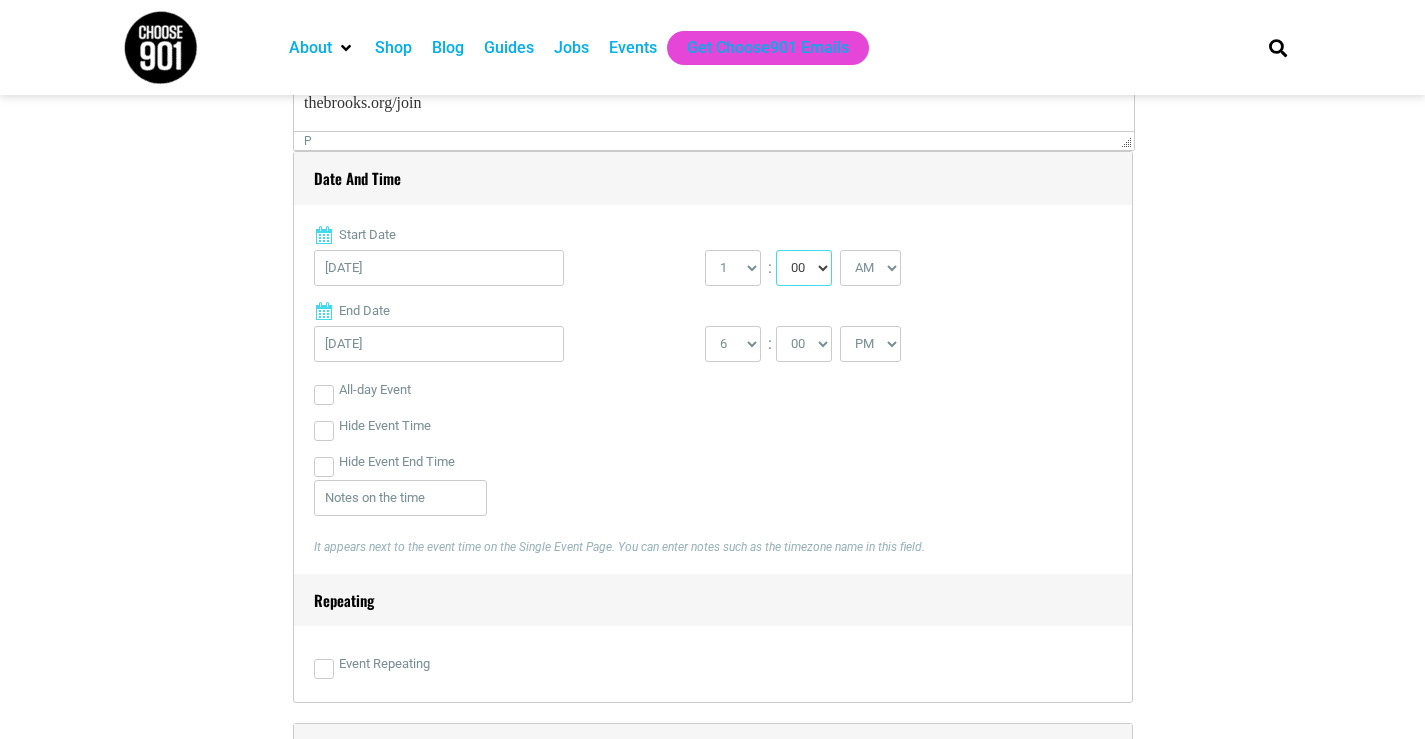 click on "00
05
10
15
20
25
30
35
40
45
50
55" at bounding box center (804, 268) 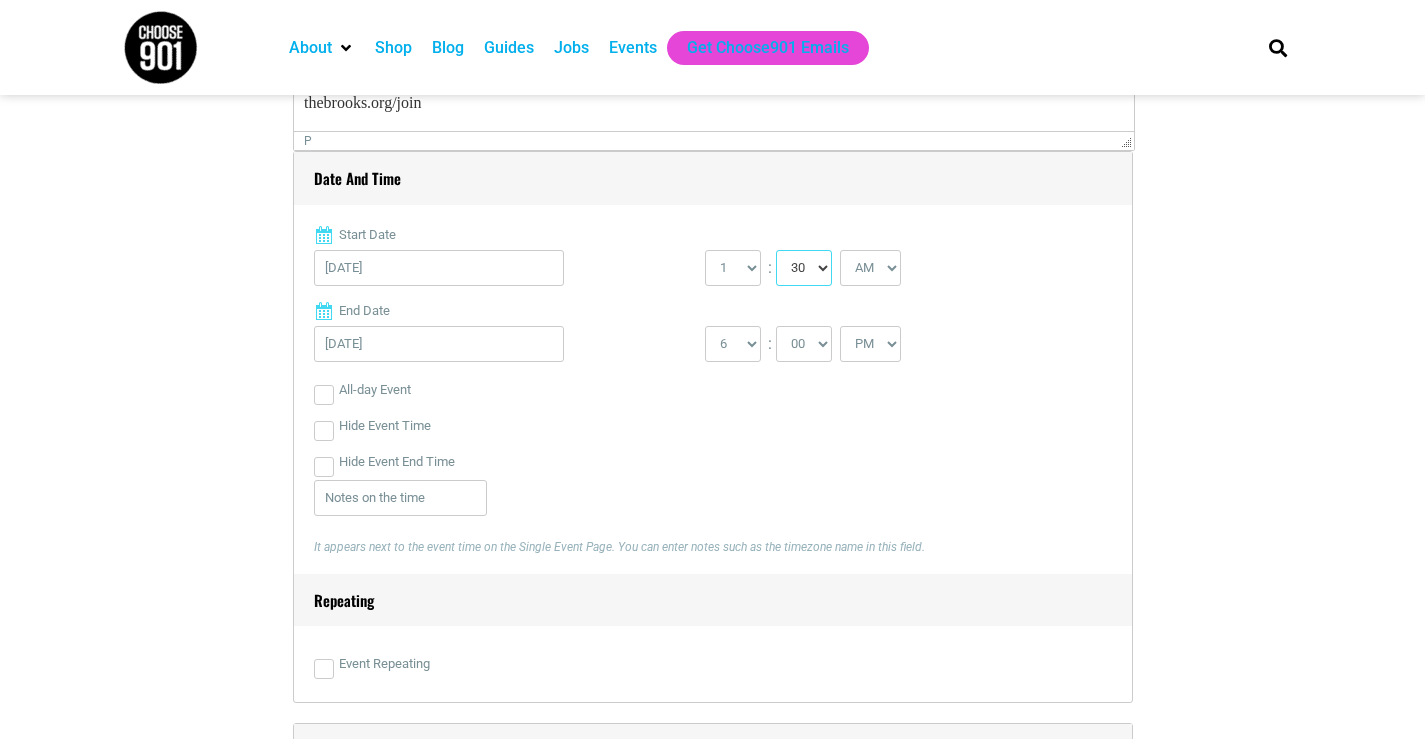 click on "00
05
10
15
20
25
30
35
40
45
50
55" at bounding box center (804, 268) 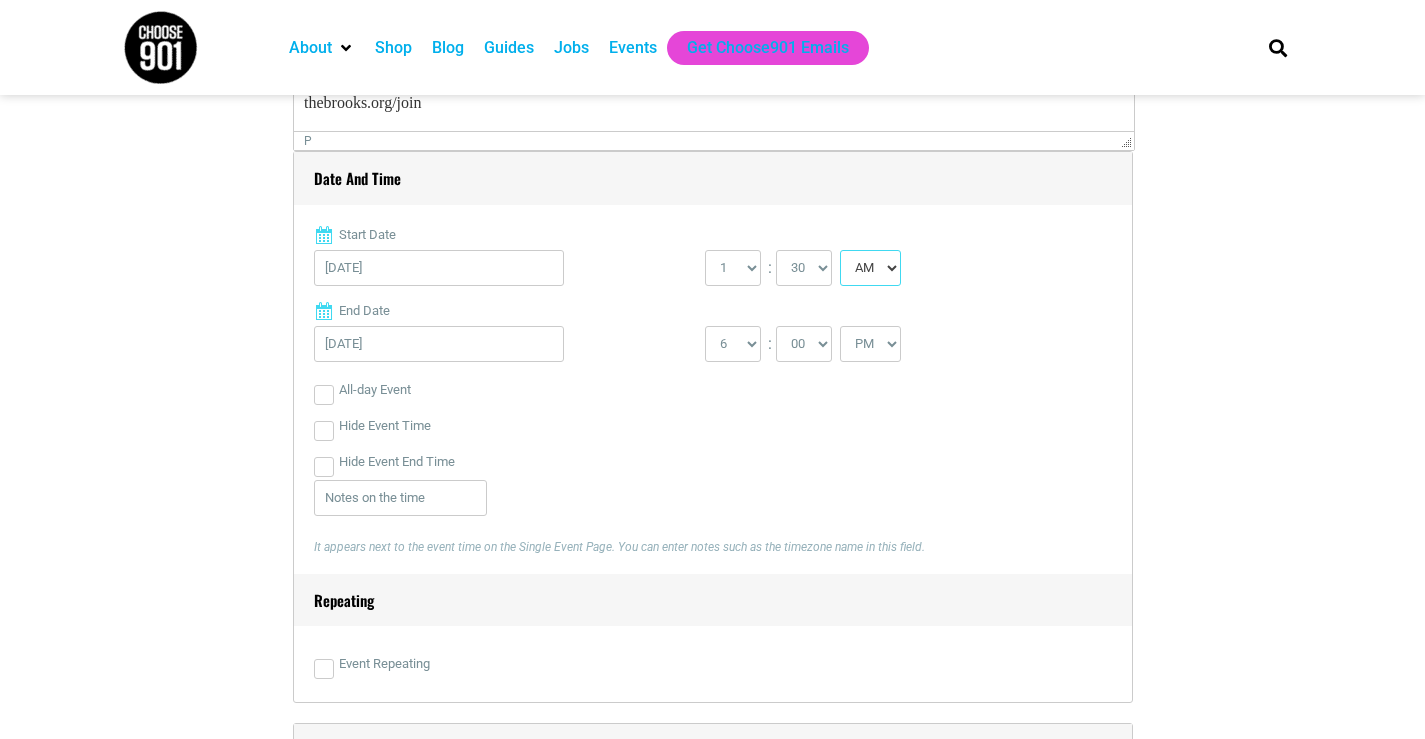 click on "AM
PM" at bounding box center (870, 268) 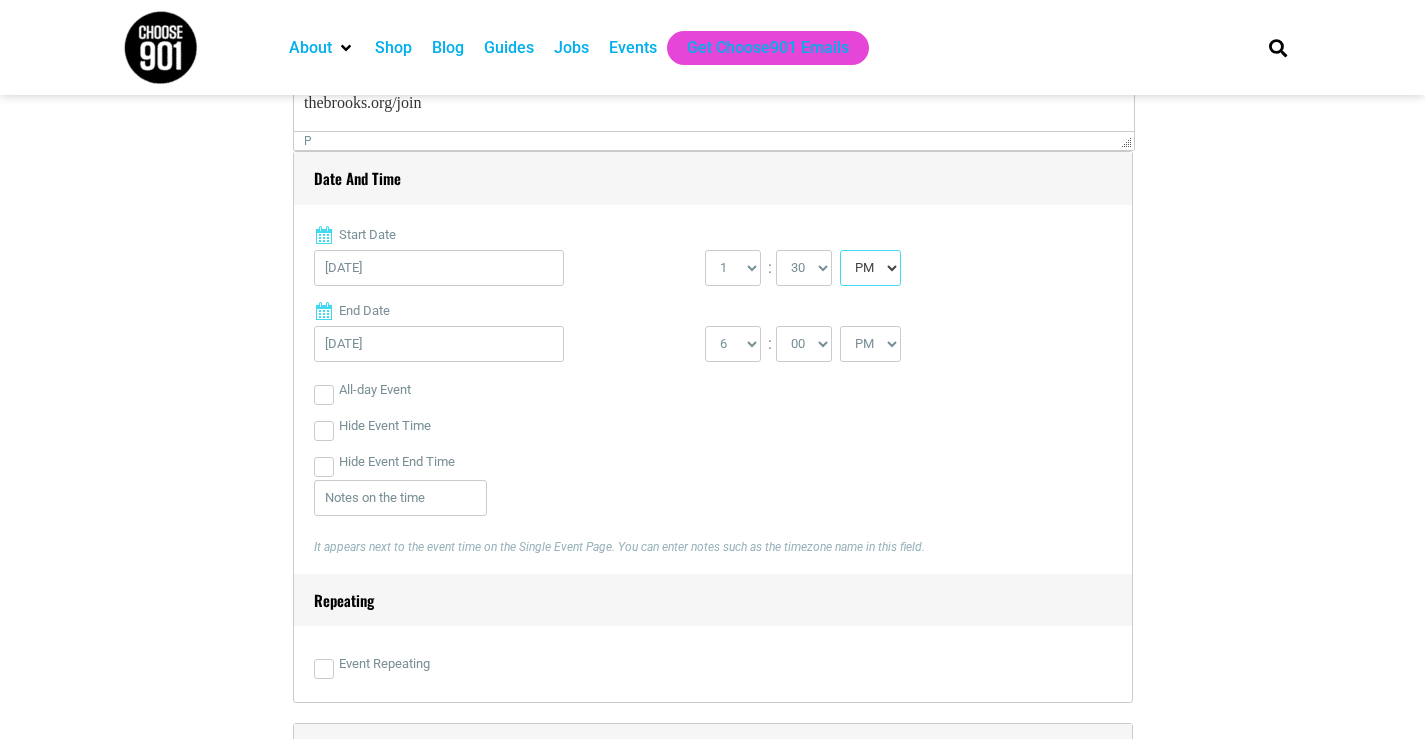 click on "AM
PM" at bounding box center [870, 268] 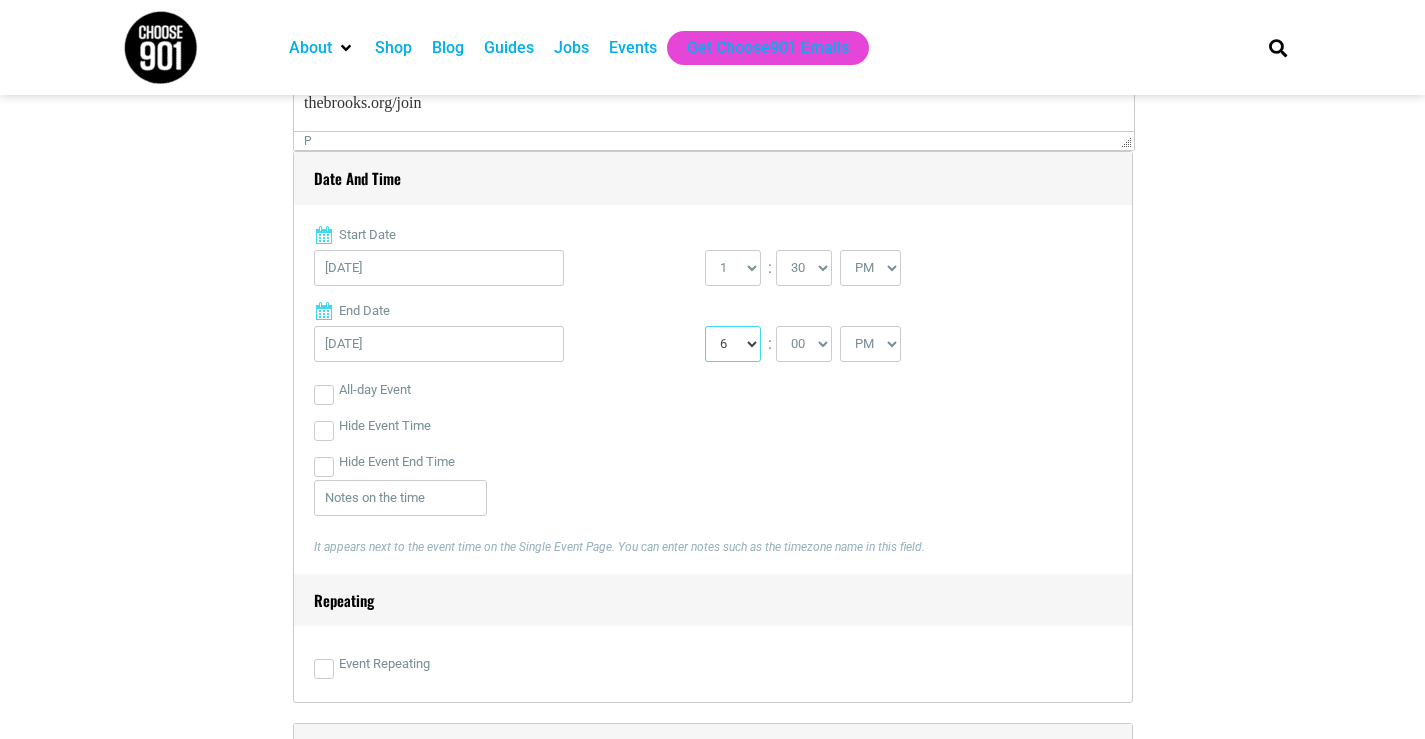 click on "1
2
3
4
5
6
7
8
9
10
11
12" at bounding box center (733, 344) 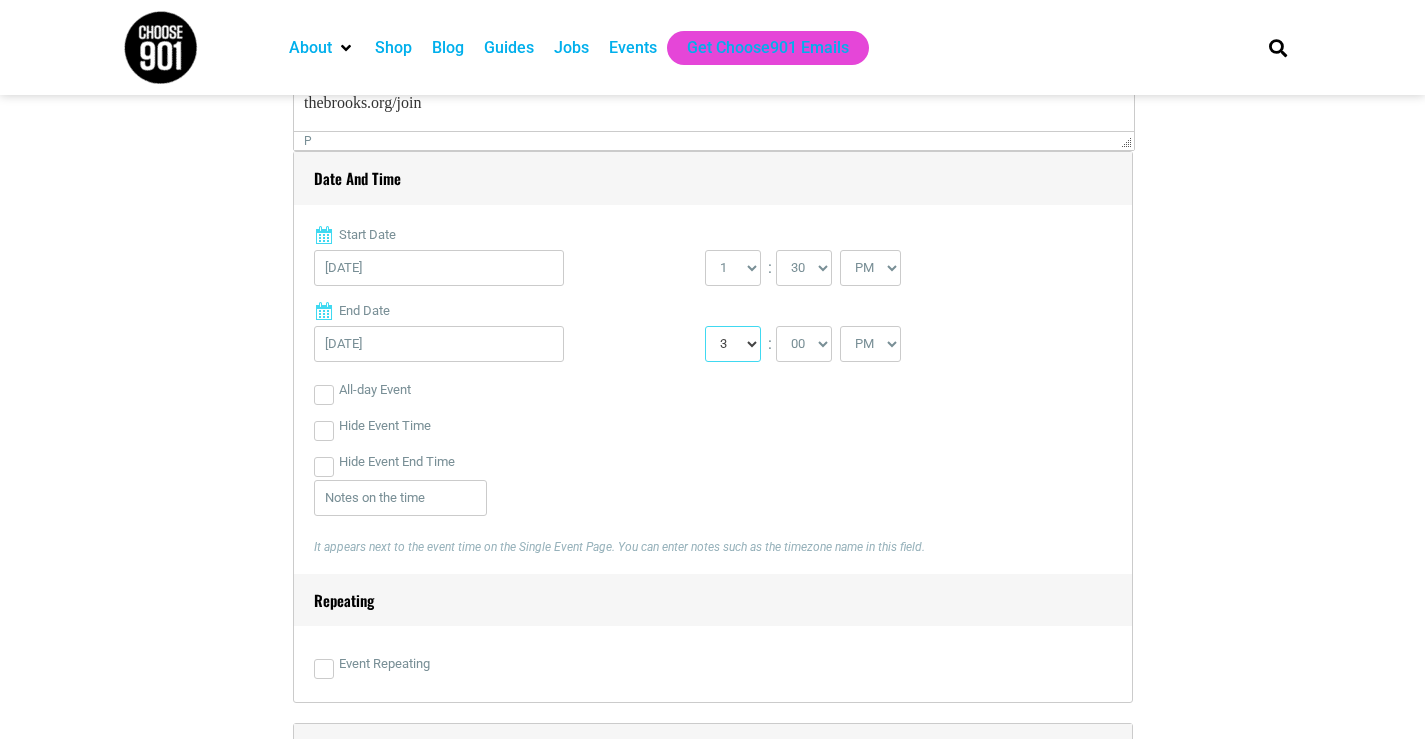 click on "1
2
3
4
5
6
7
8
9
10
11
12" at bounding box center [733, 344] 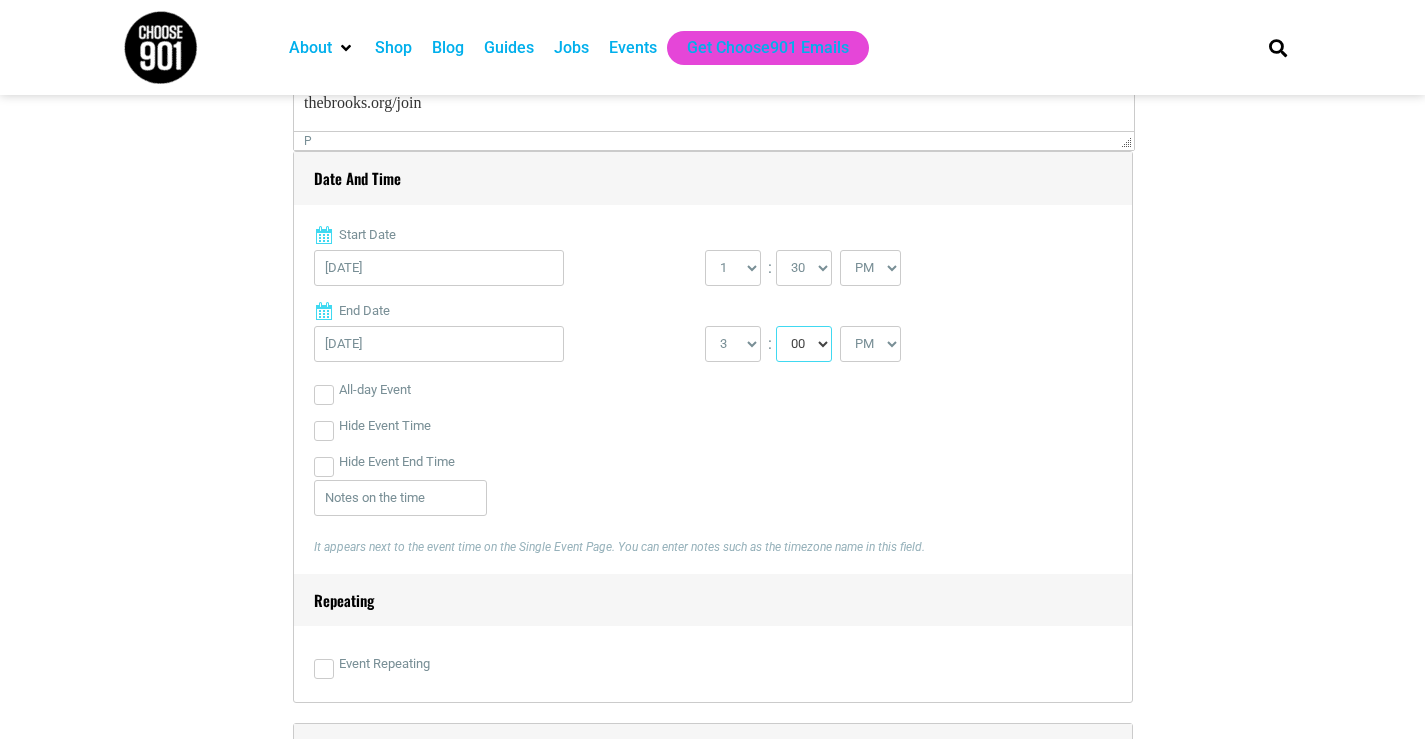 click on "00
05
10
15
20
25
30
35
40
45
50
55" at bounding box center (804, 344) 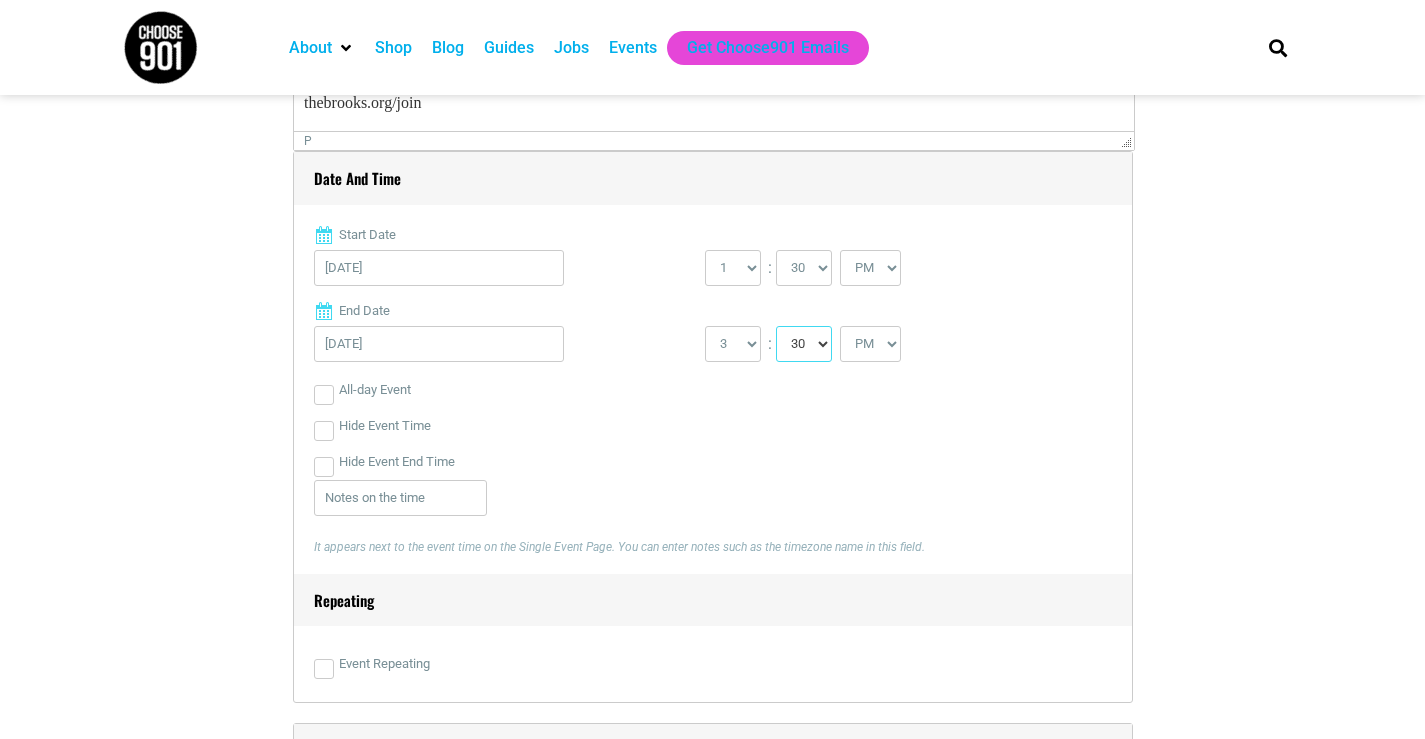 click on "00
05
10
15
20
25
30
35
40
45
50
55" at bounding box center (804, 344) 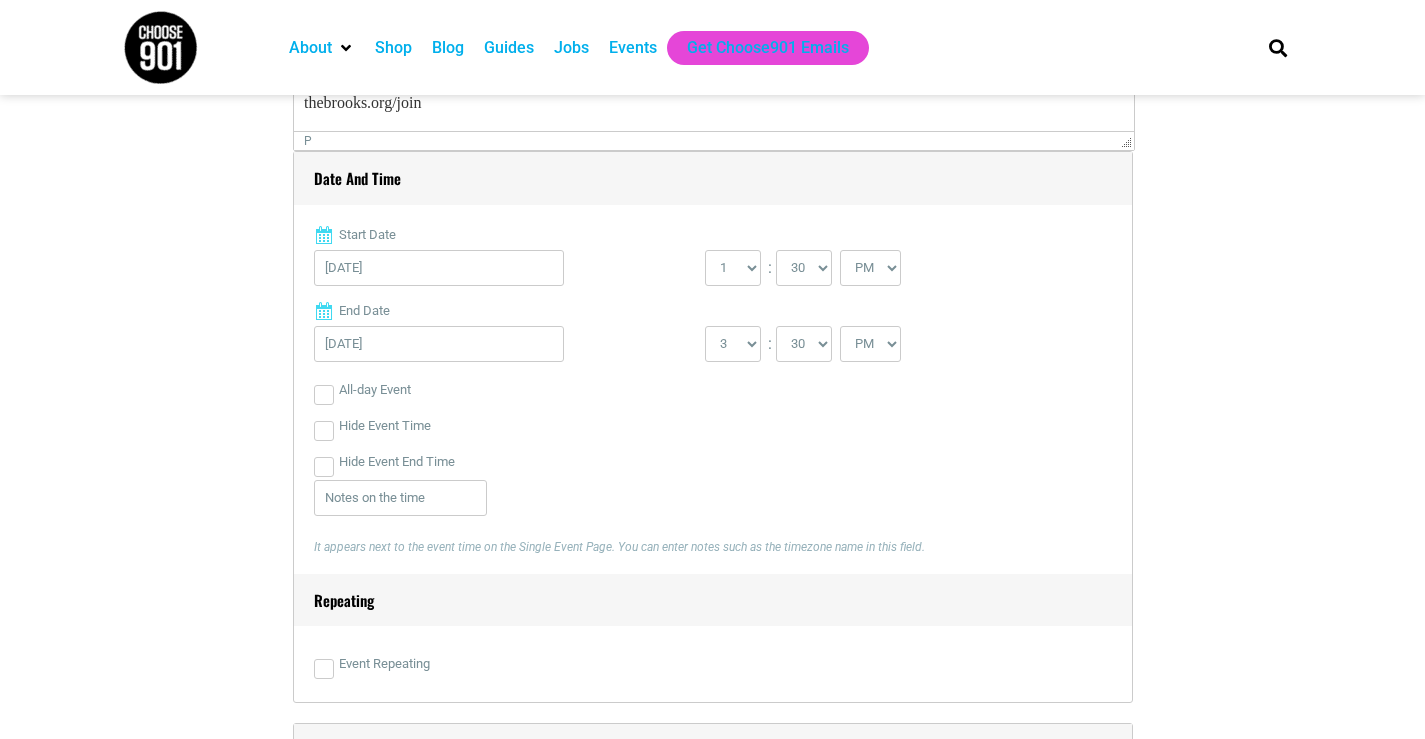click on "[DATE]
[NUMBER]
[NUMBER]
[NUMBER]
[NUMBER]
[NUMBER]
[NUMBER]
[NUMBER]
[NUMBER]
[NUMBER]
[NUMBER]
[NUMBER]
[NUMBER]
:
[NUMBER]
[NUMBER]
[NUMBER]
[NUMBER]
[NUMBER]
[NUMBER]
[NUMBER] [NUMBER] [NUMBER] [NUMBER] [NUMBER]" at bounding box center (713, 349) 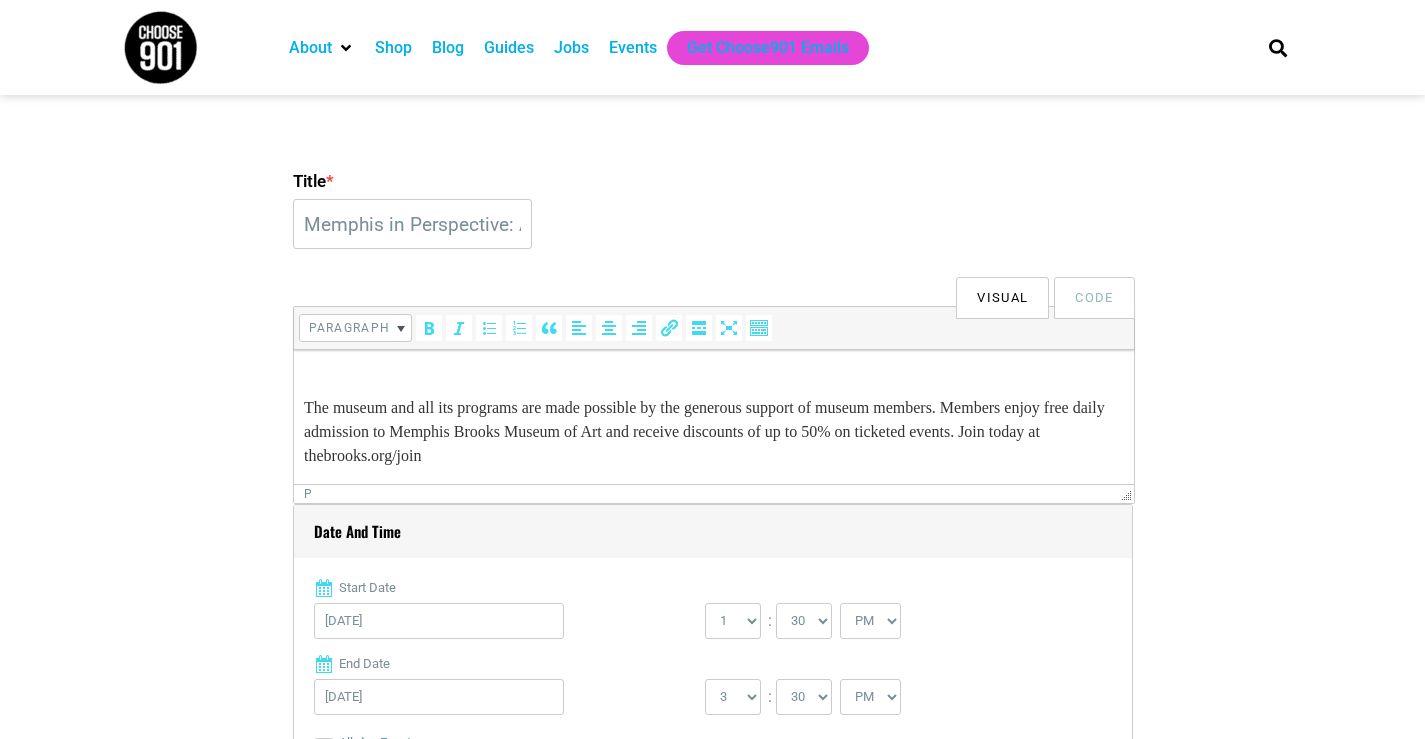 scroll, scrollTop: 461, scrollLeft: 0, axis: vertical 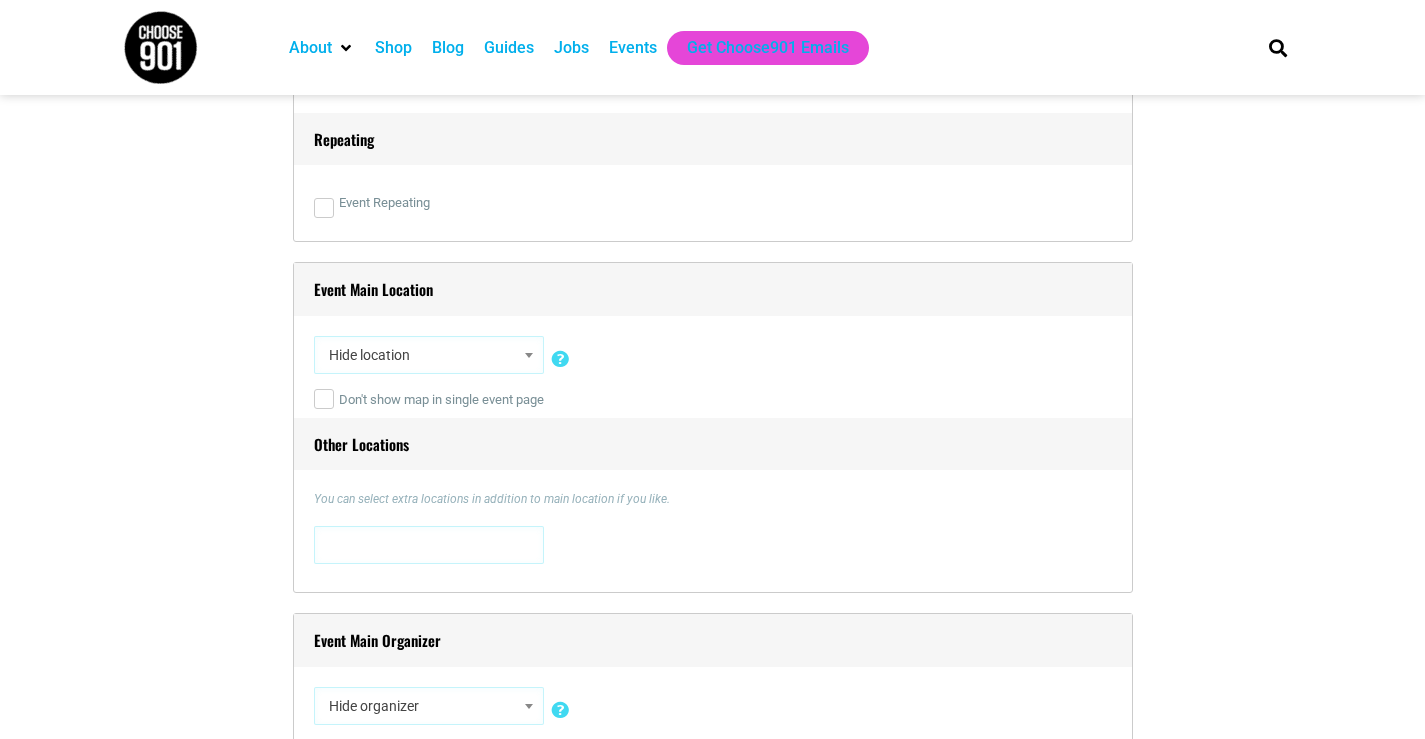 click on "Hide location" at bounding box center [429, 355] 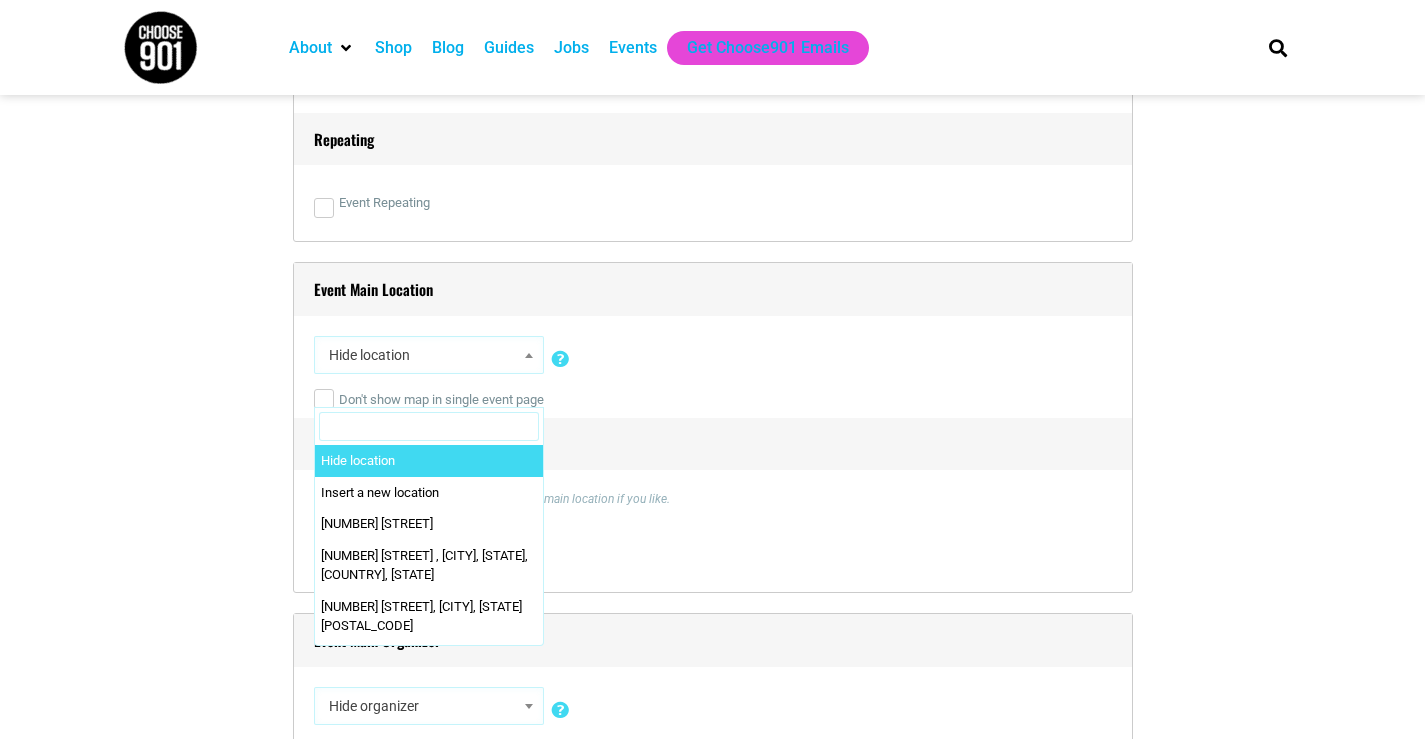 paste on "Memphis Brooks Museum of Art" 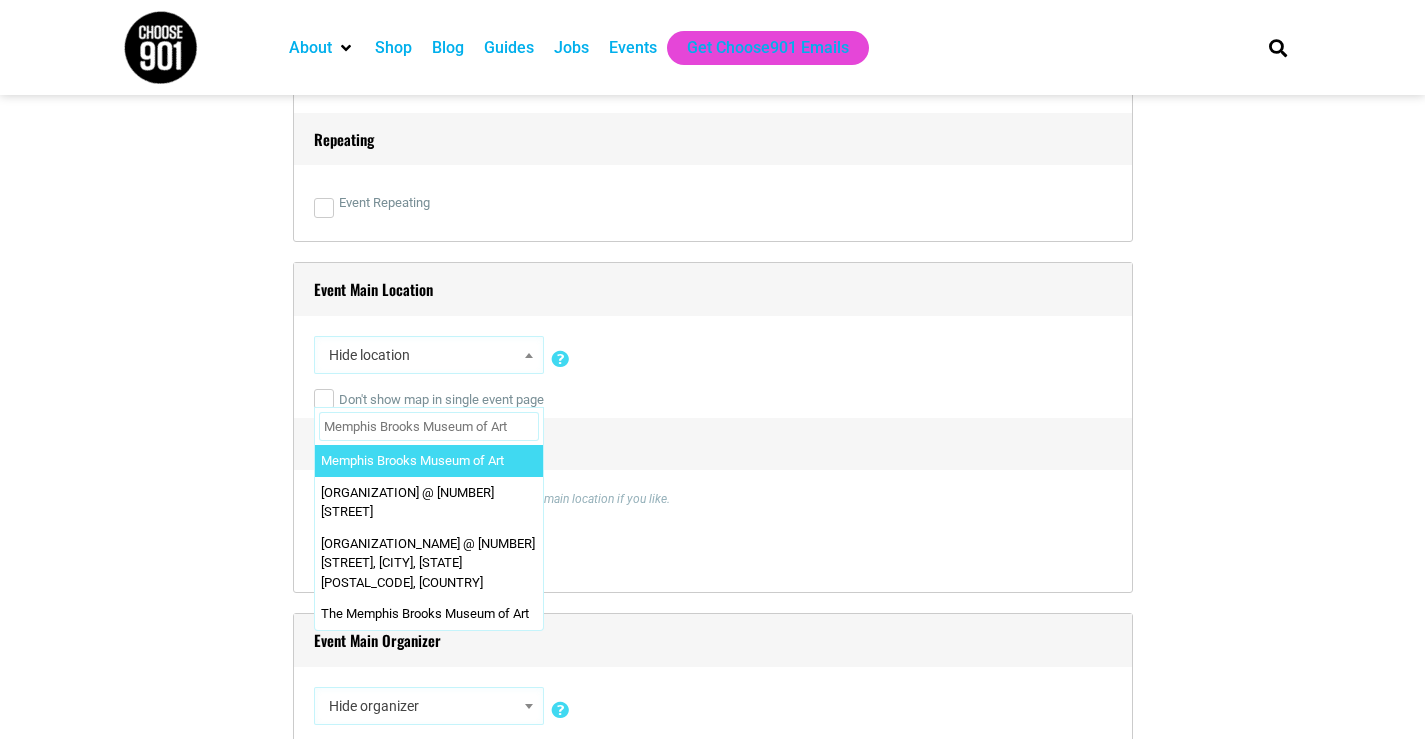 type on "Memphis Brooks Museum of Art" 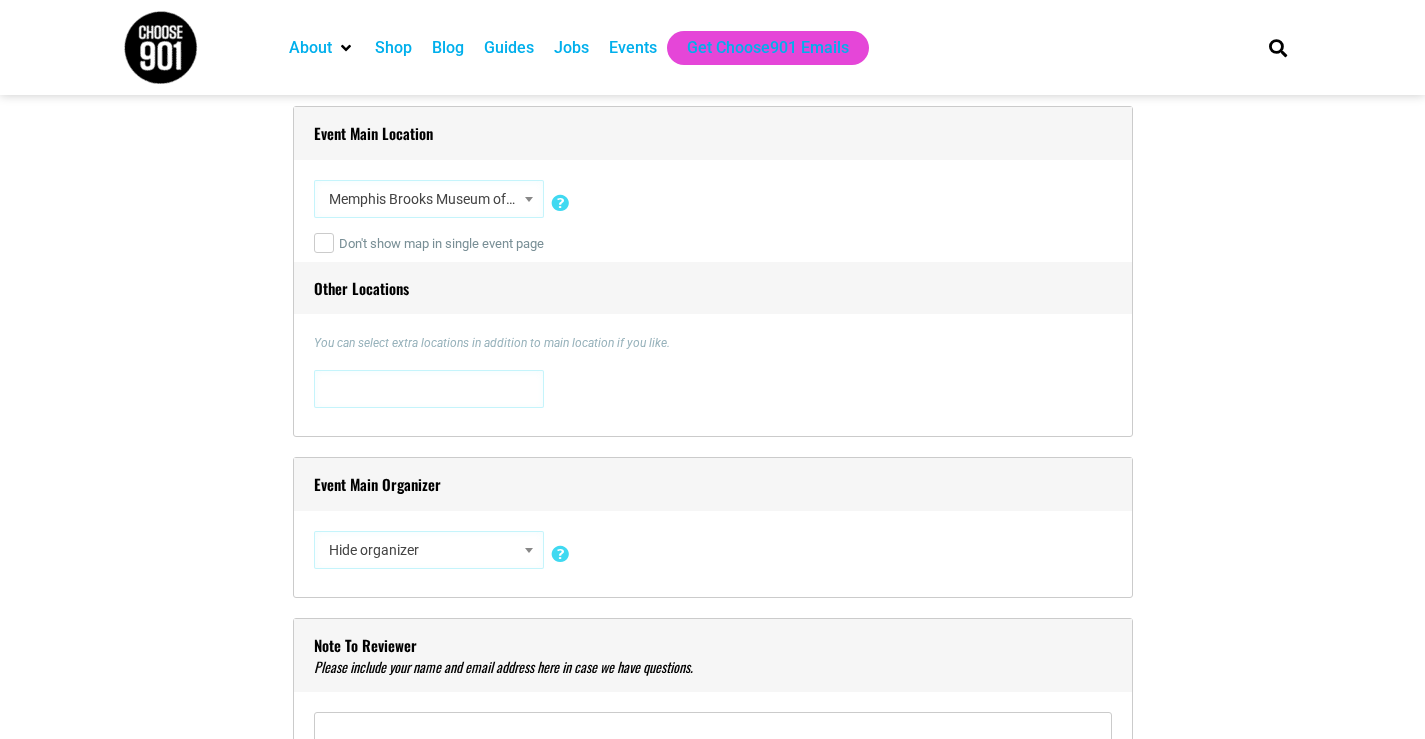 scroll, scrollTop: 1461, scrollLeft: 0, axis: vertical 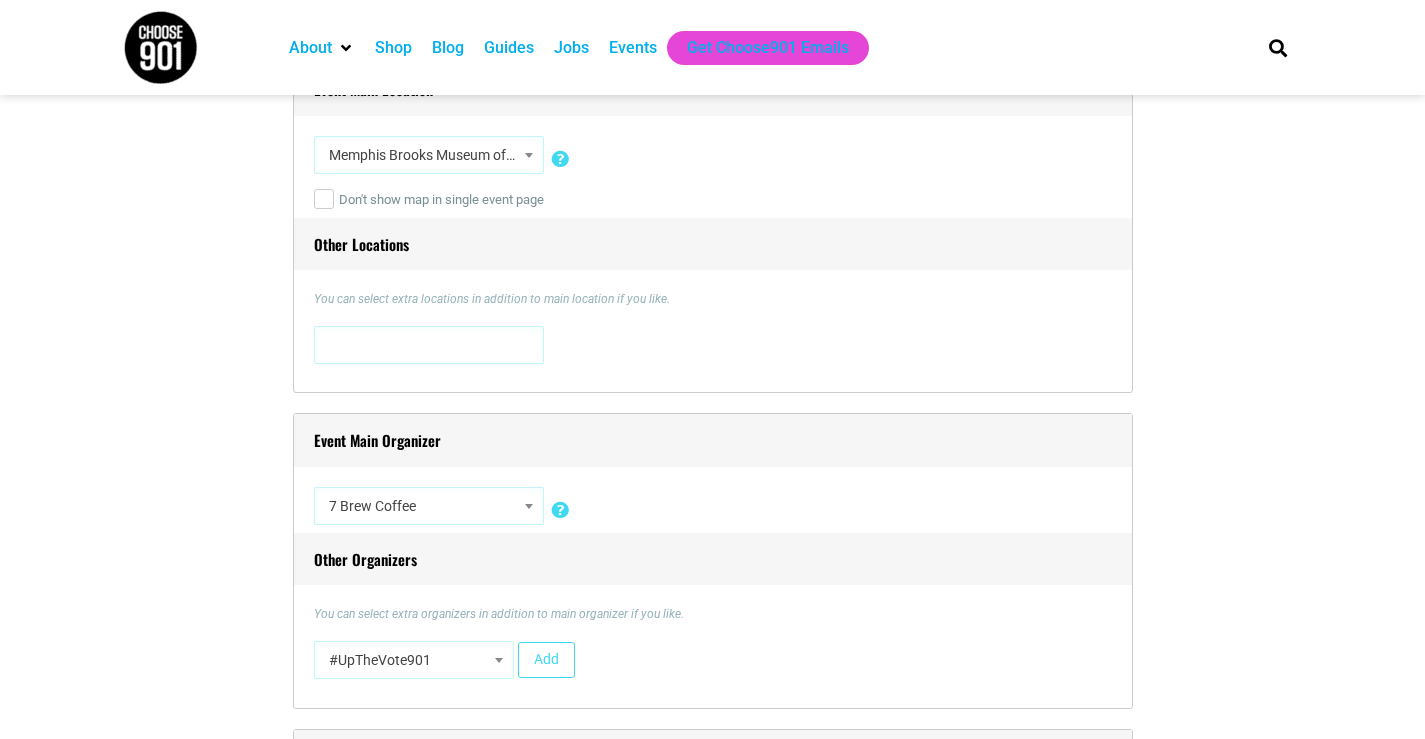 select on "3237" 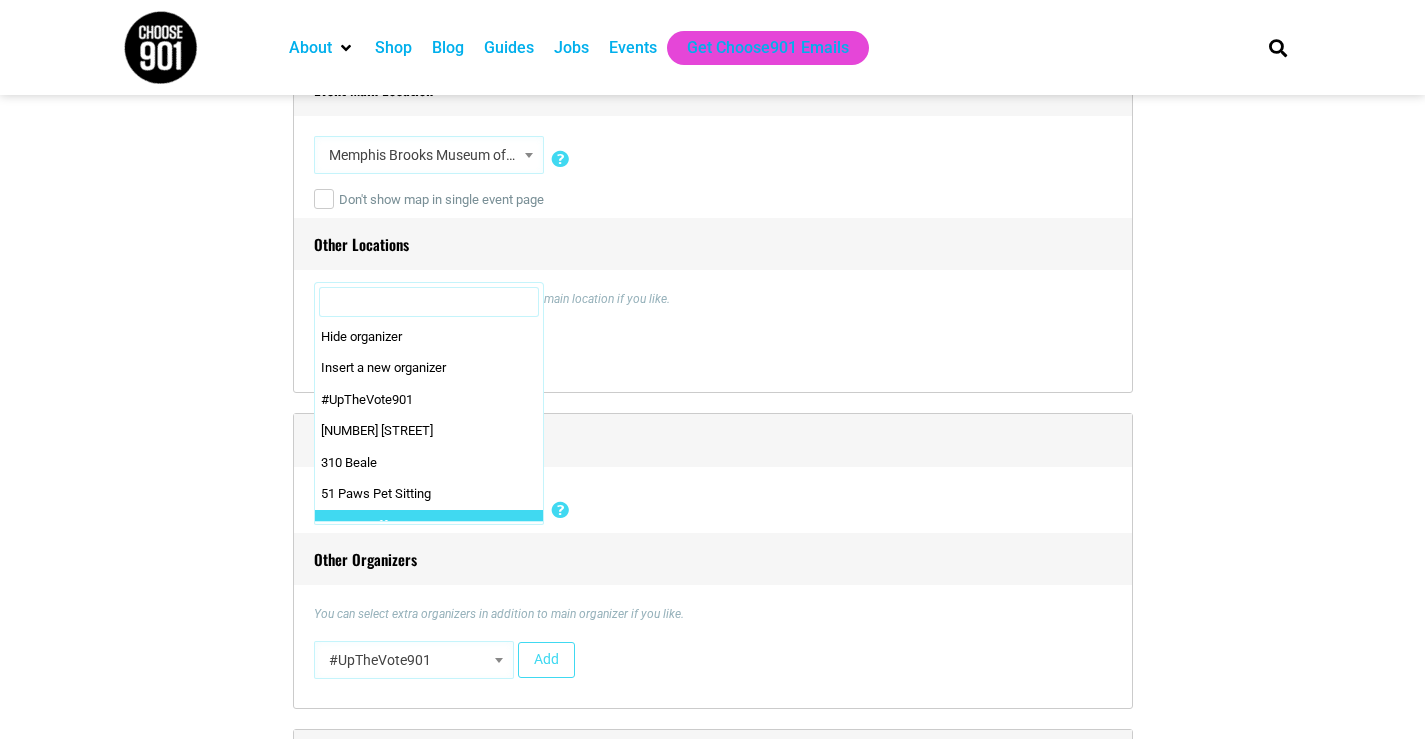 scroll, scrollTop: 158, scrollLeft: 0, axis: vertical 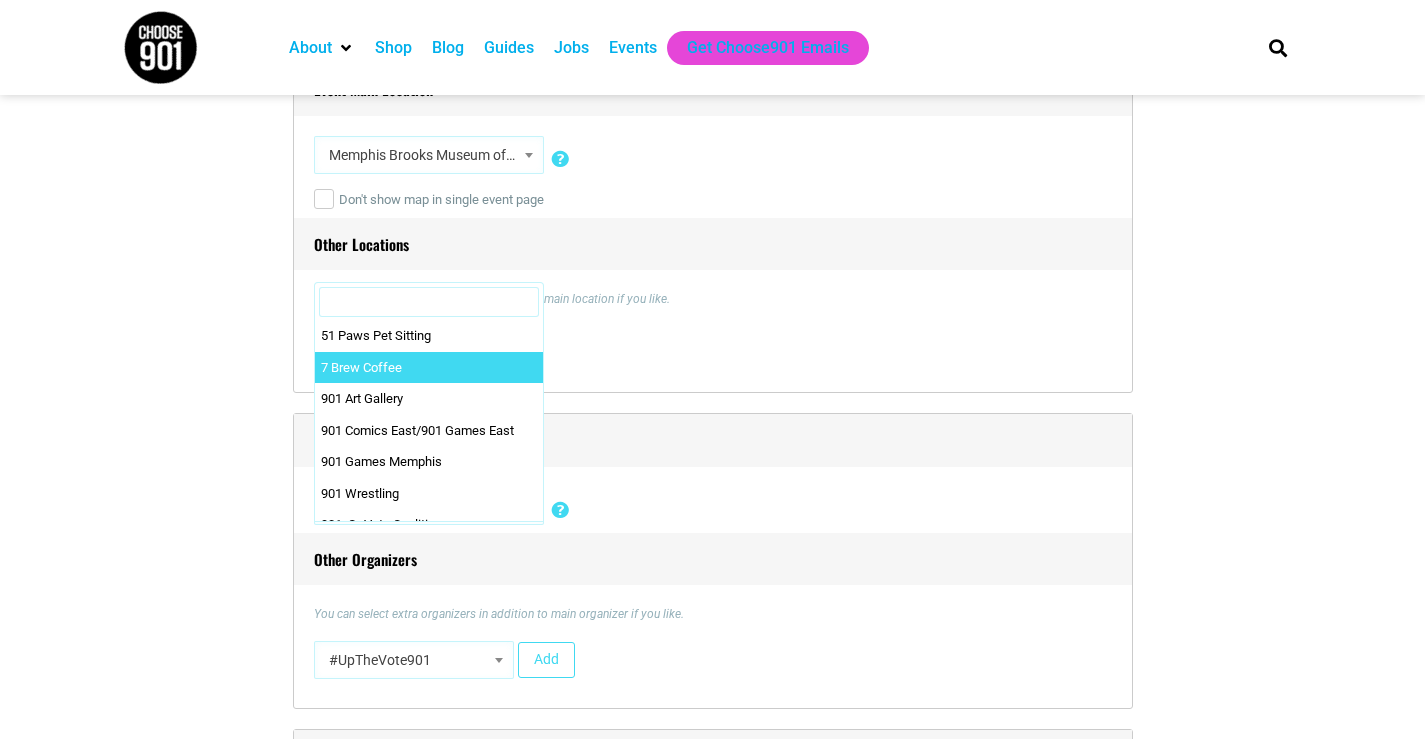 type on "Memphis Brooks Museum of Art" 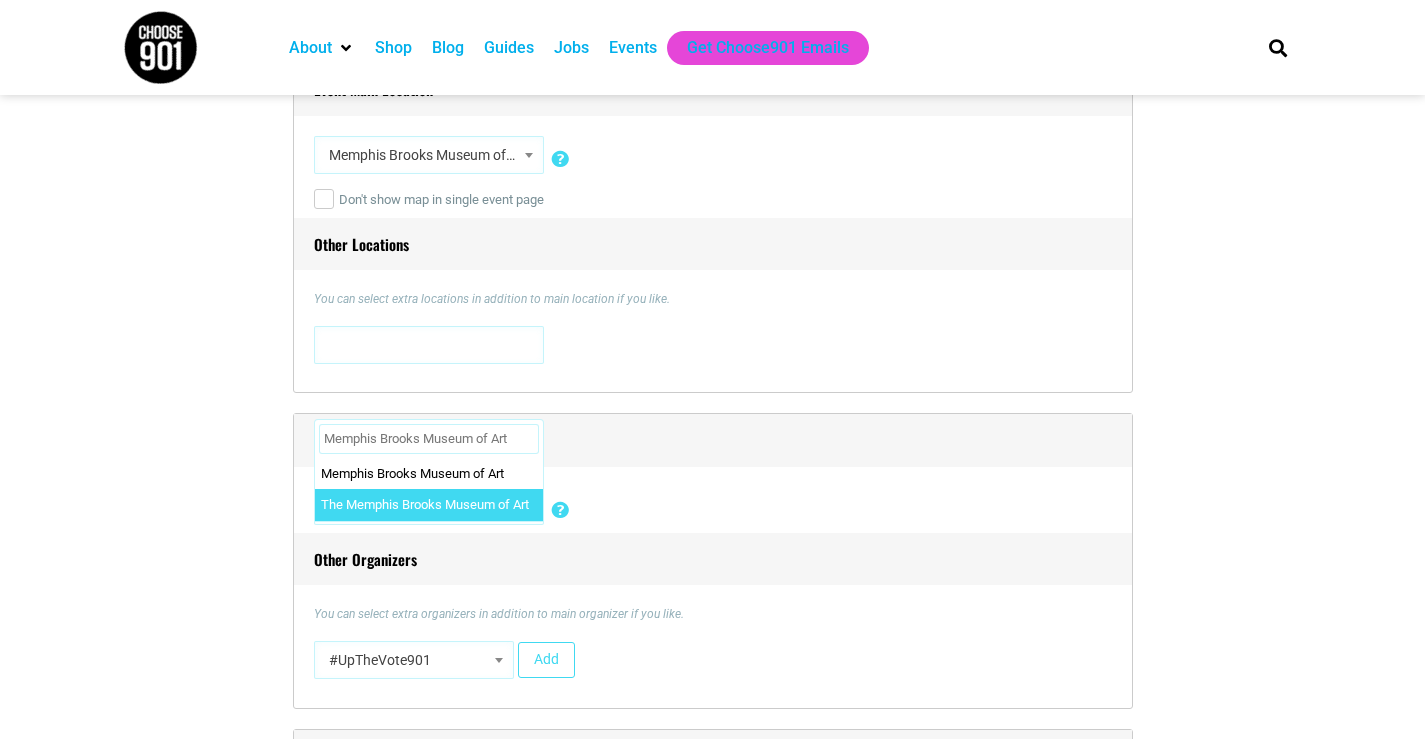 scroll, scrollTop: 0, scrollLeft: 0, axis: both 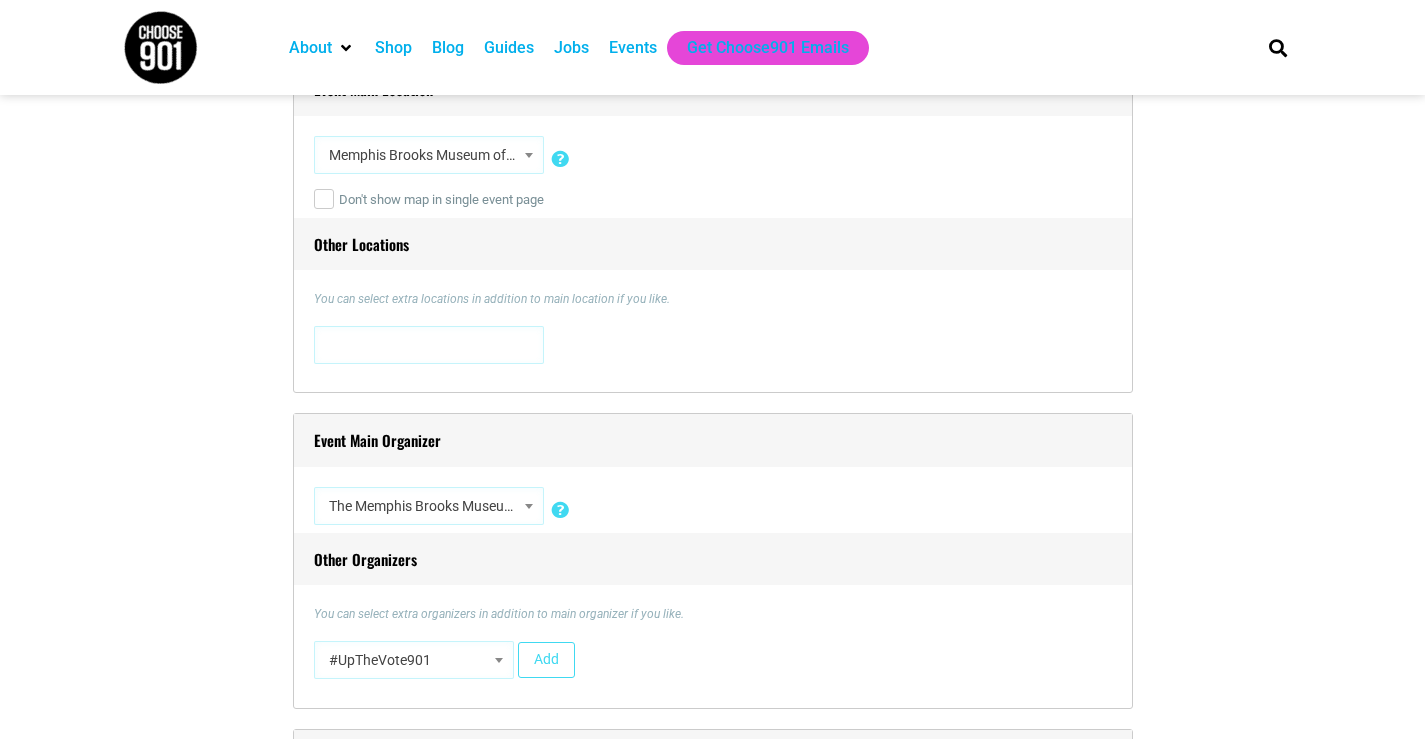 select on "5416" 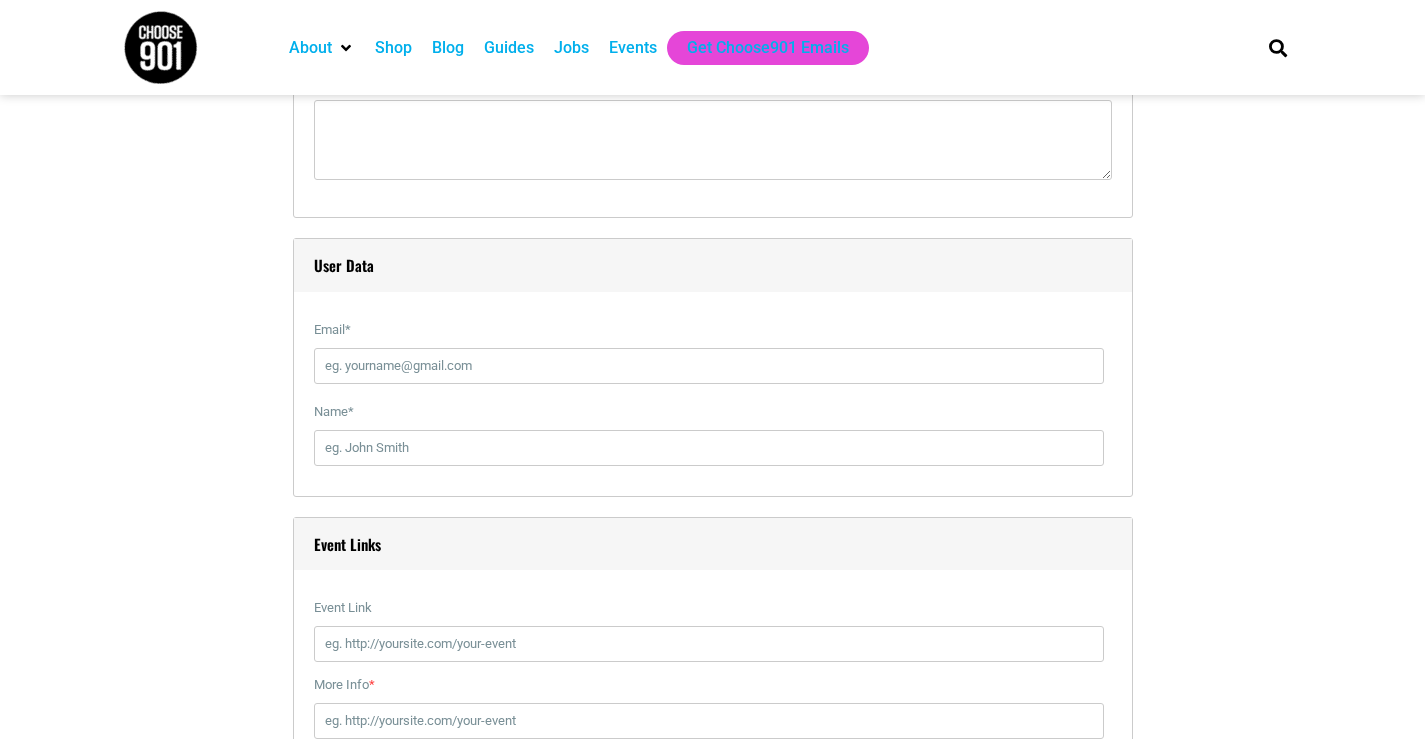 scroll, scrollTop: 2261, scrollLeft: 0, axis: vertical 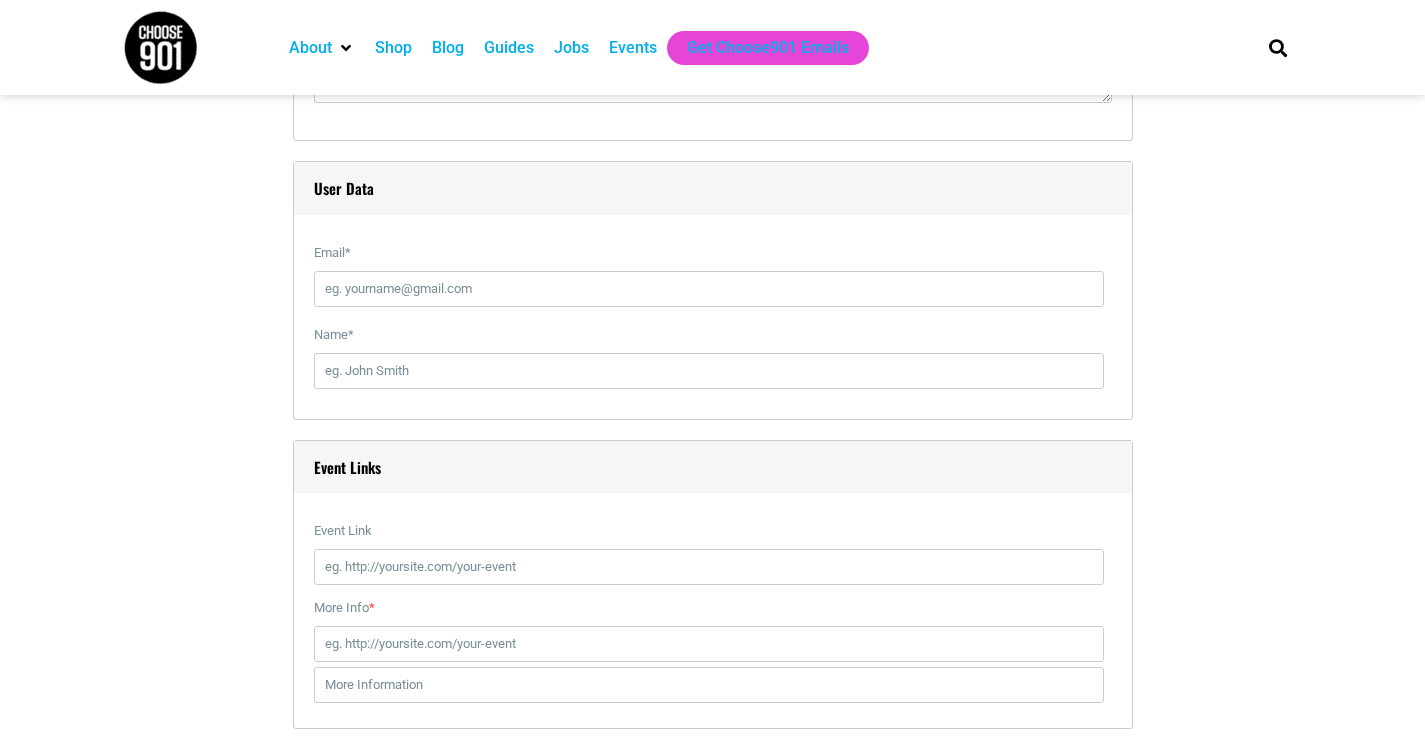 click on "Email *" at bounding box center (713, 276) 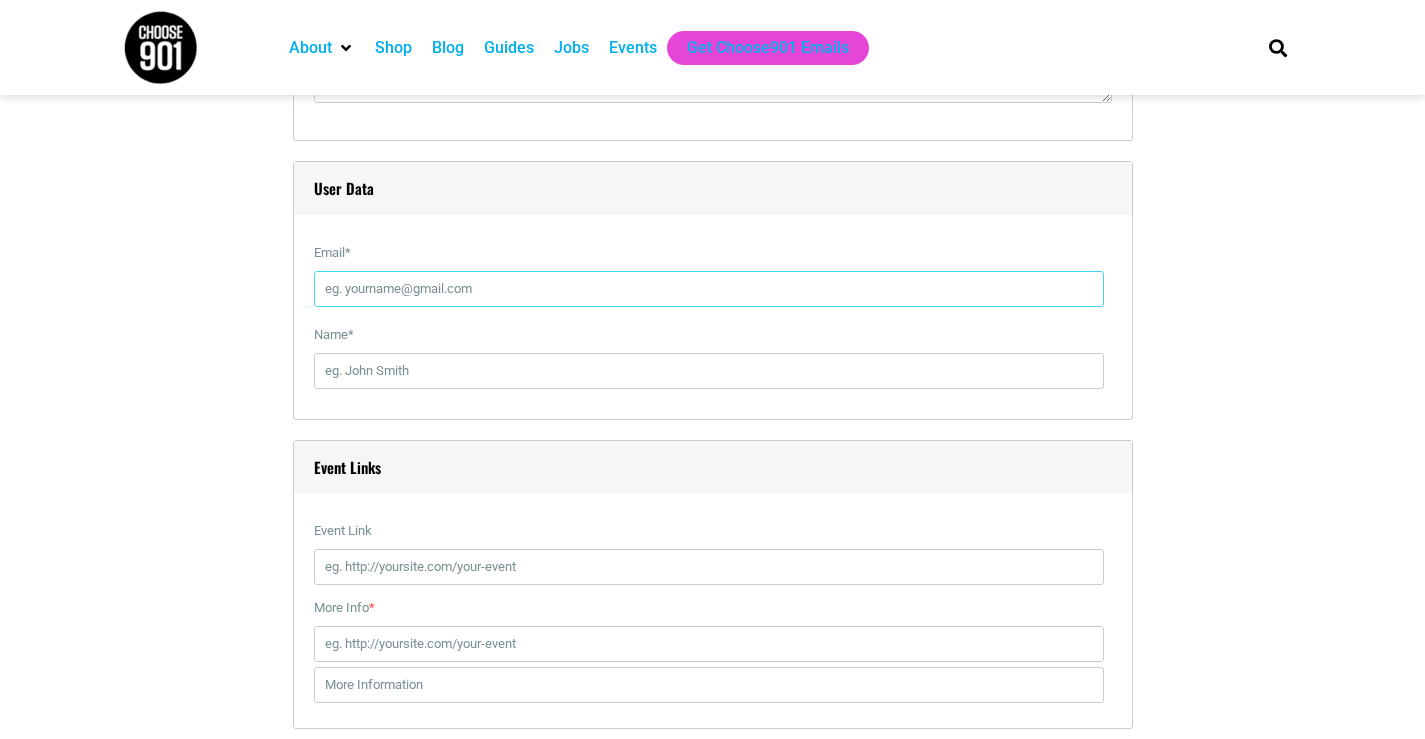 click on "Email *" at bounding box center (709, 289) 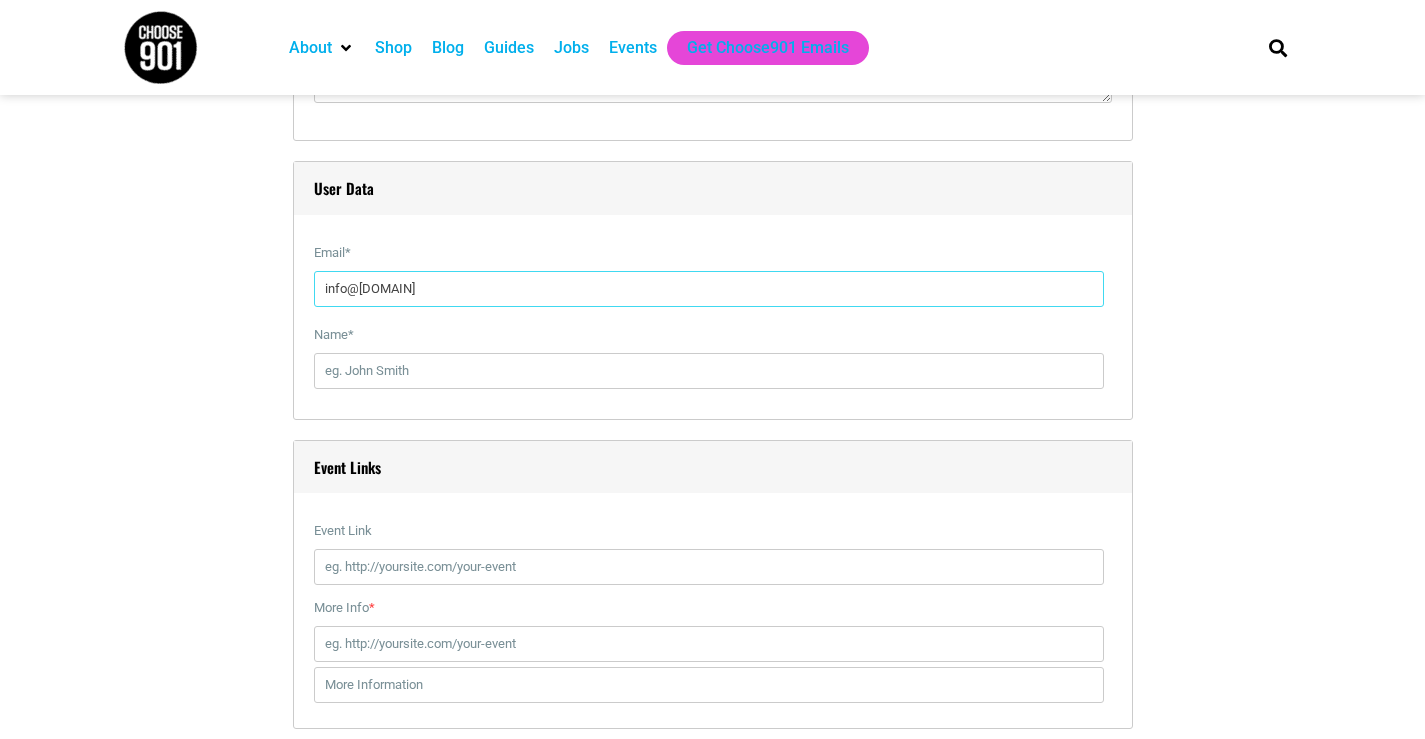 type on "info@[DOMAIN]" 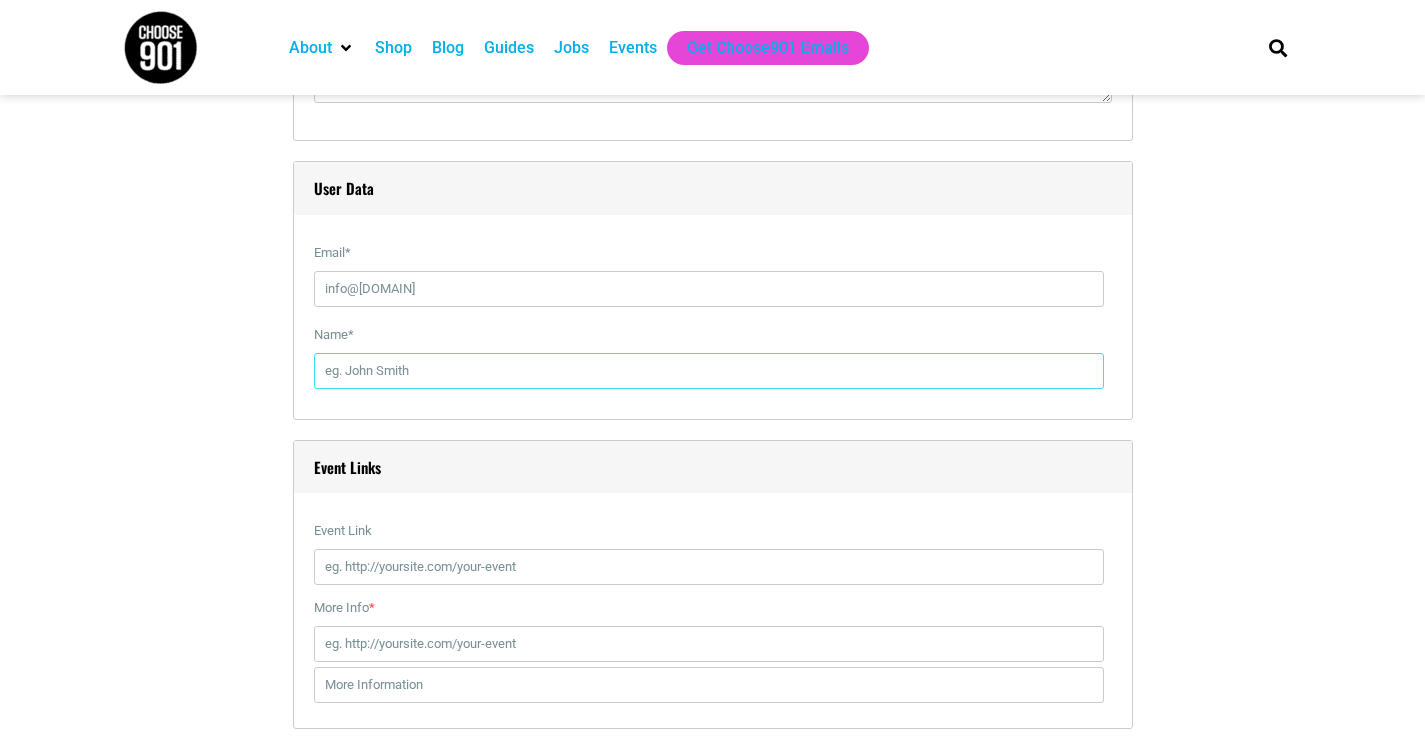 drag, startPoint x: 382, startPoint y: 381, endPoint x: 403, endPoint y: 398, distance: 27.018513 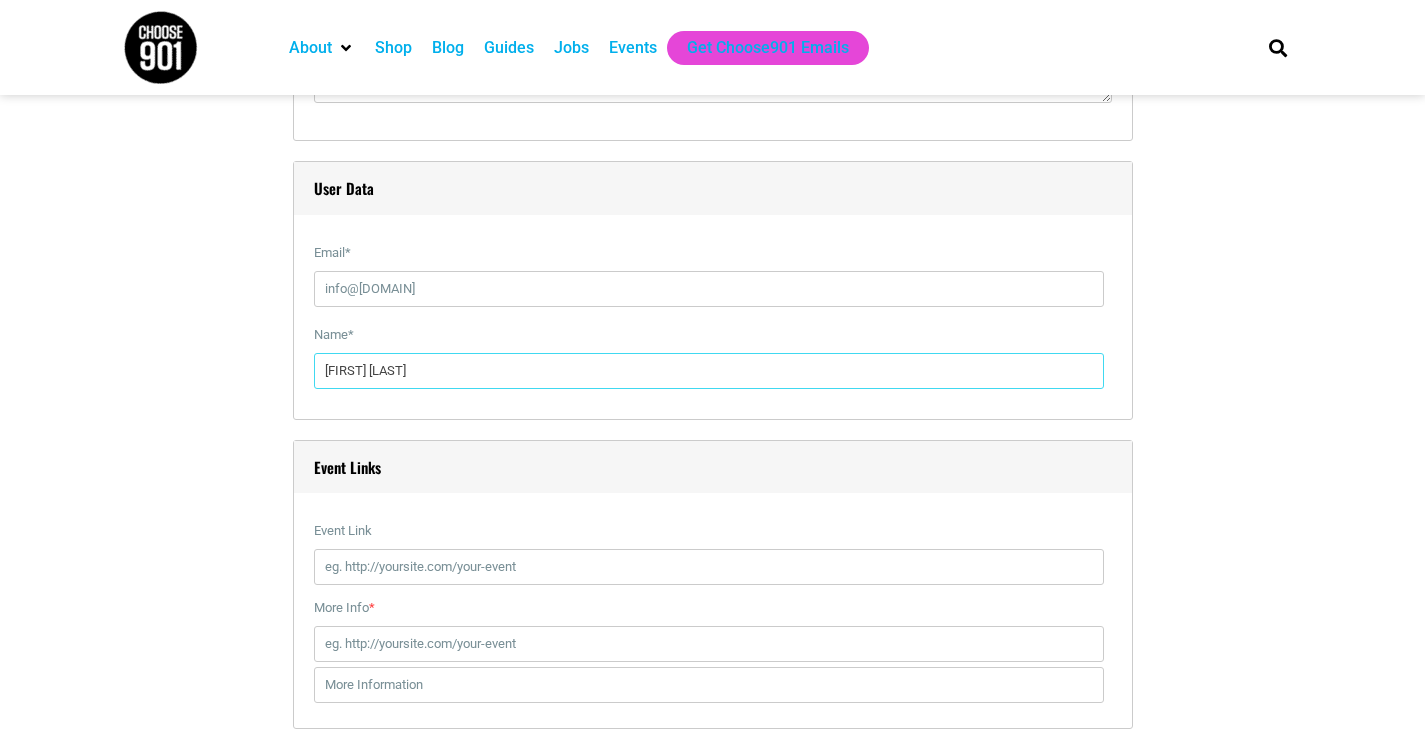 type on "[FIRST] [LAST]" 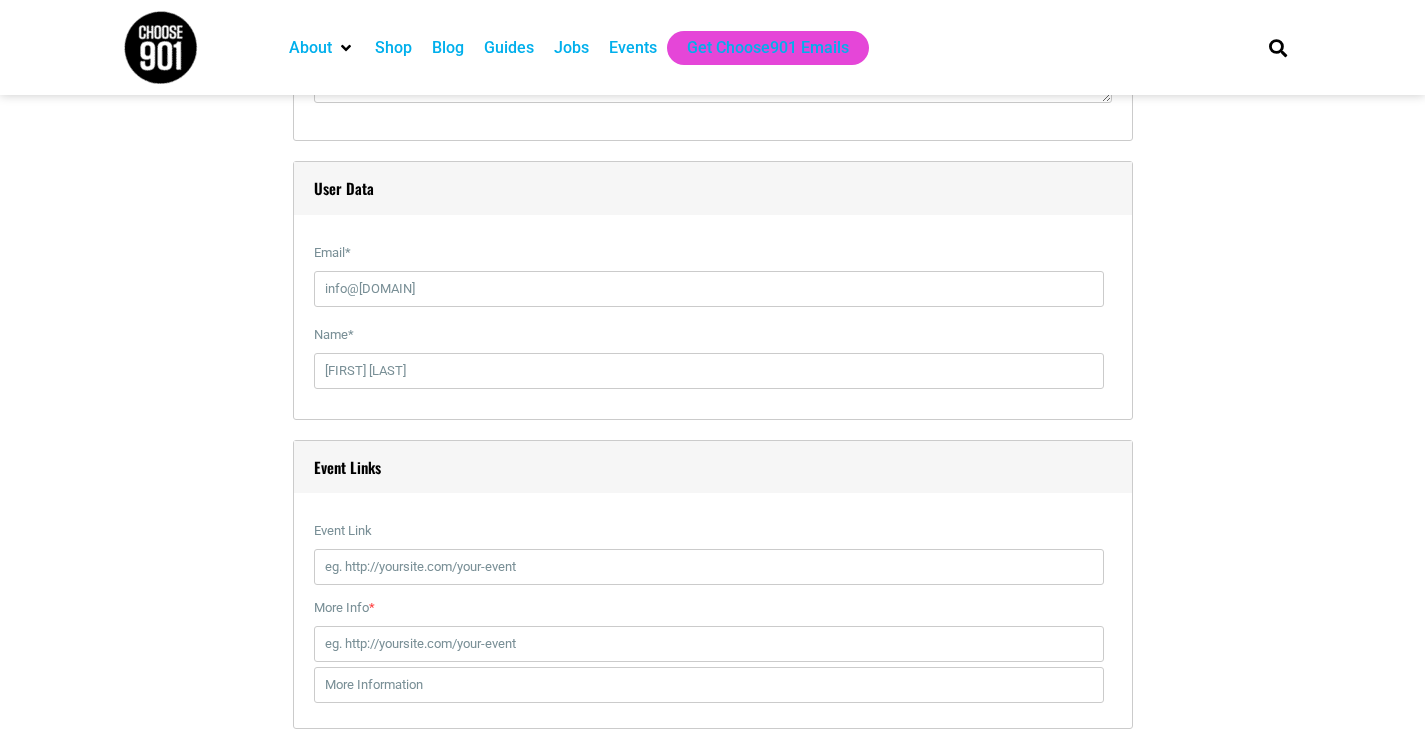 click on "Event Links" at bounding box center (713, 467) 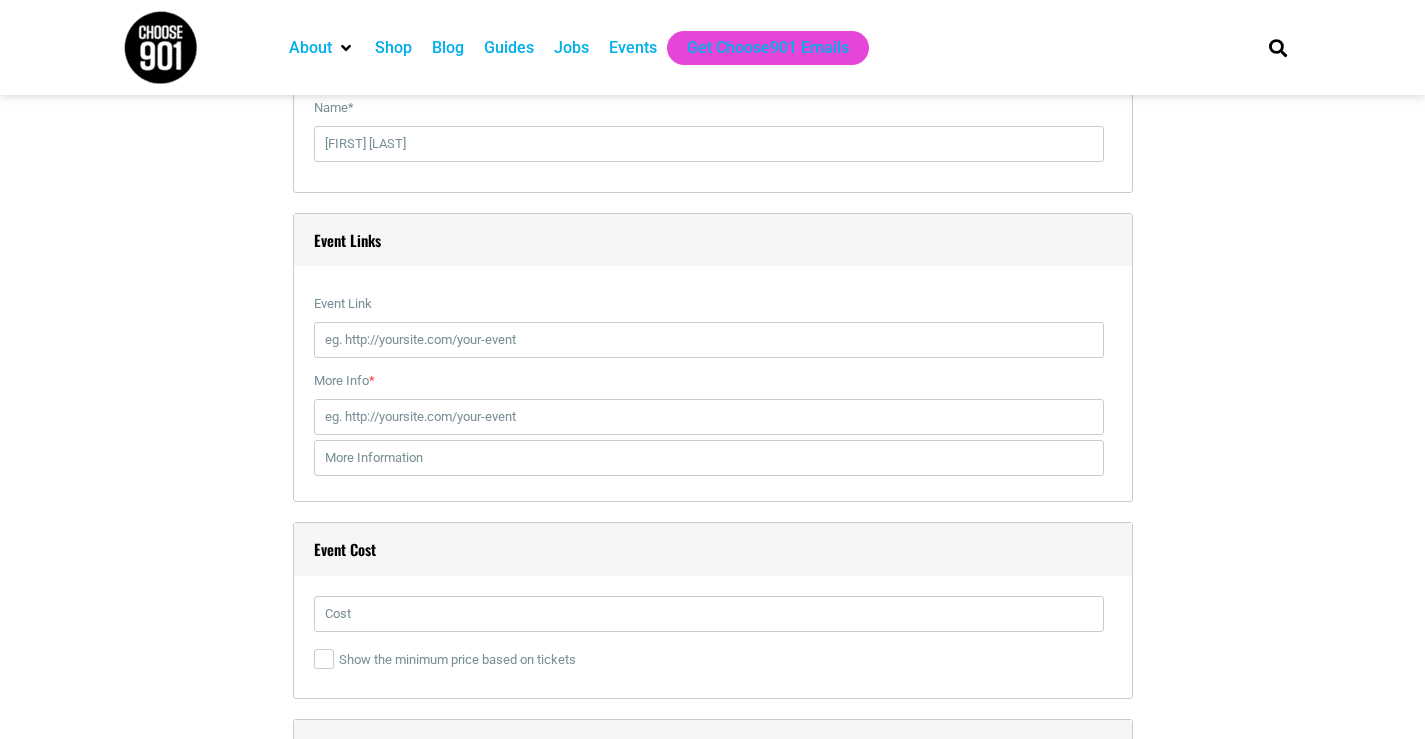 scroll, scrollTop: 2661, scrollLeft: 0, axis: vertical 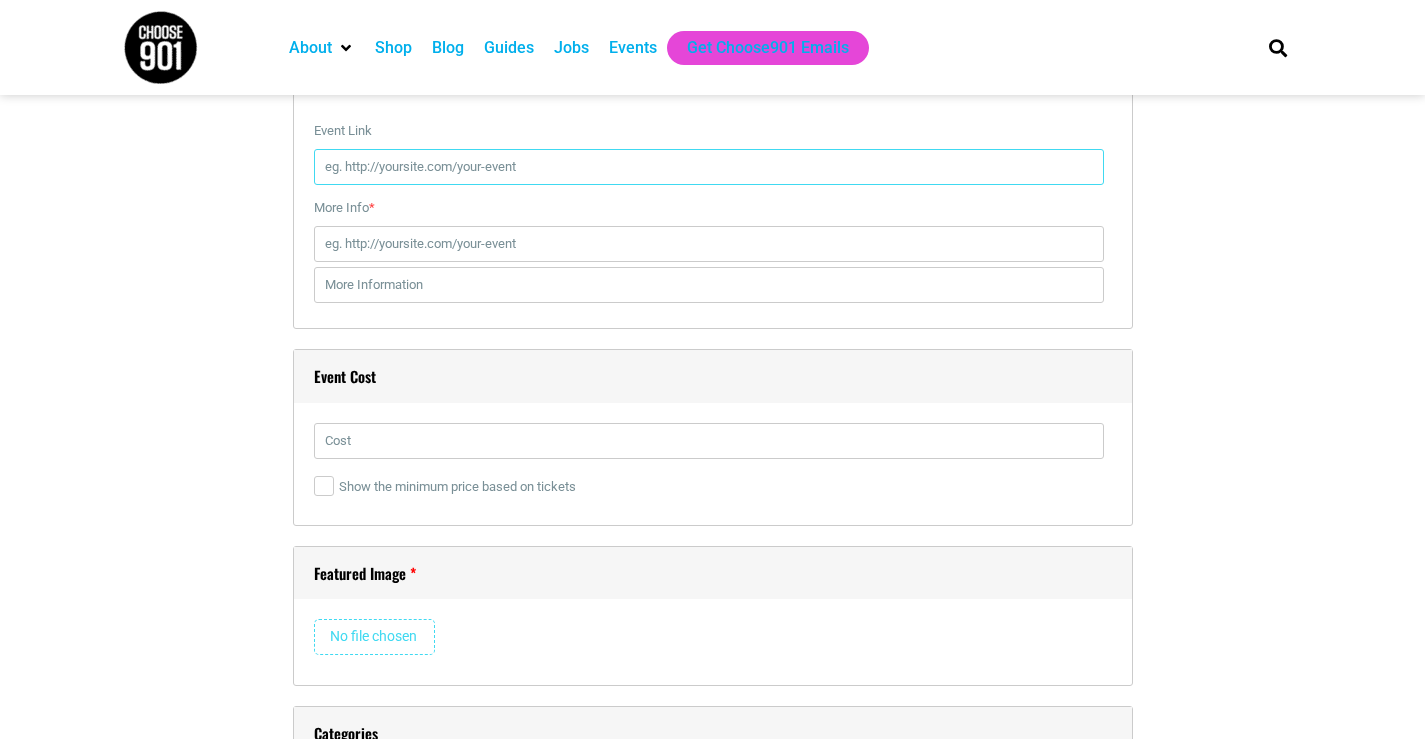 drag, startPoint x: 462, startPoint y: 161, endPoint x: 460, endPoint y: 183, distance: 22.090721 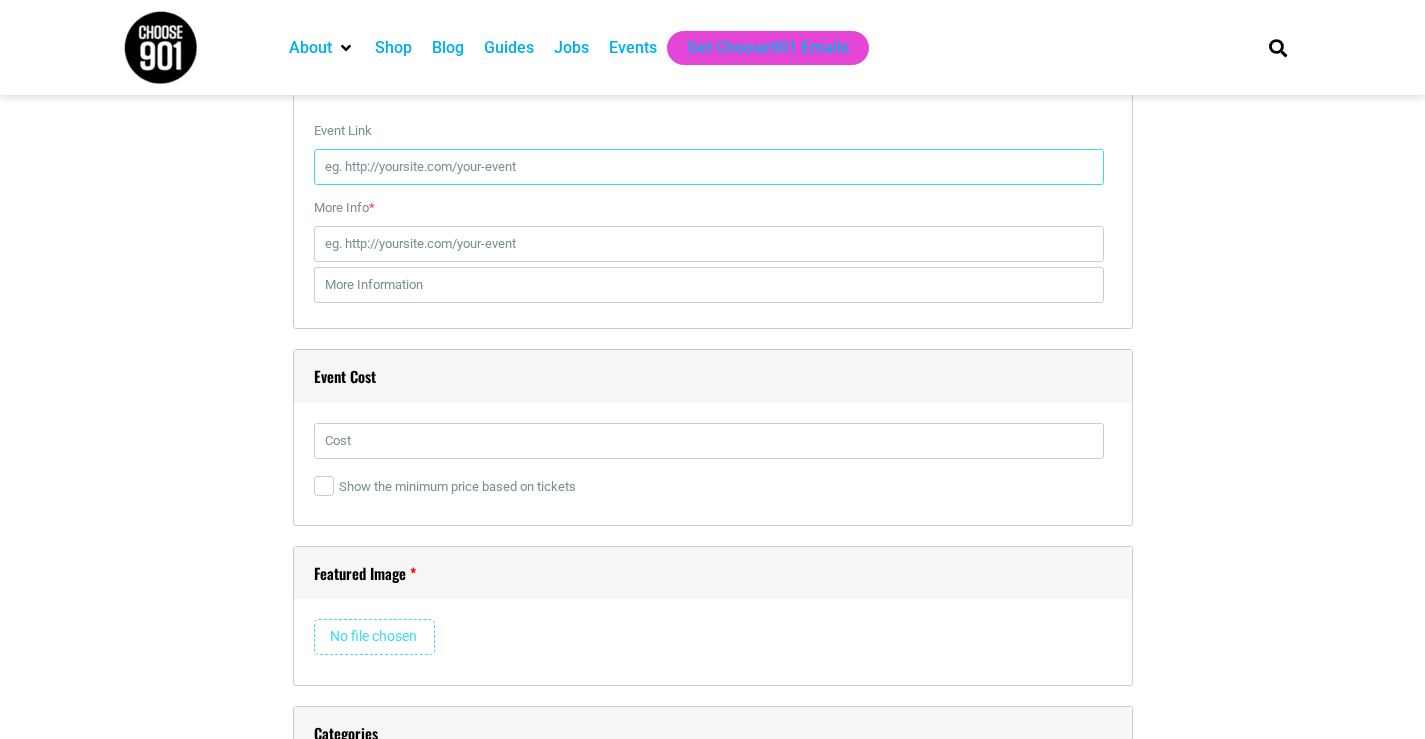 click on "Event Link" at bounding box center [709, 167] 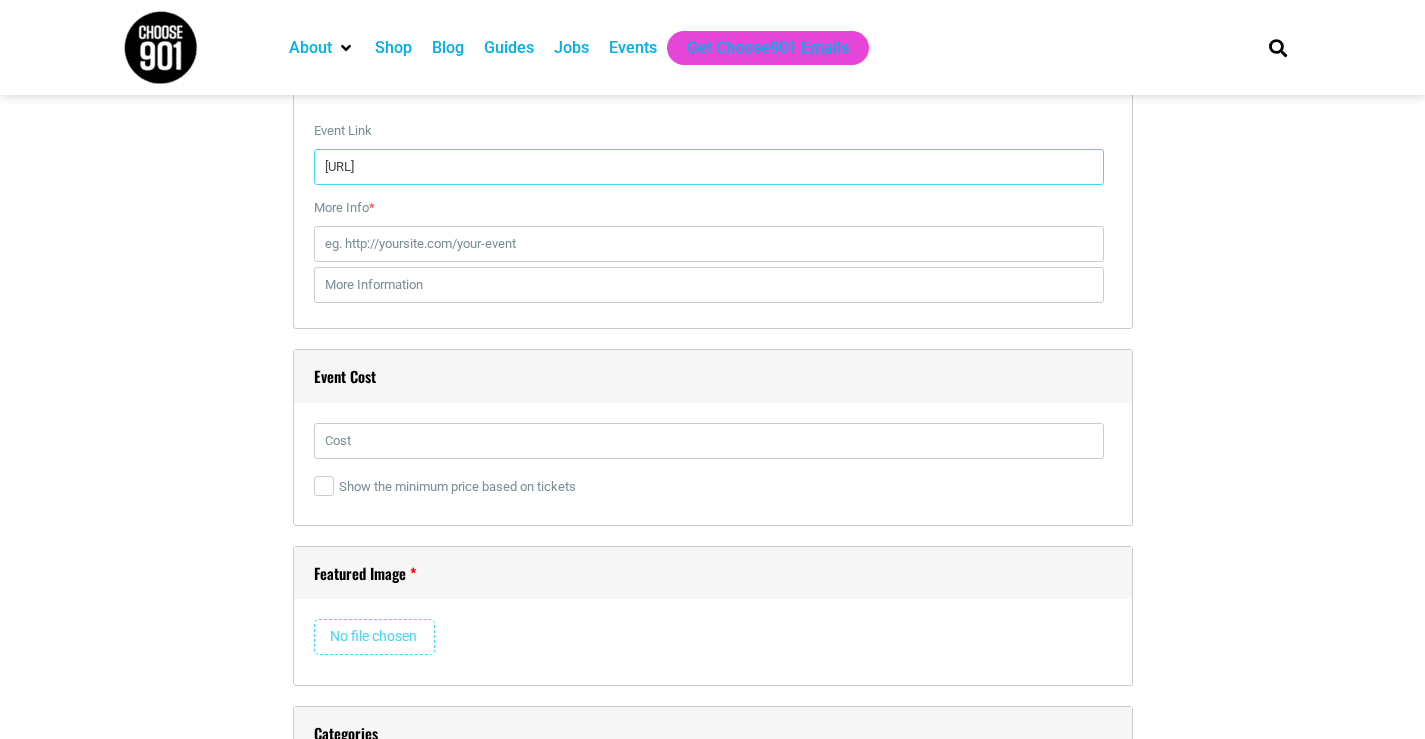 type on "[URL]" 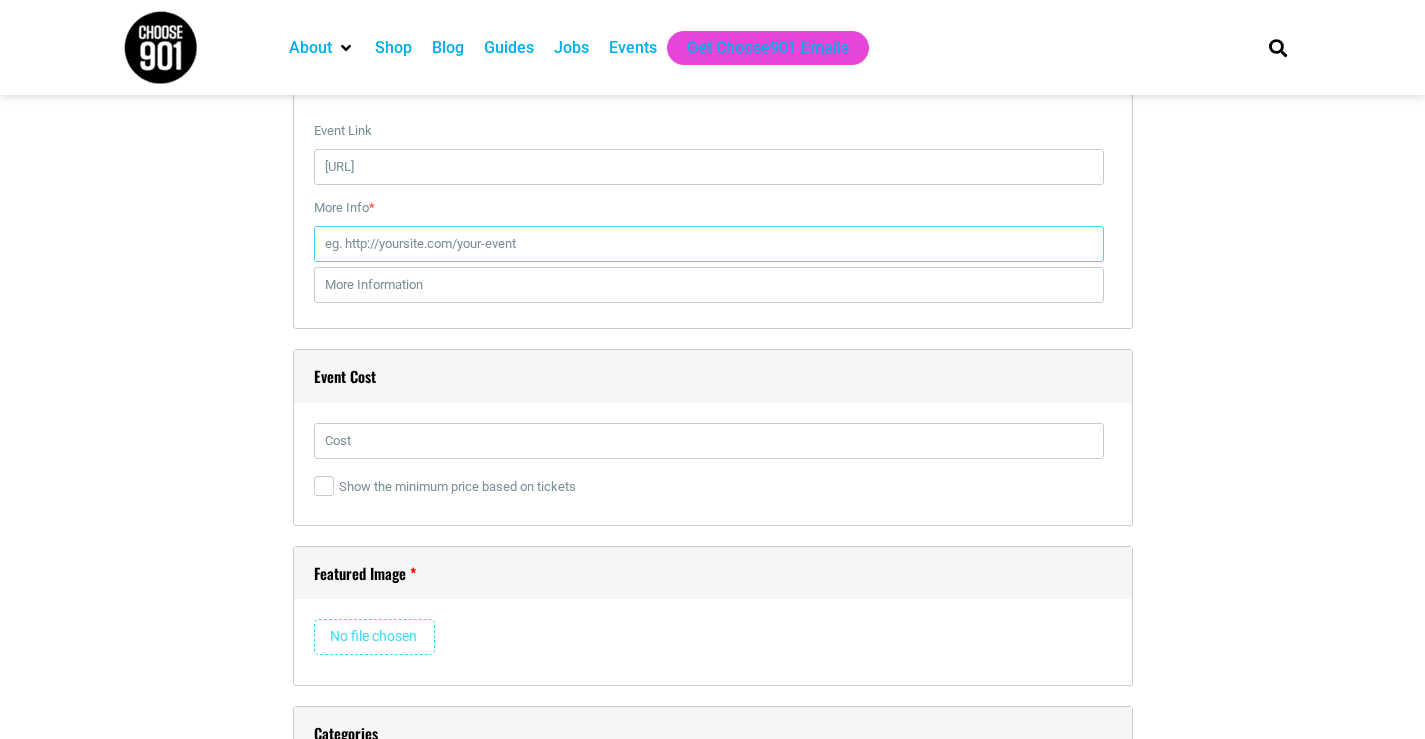 click on "More Info  *" at bounding box center [709, 244] 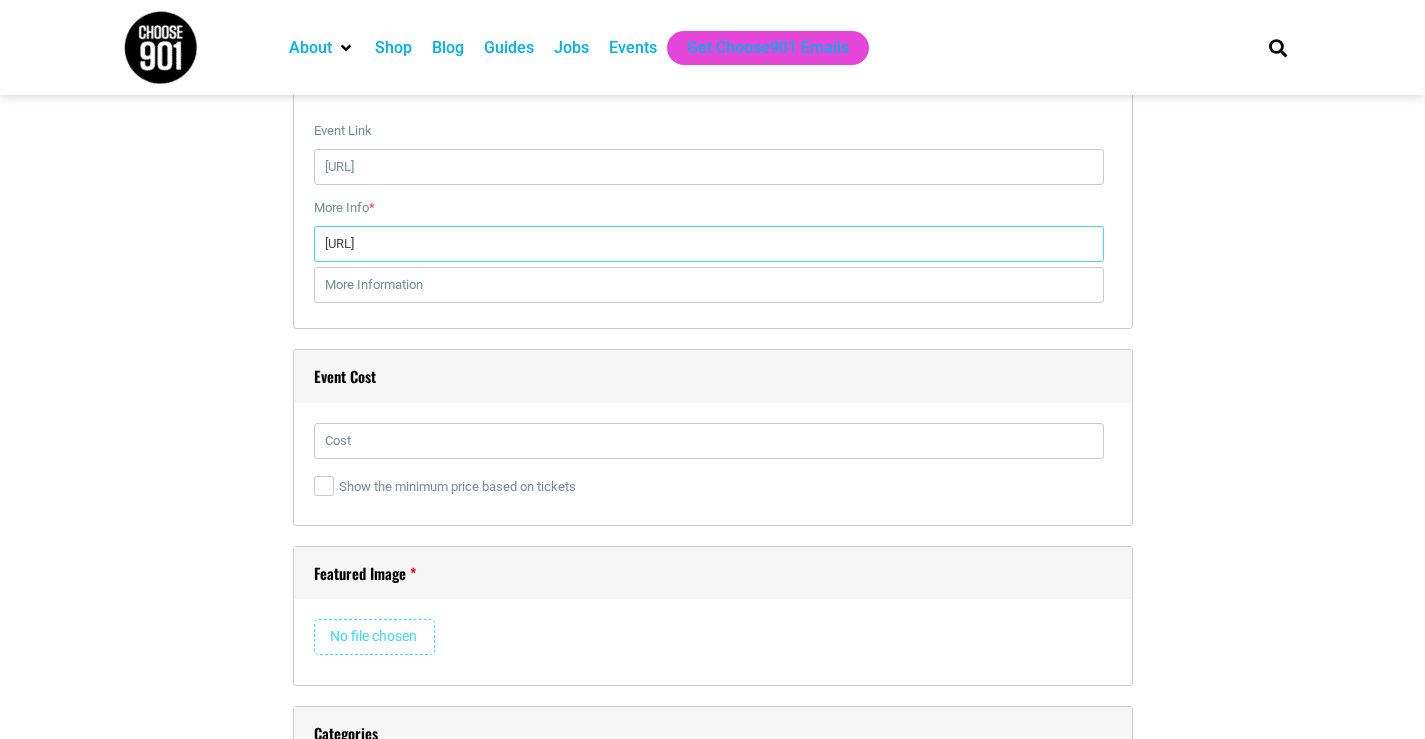 type on "[URL]" 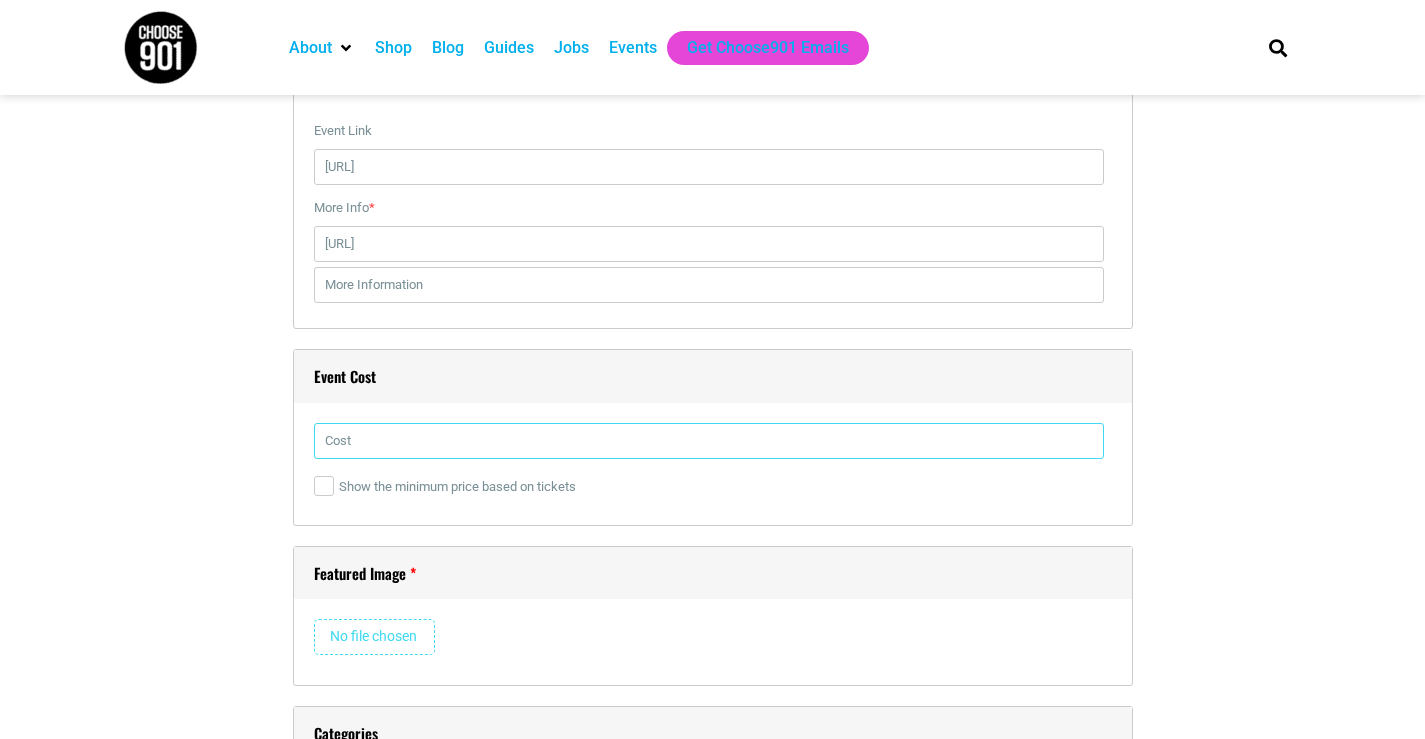 click at bounding box center (709, 441) 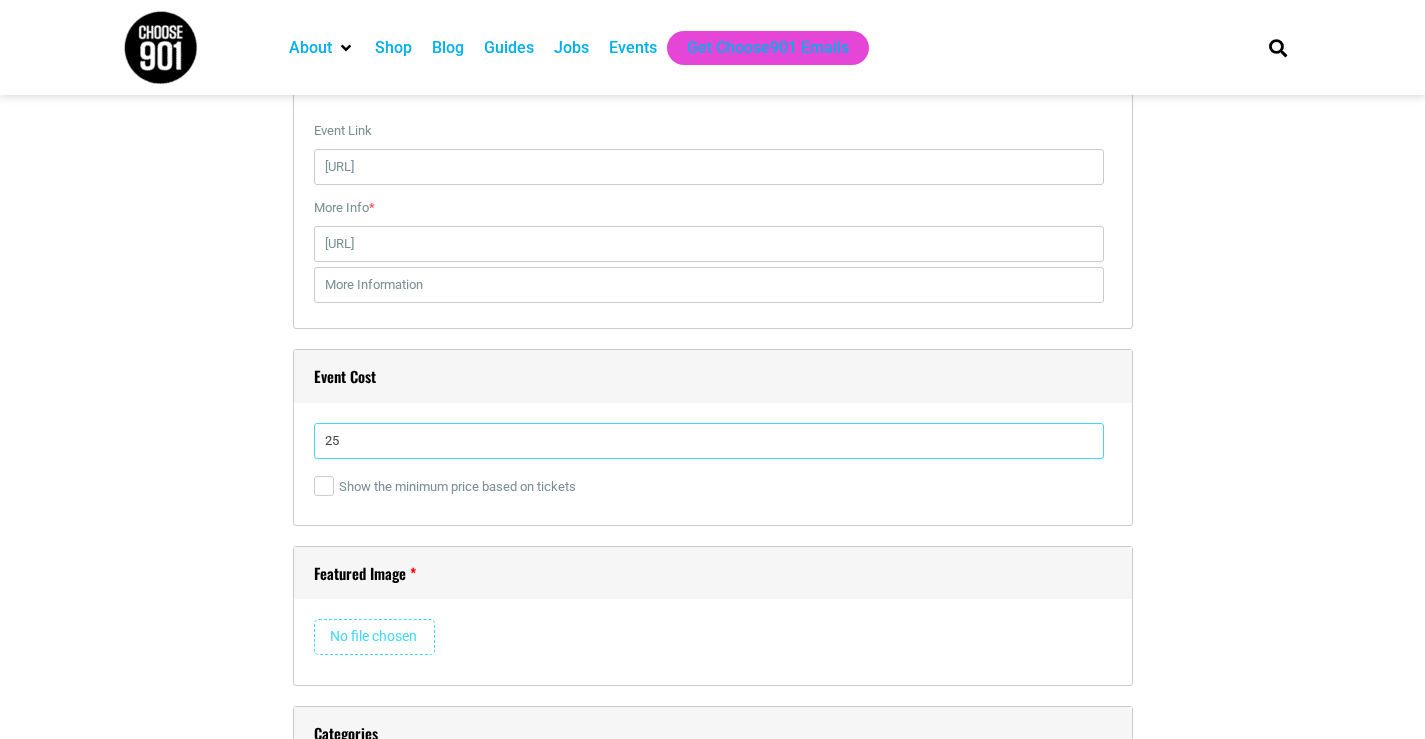 type on "2" 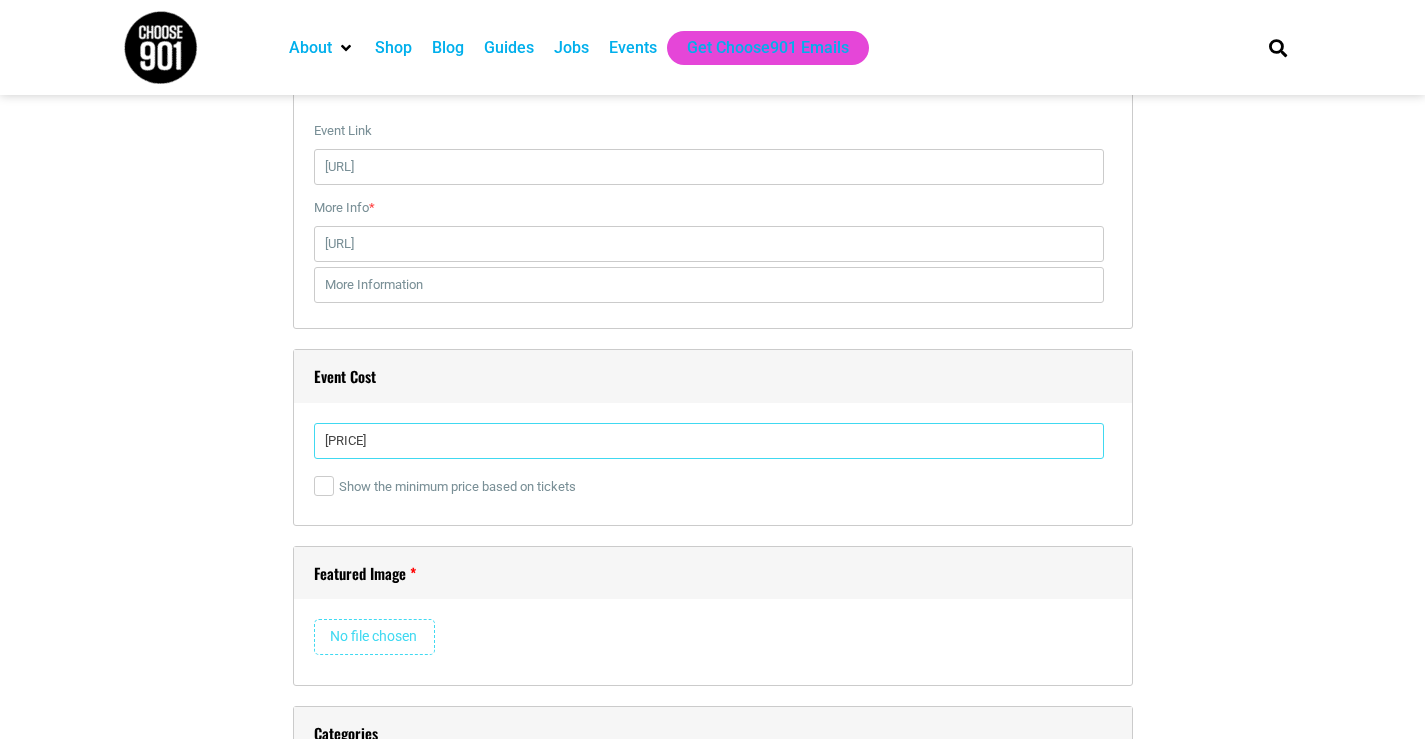 type on "[PRICE]" 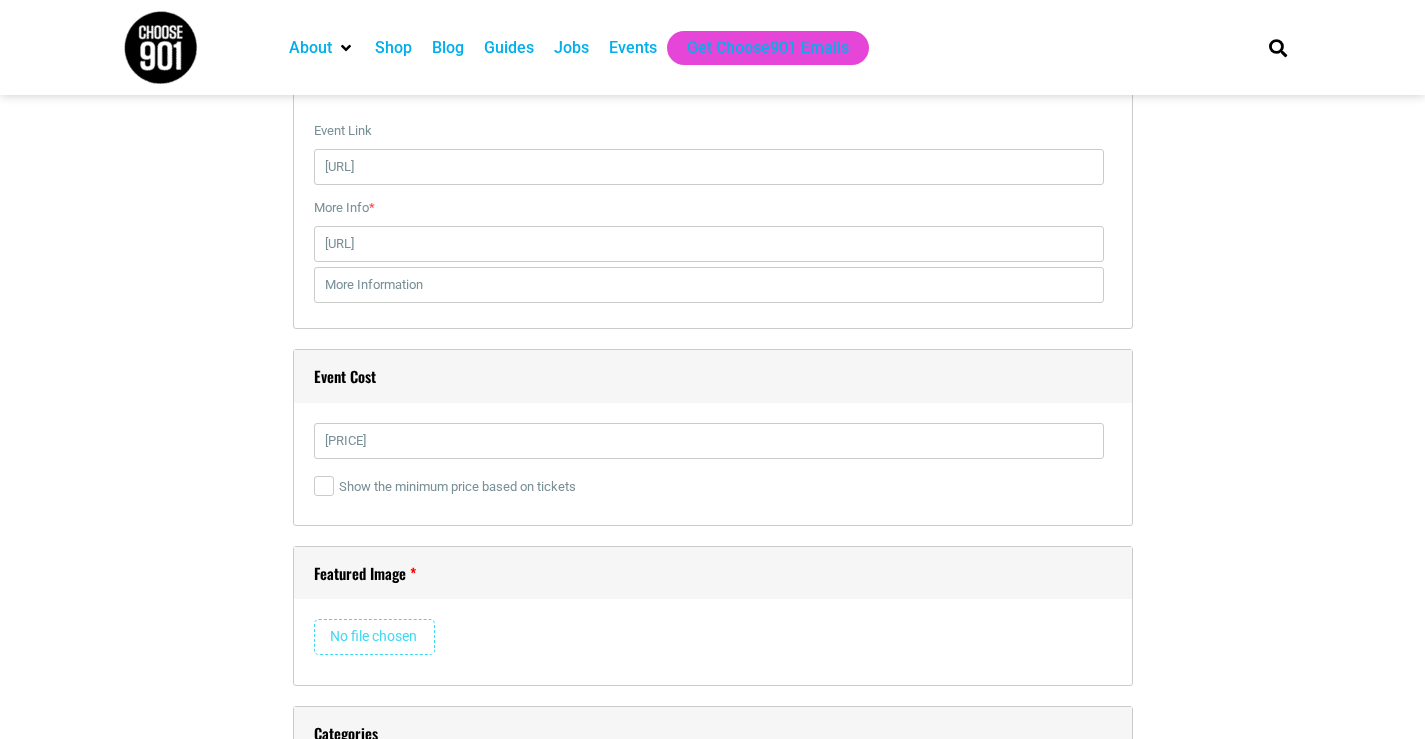 click on "Featured Image" at bounding box center [713, 573] 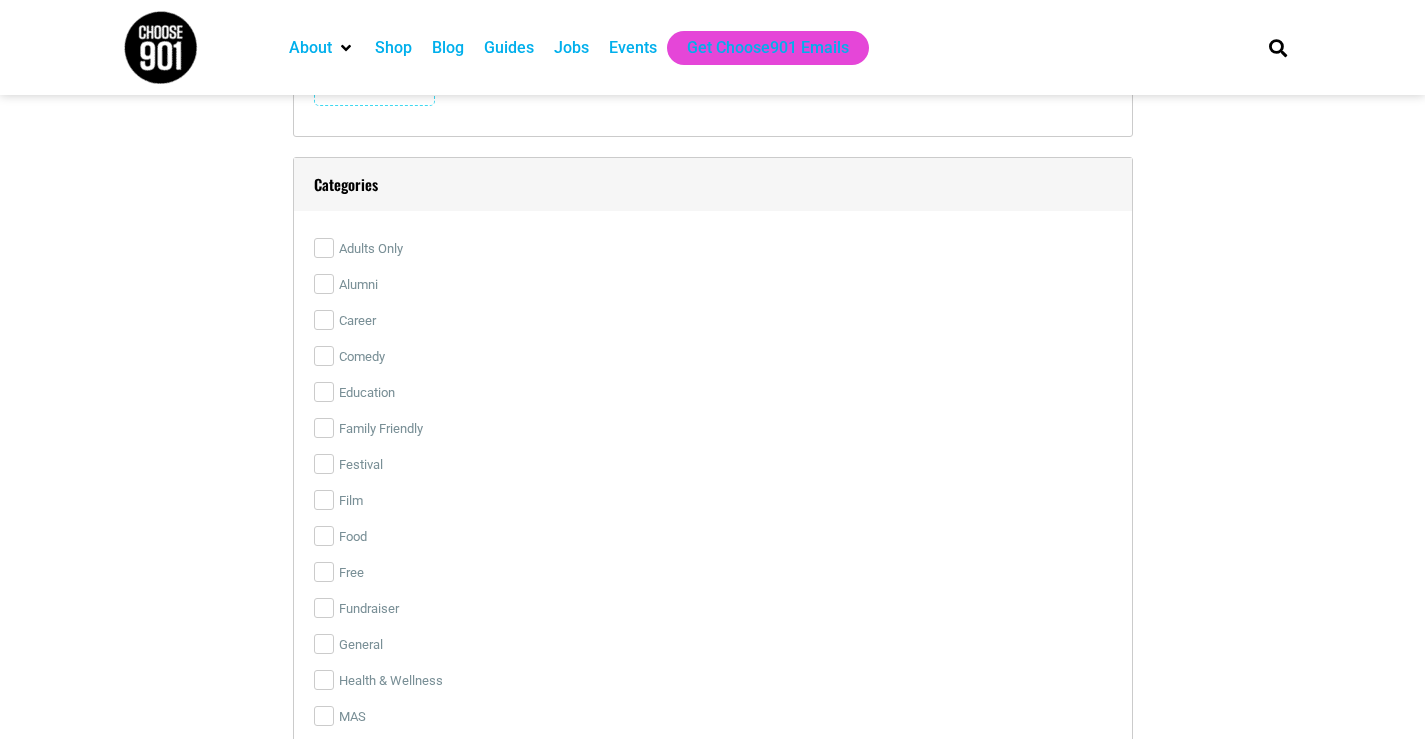 scroll, scrollTop: 3661, scrollLeft: 0, axis: vertical 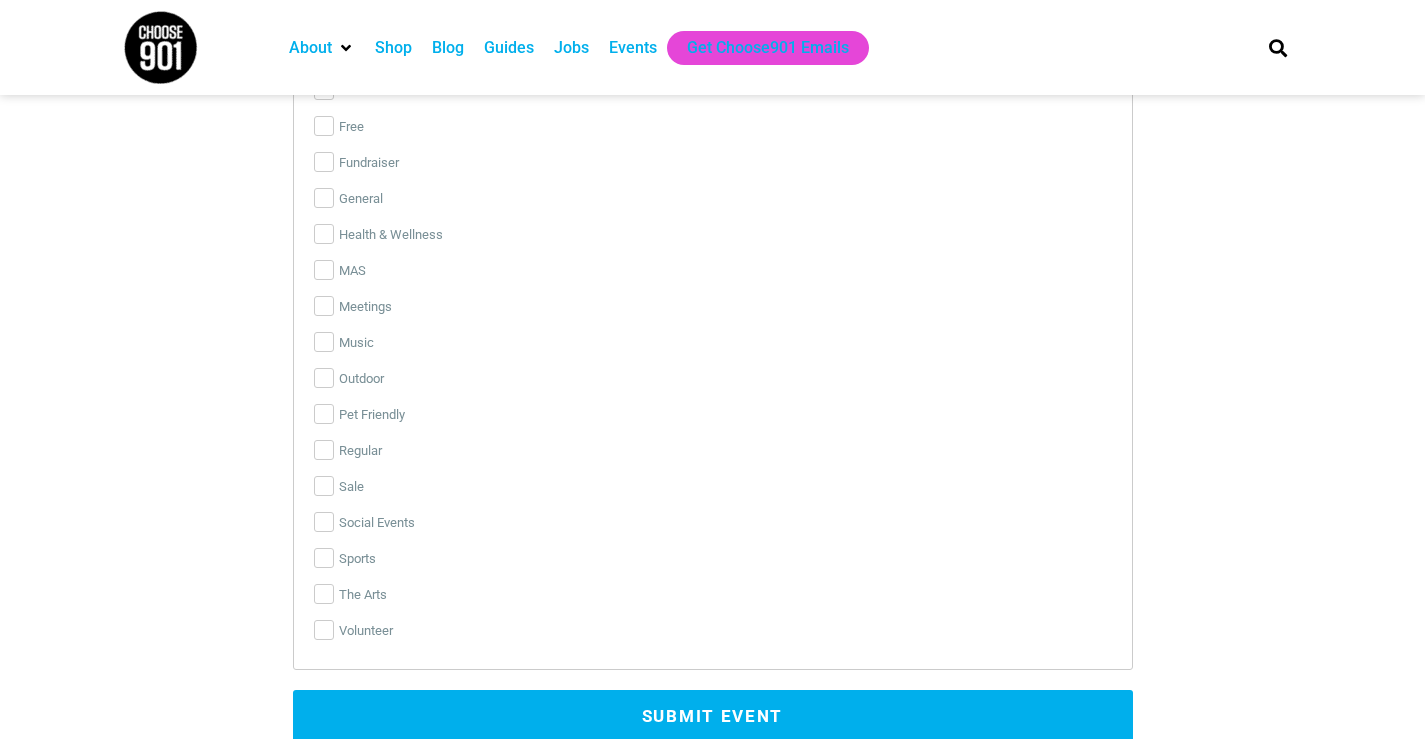 click on "Categories
Adults Only
Alumni
Career
Comedy
Education
Family Friendly
Festival
Film
Food
Free
Fundraiser
General
Health & Wellness
MAS
Meetings
Music
Outdoor
Pet Friendly
Regular
Sale
Social Events
Sports
The Arts
Volunteer" at bounding box center (713, 190) 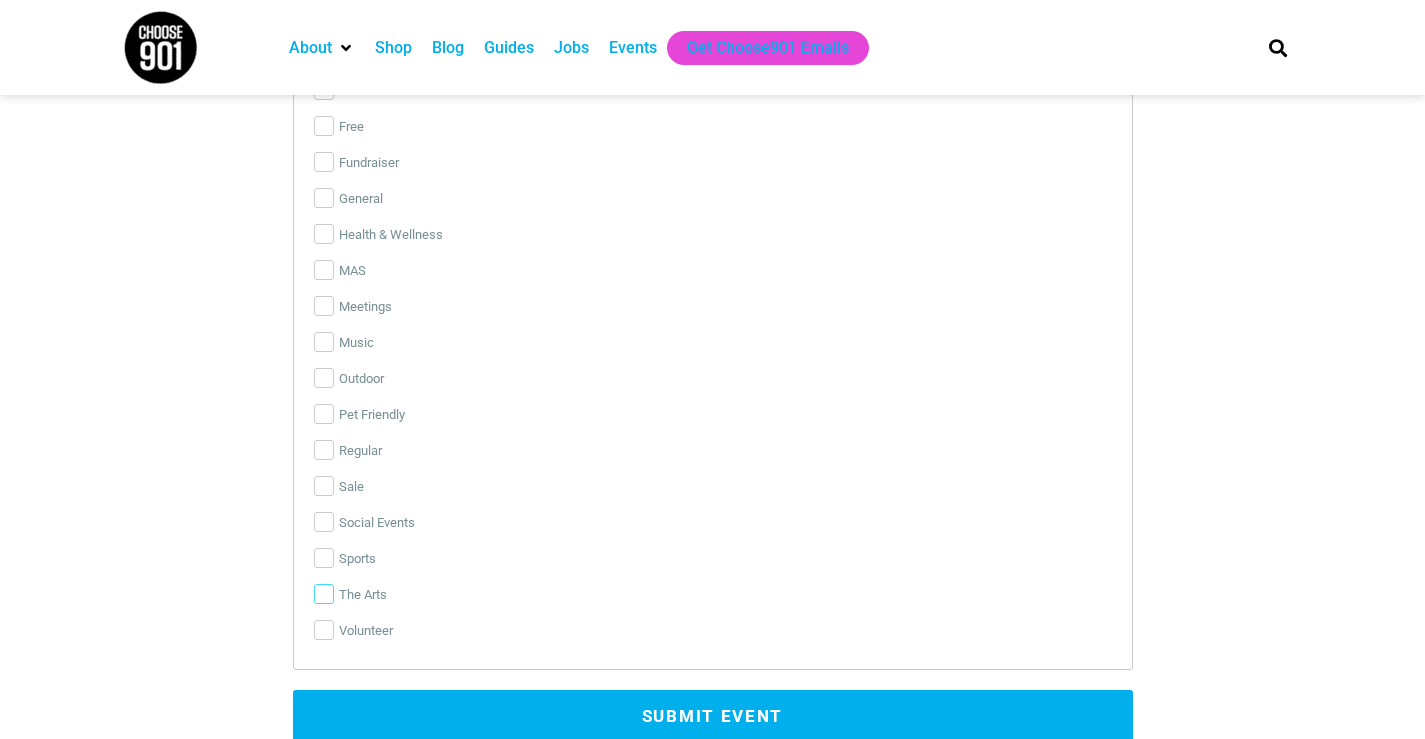 click on "The Arts" at bounding box center (324, 594) 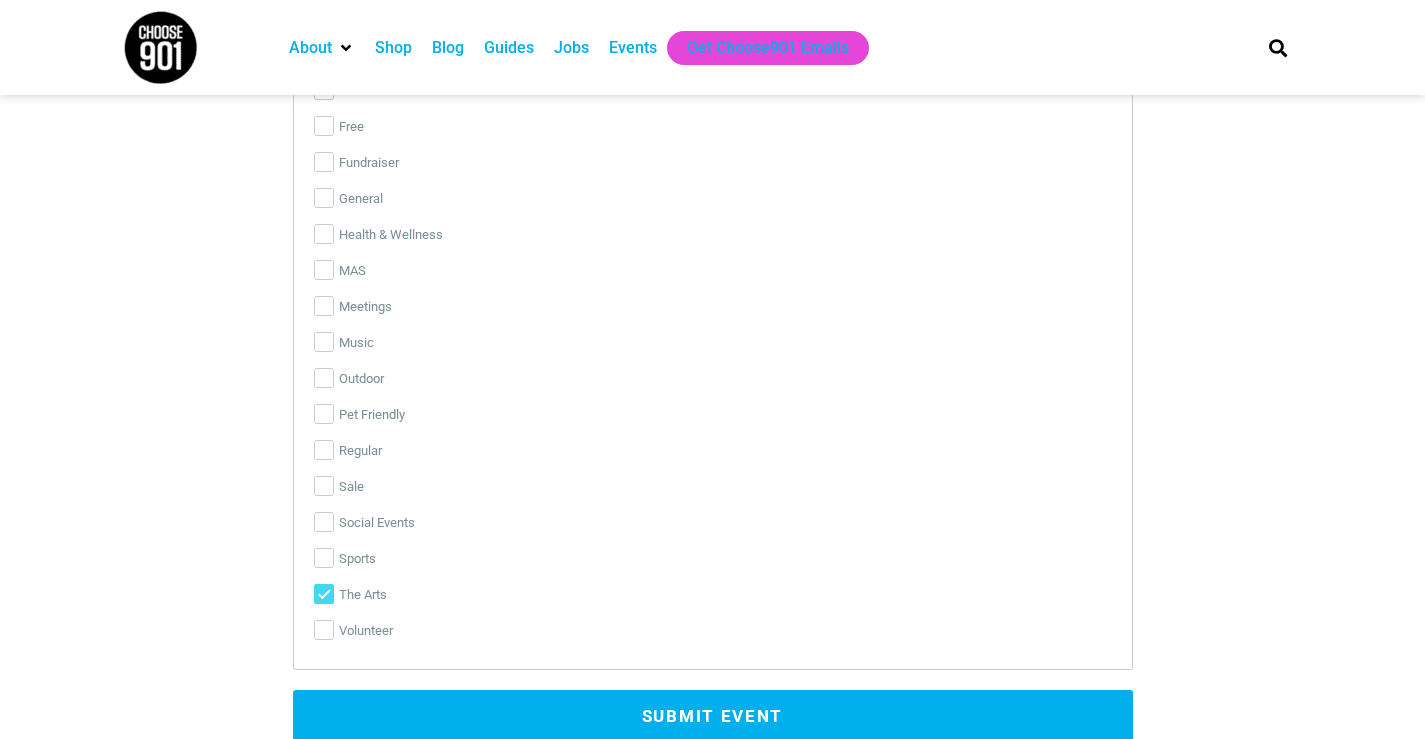 click on "Submit Event" at bounding box center [713, 717] 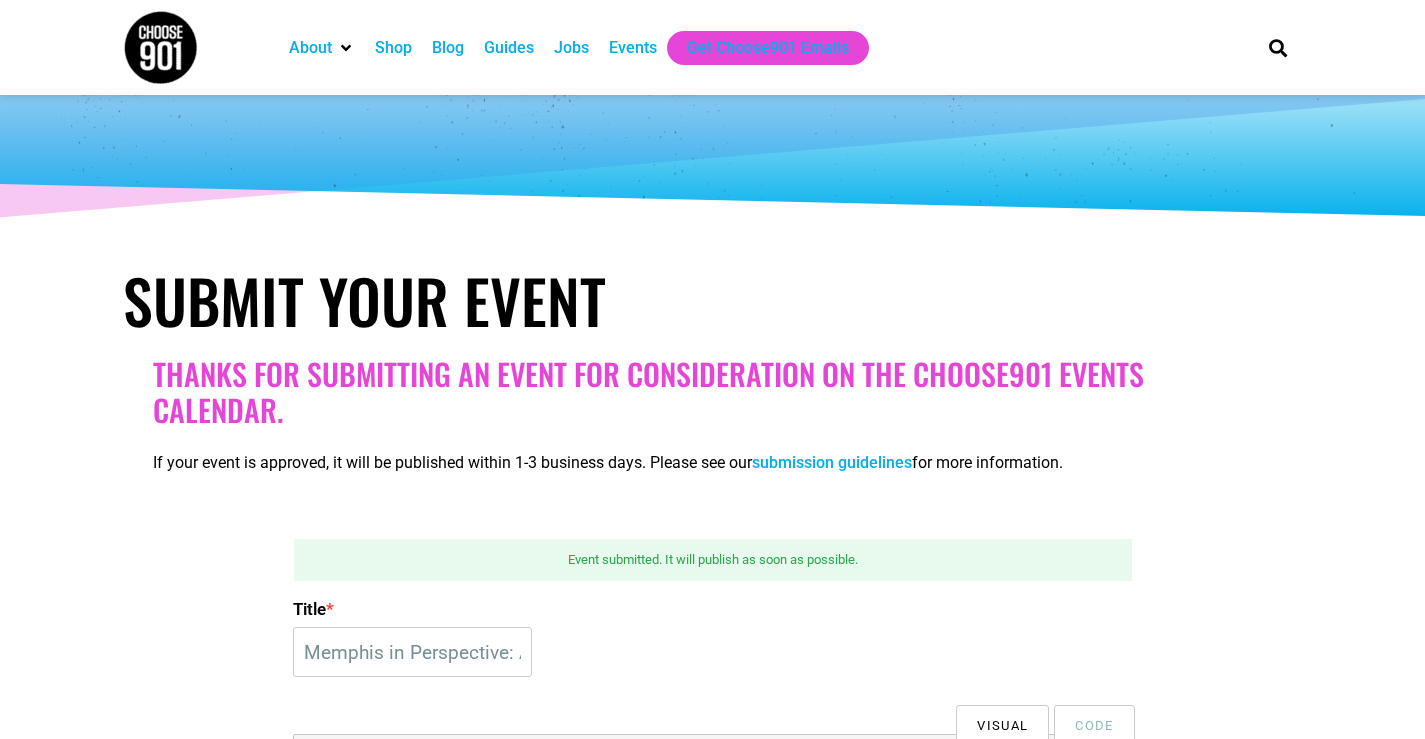 scroll, scrollTop: 0, scrollLeft: 0, axis: both 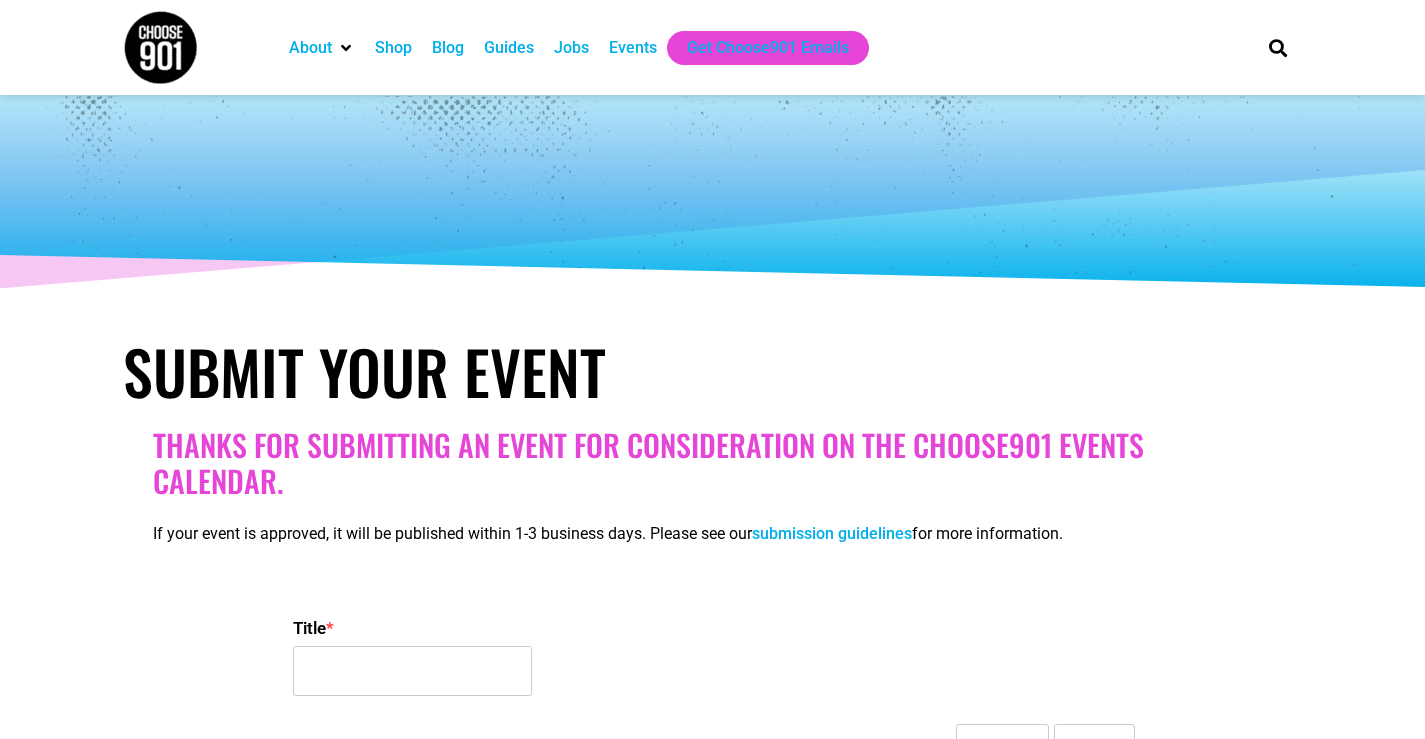 select 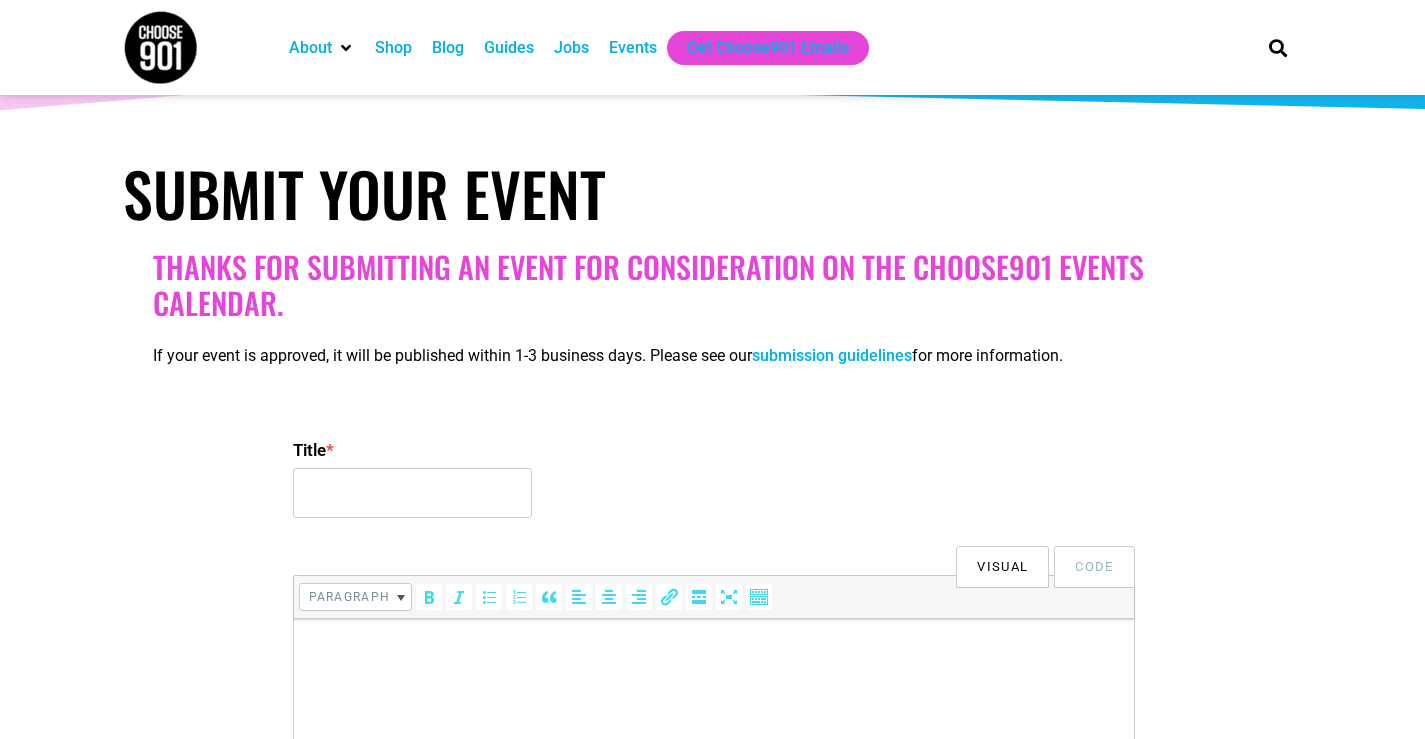 scroll, scrollTop: 200, scrollLeft: 0, axis: vertical 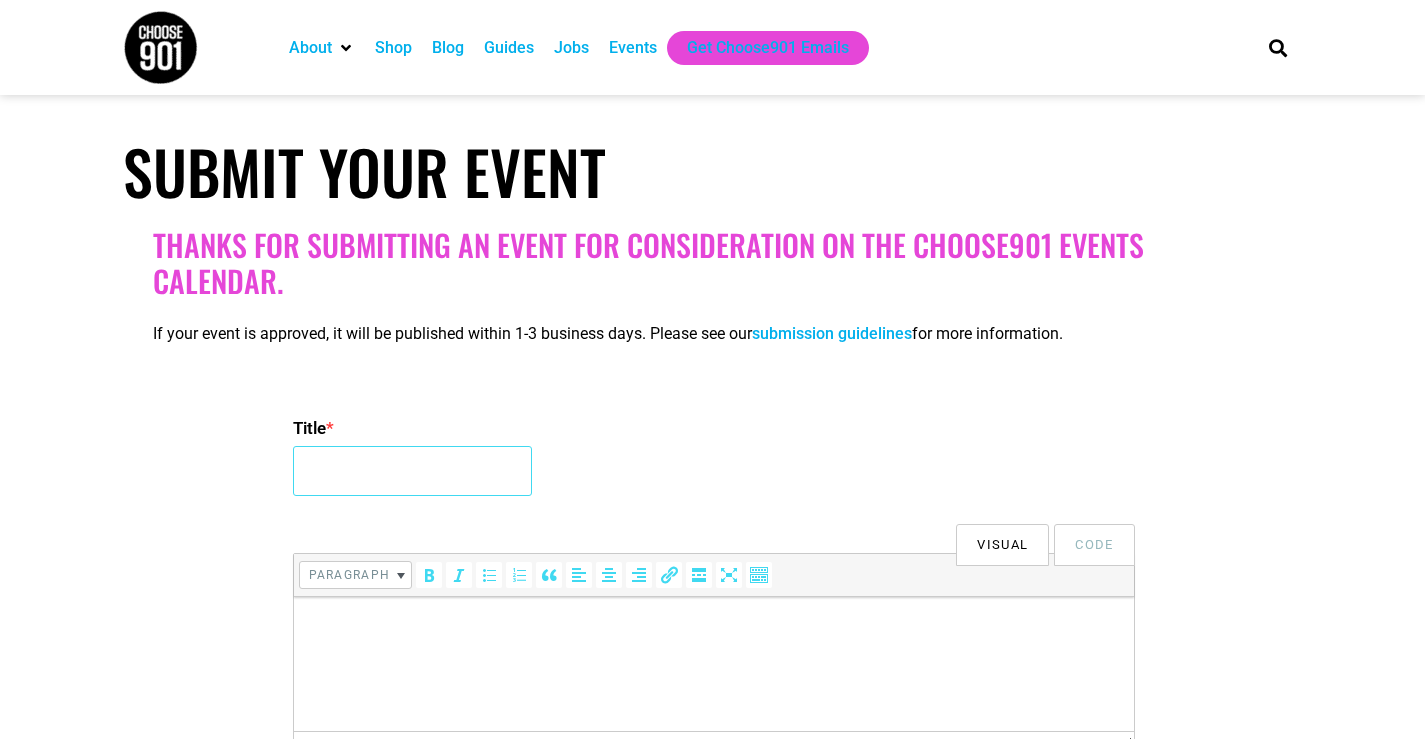 click on "Title  *" at bounding box center [412, 471] 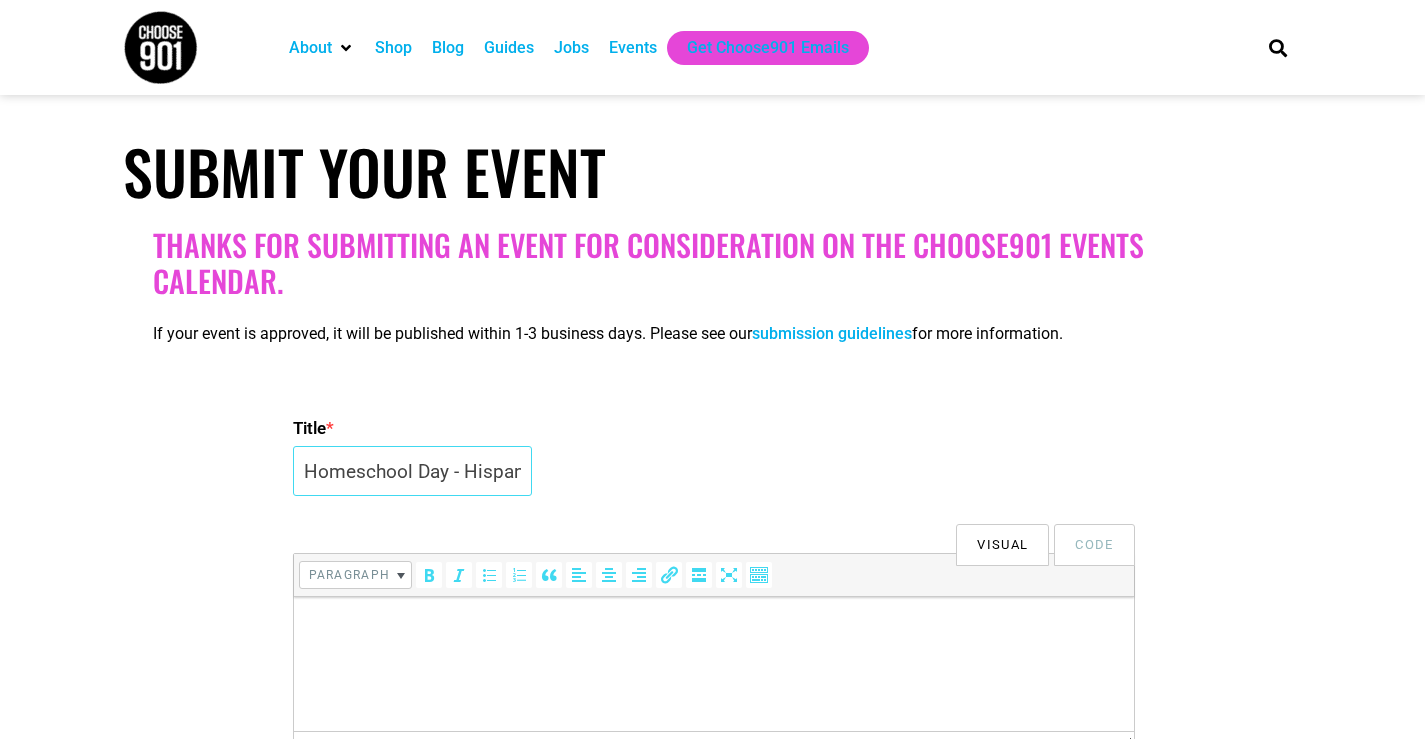 scroll, scrollTop: 0, scrollLeft: 150, axis: horizontal 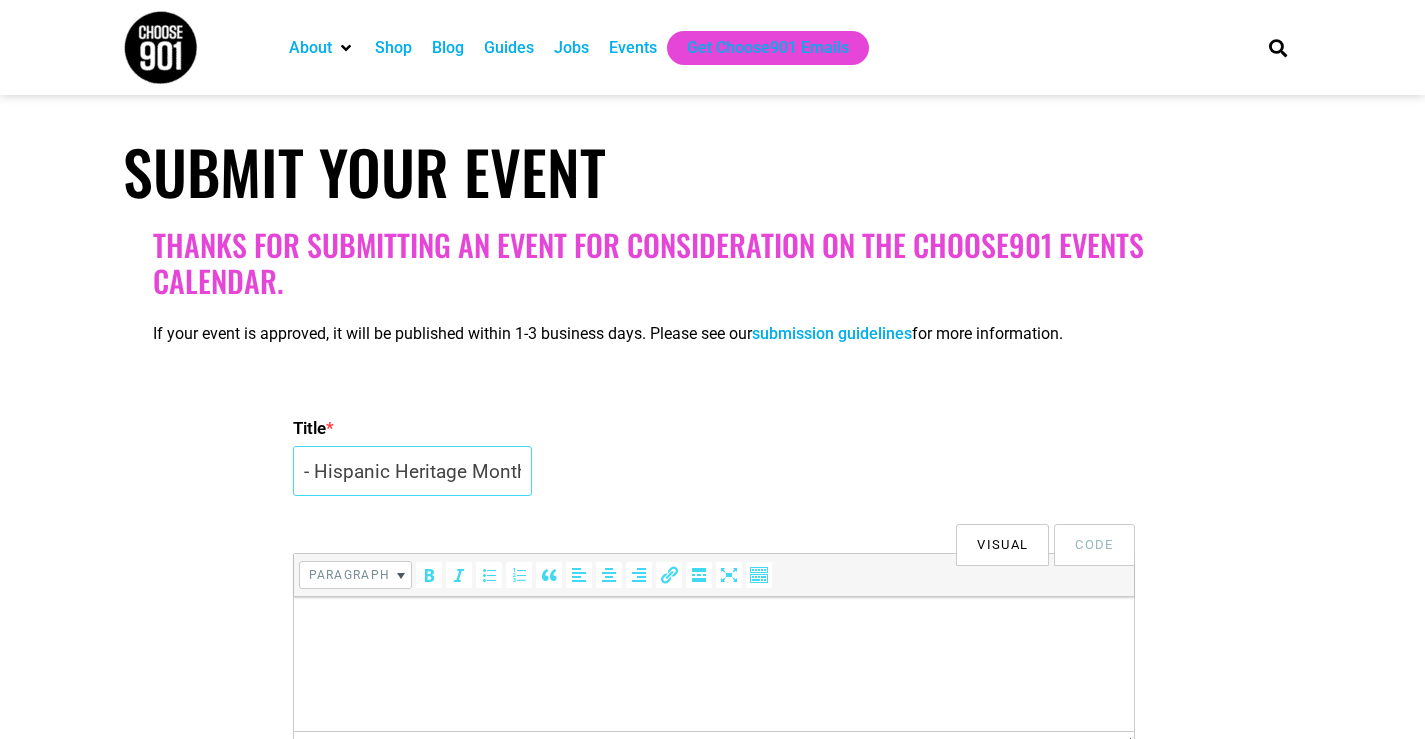 type on "Homeschool Day - Hispanic Heritage Month" 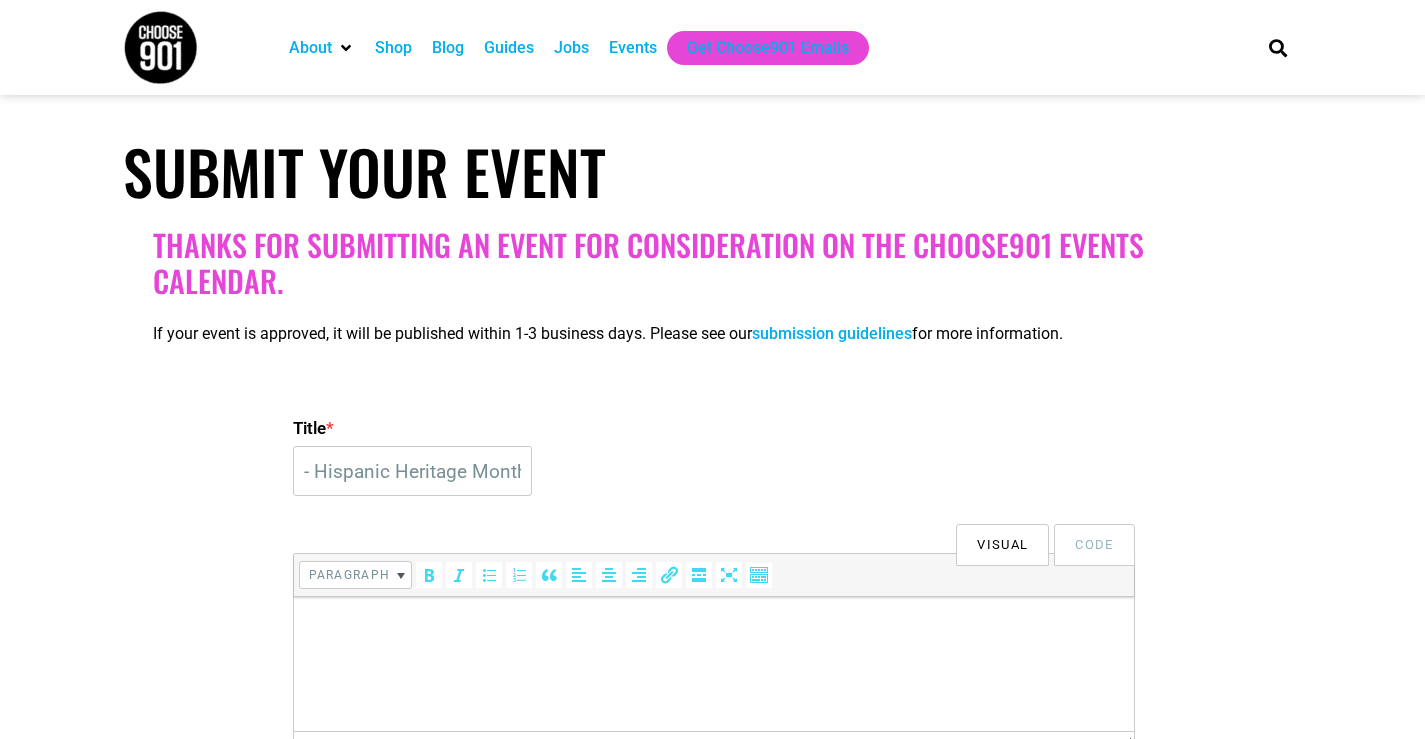 scroll, scrollTop: 0, scrollLeft: 0, axis: both 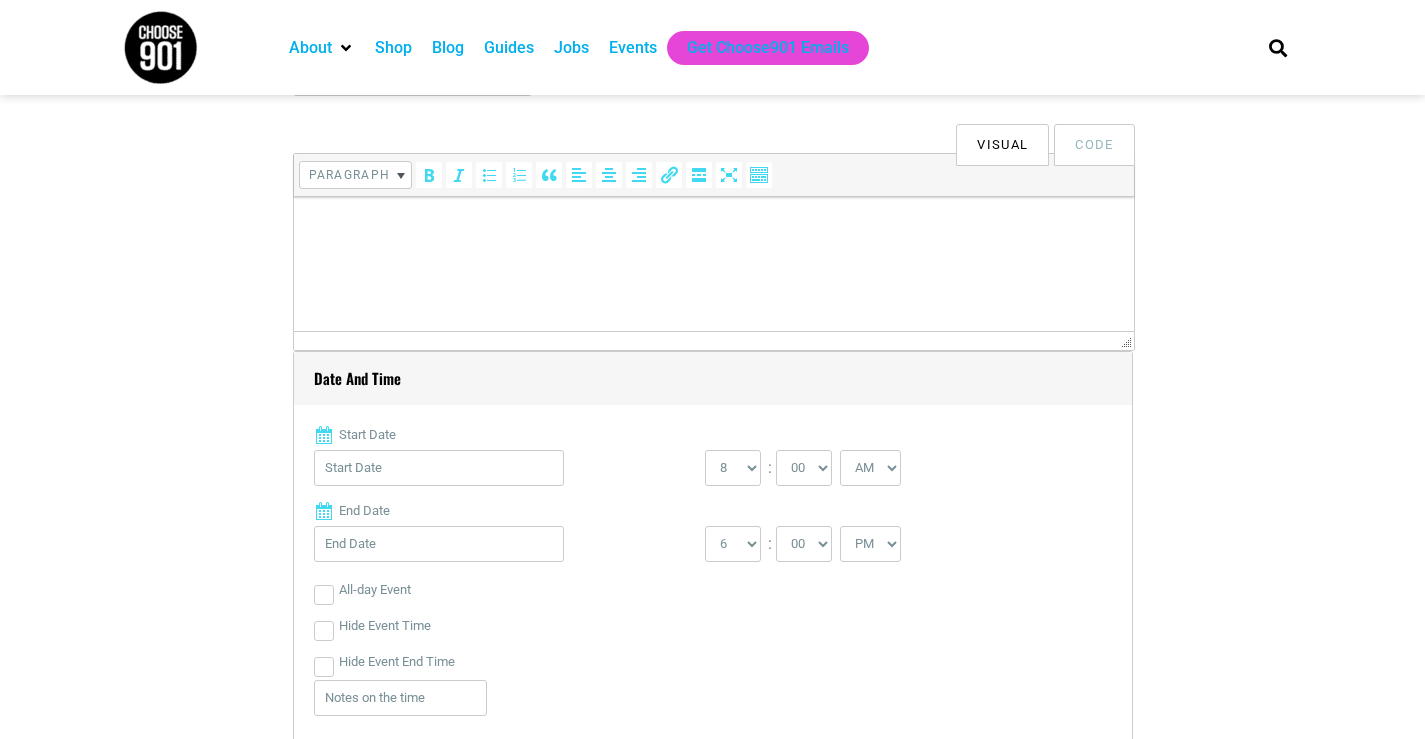 click at bounding box center (713, 225) 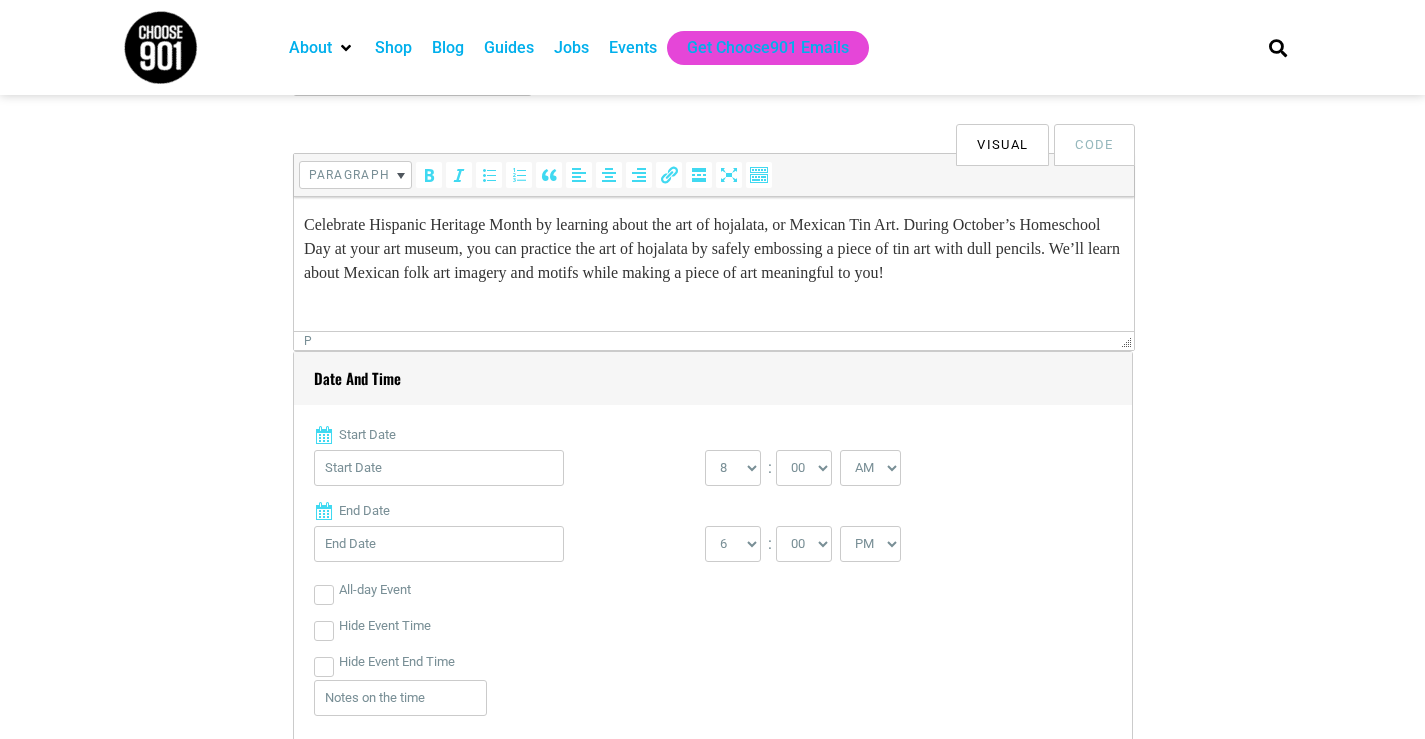 scroll, scrollTop: 293, scrollLeft: 0, axis: vertical 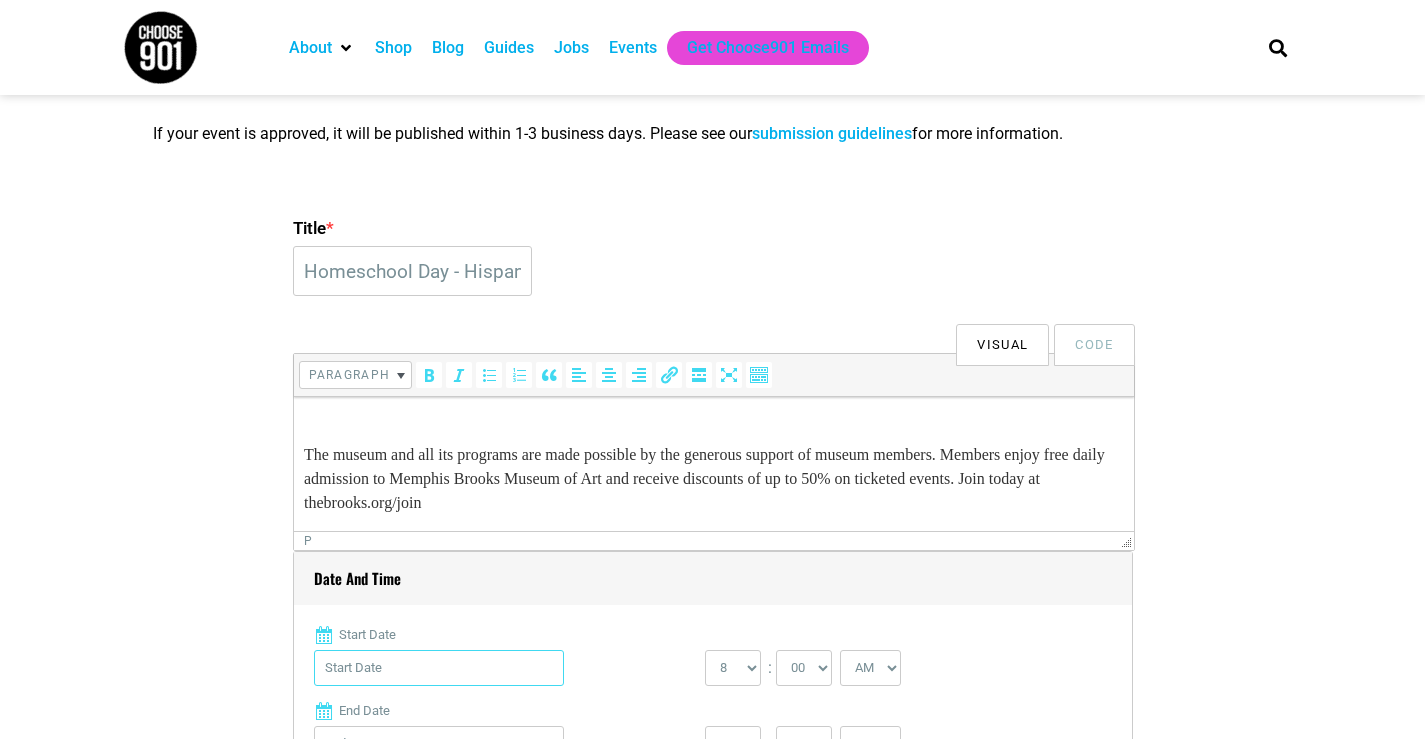 click on "Start Date" at bounding box center (439, 668) 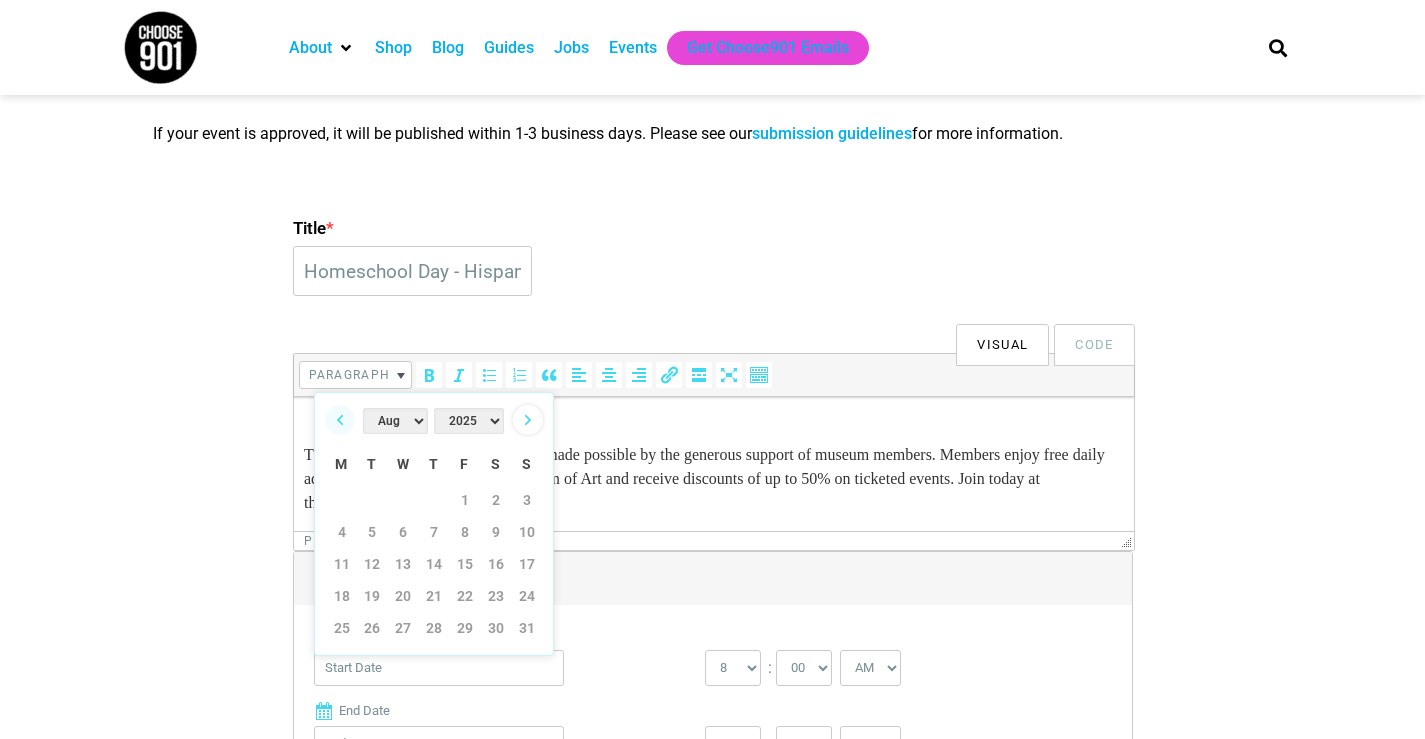 click on "Next" at bounding box center [528, 420] 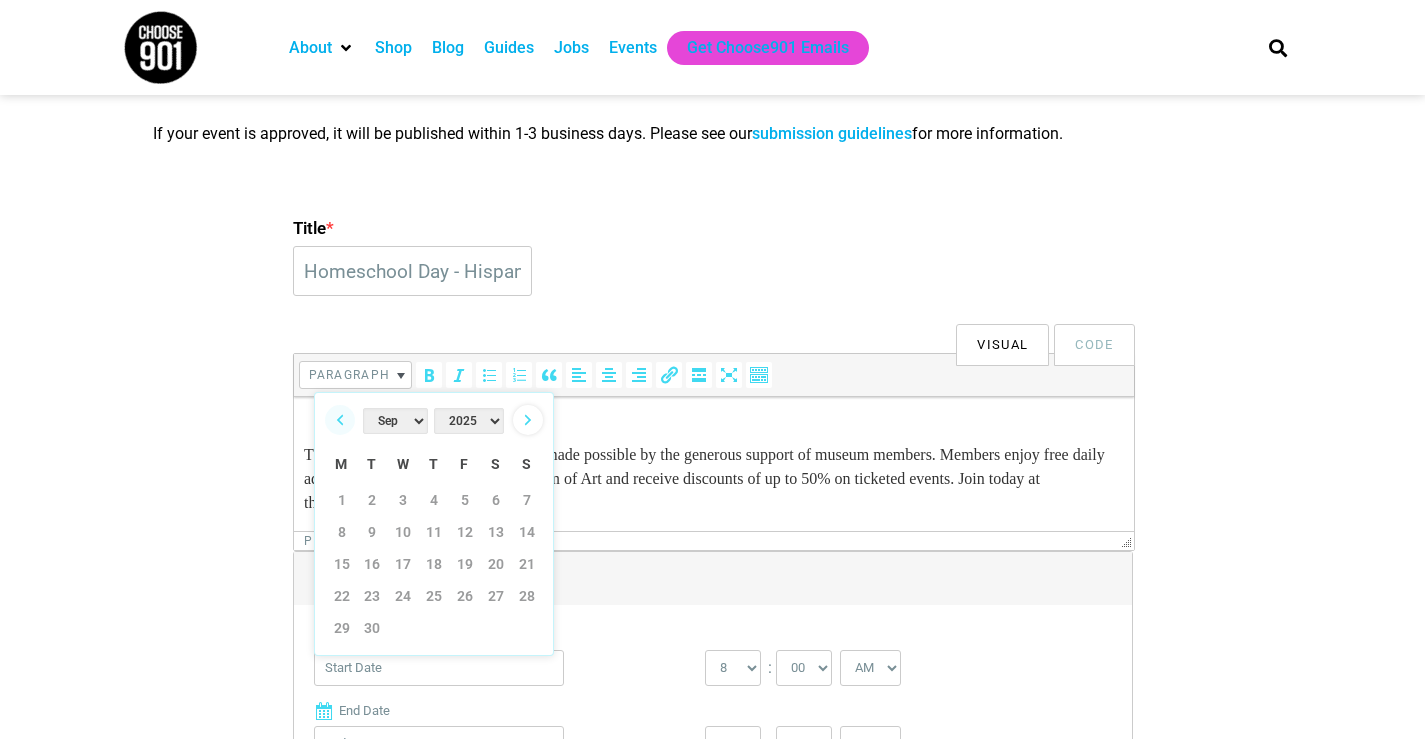 click on "Next" at bounding box center (528, 420) 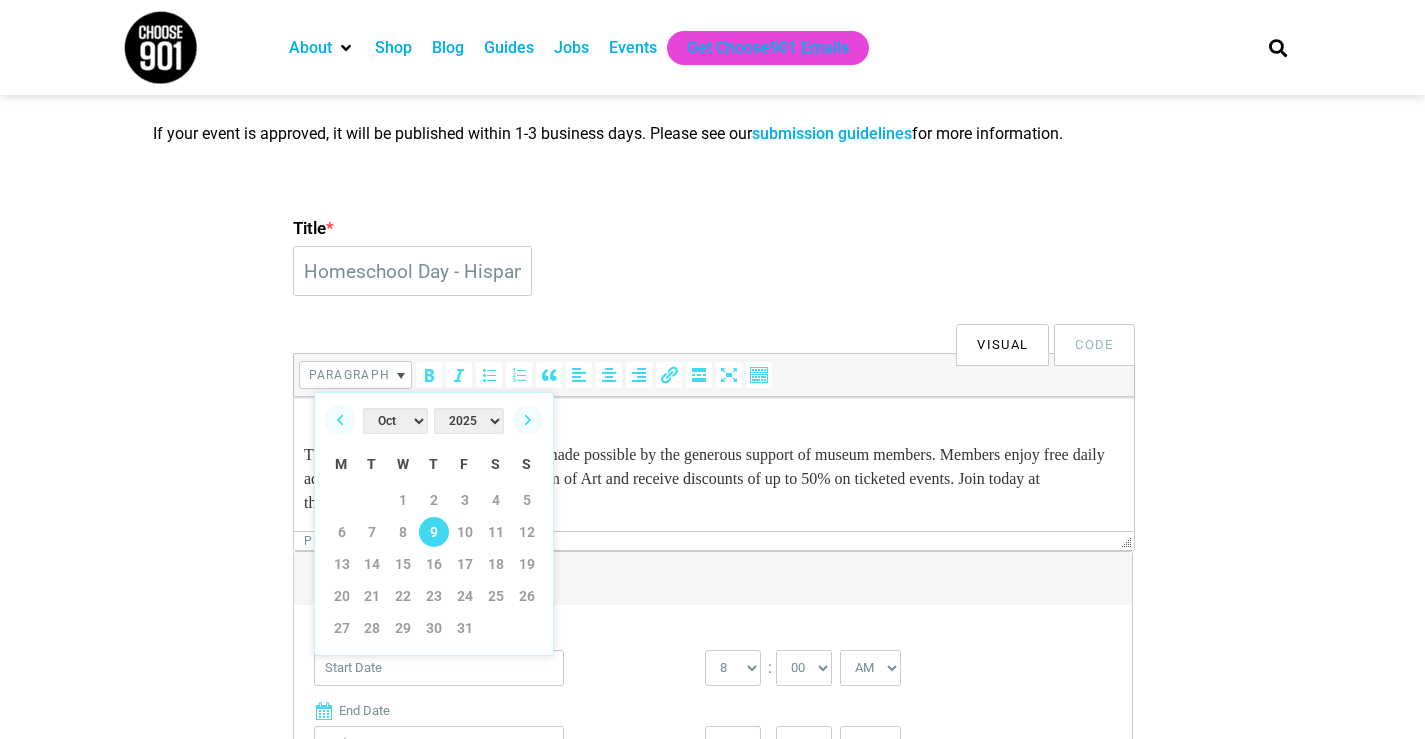 click on "9" at bounding box center [434, 532] 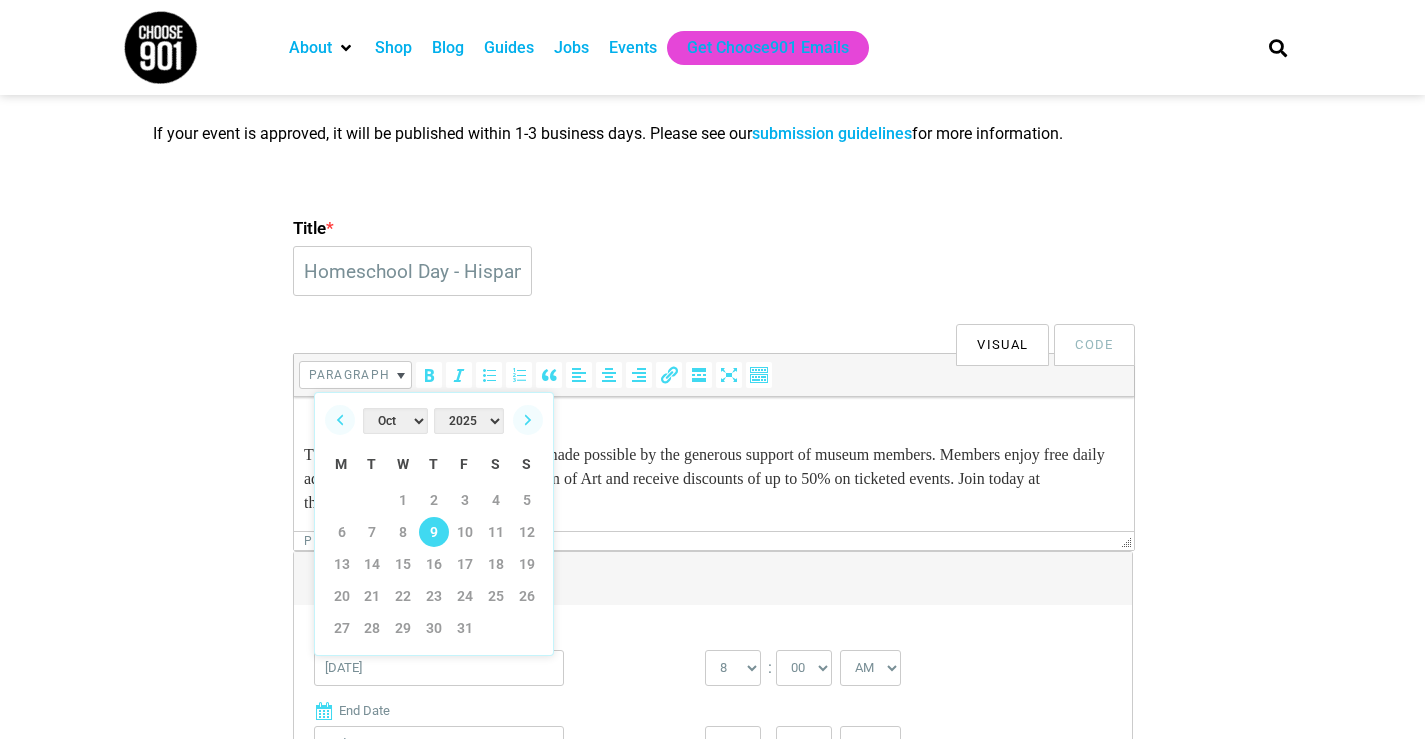 type on "10/09/2025" 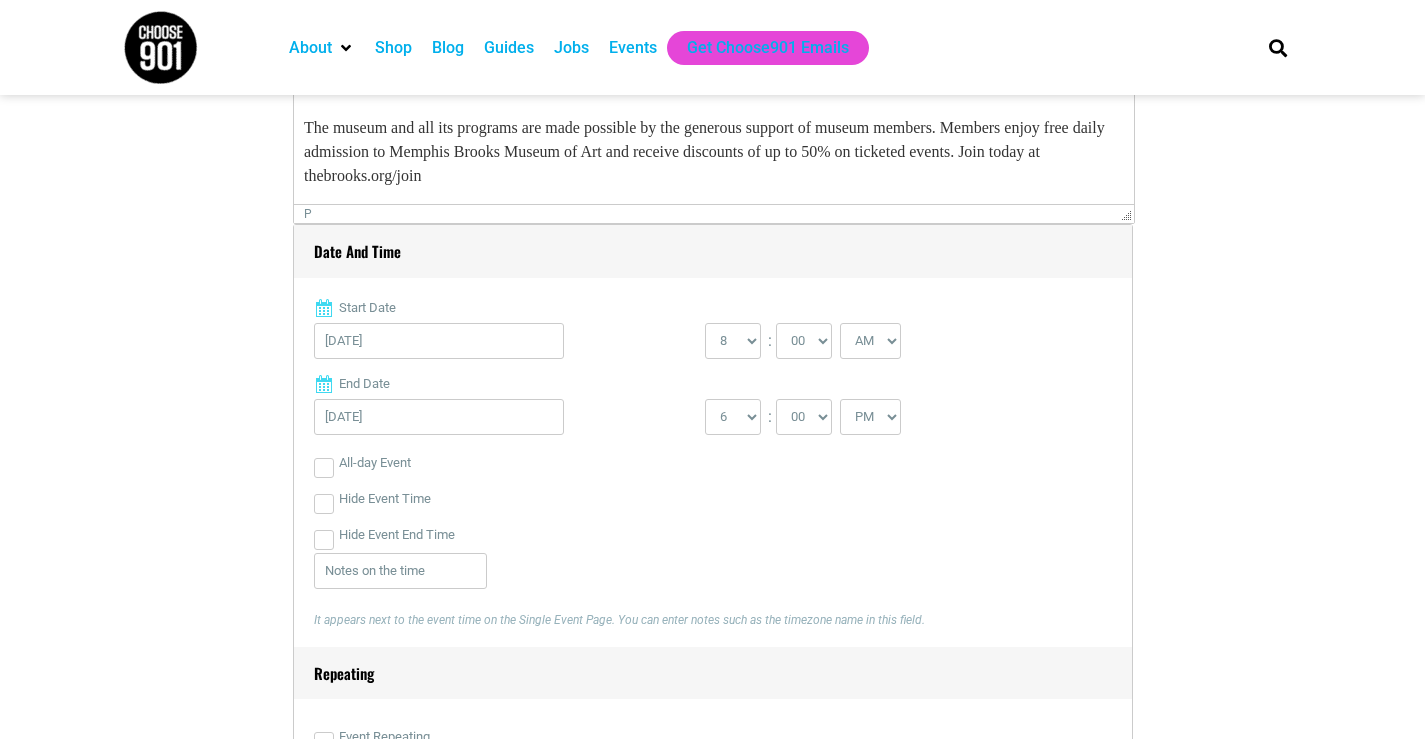 scroll, scrollTop: 800, scrollLeft: 0, axis: vertical 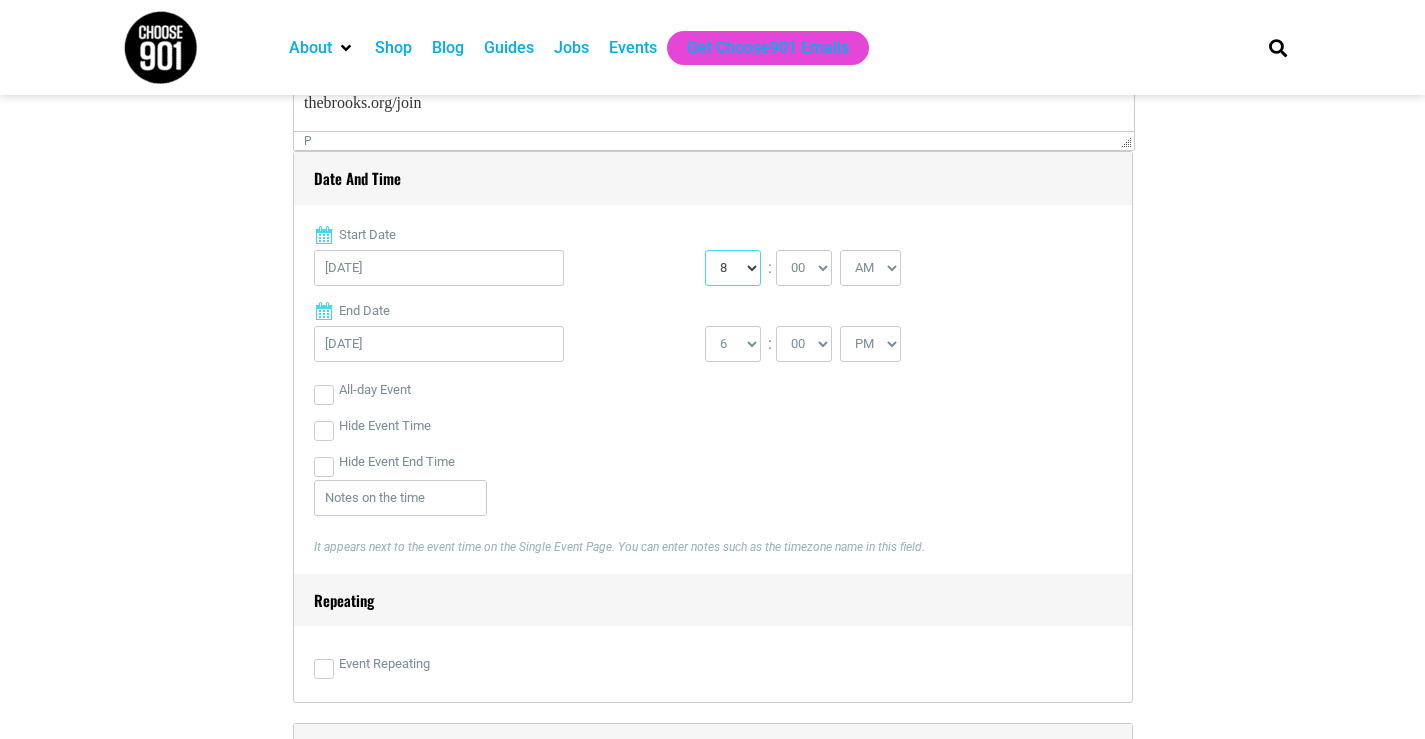 click on "0
1
2
3
4
5
6
7
8
9
10
11
12" at bounding box center (733, 268) 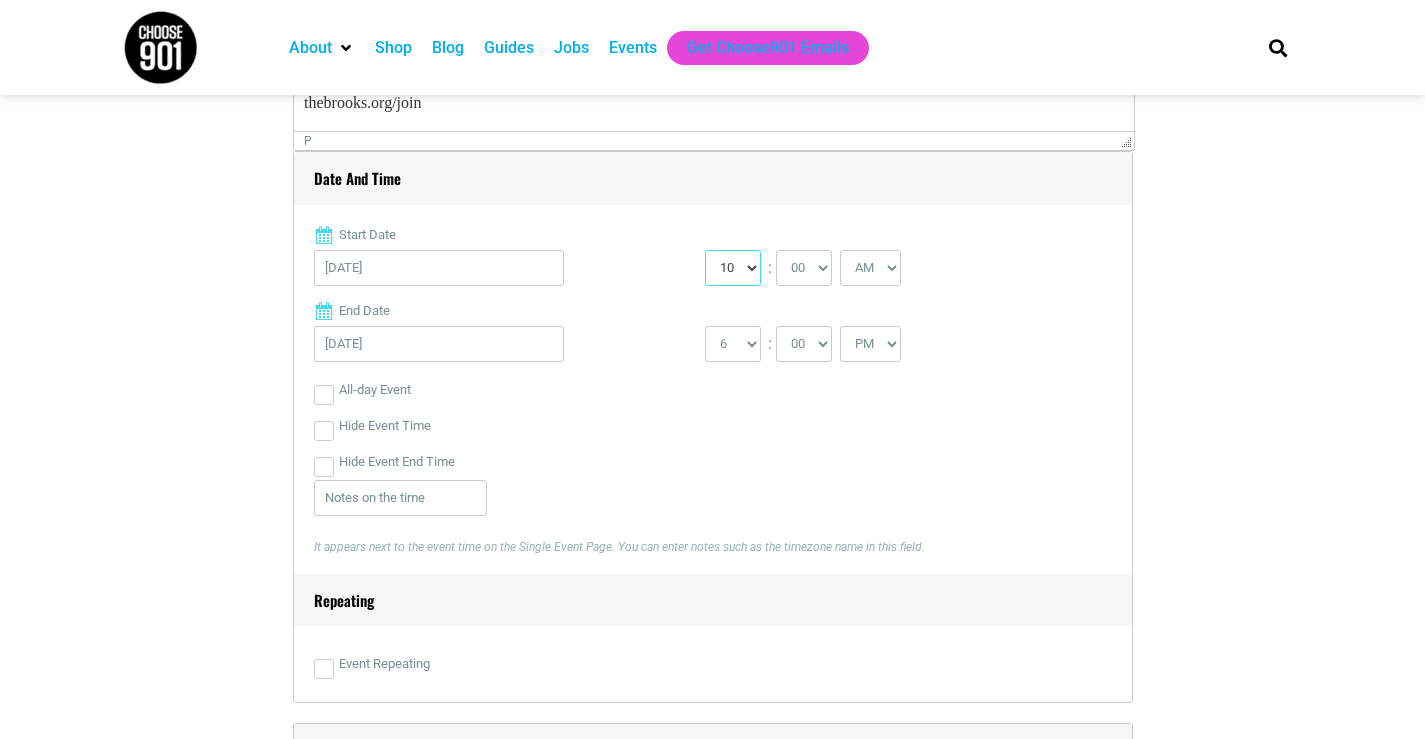click on "0
1
2
3
4
5
6
7
8
9
10
11
12" at bounding box center (733, 268) 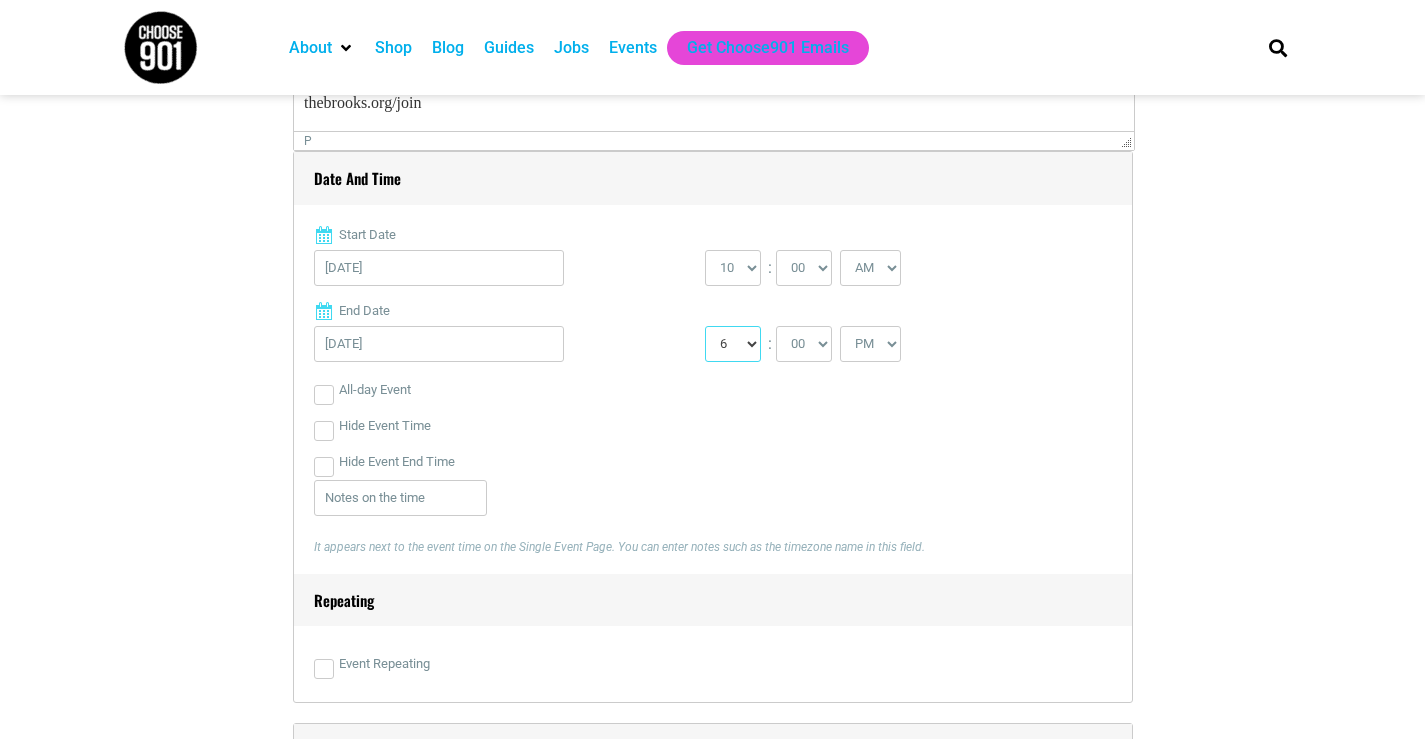 click on "1
2
3
4
5
6
7
8
9
10
11
12" at bounding box center (733, 344) 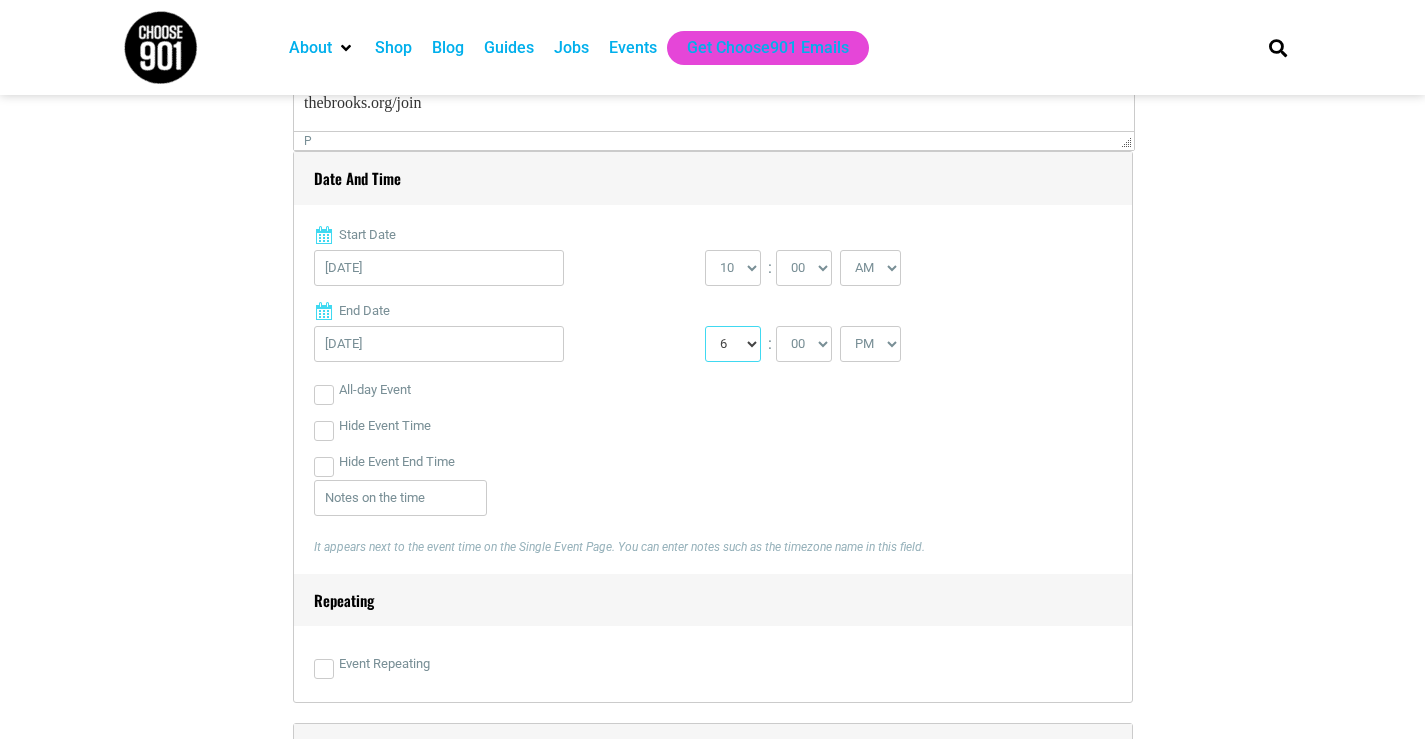select on "12" 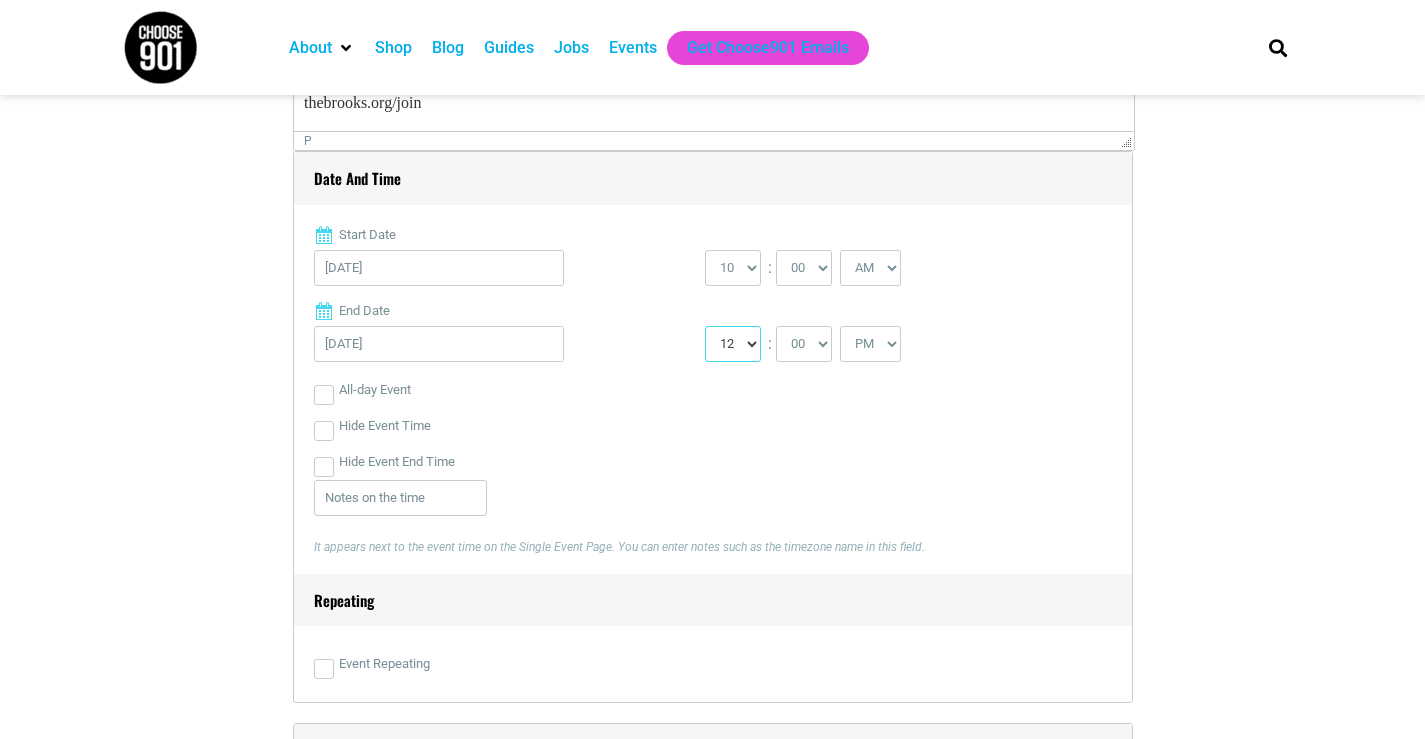 click on "1
2
3
4
5
6
7
8
9
10
11
12" at bounding box center (733, 344) 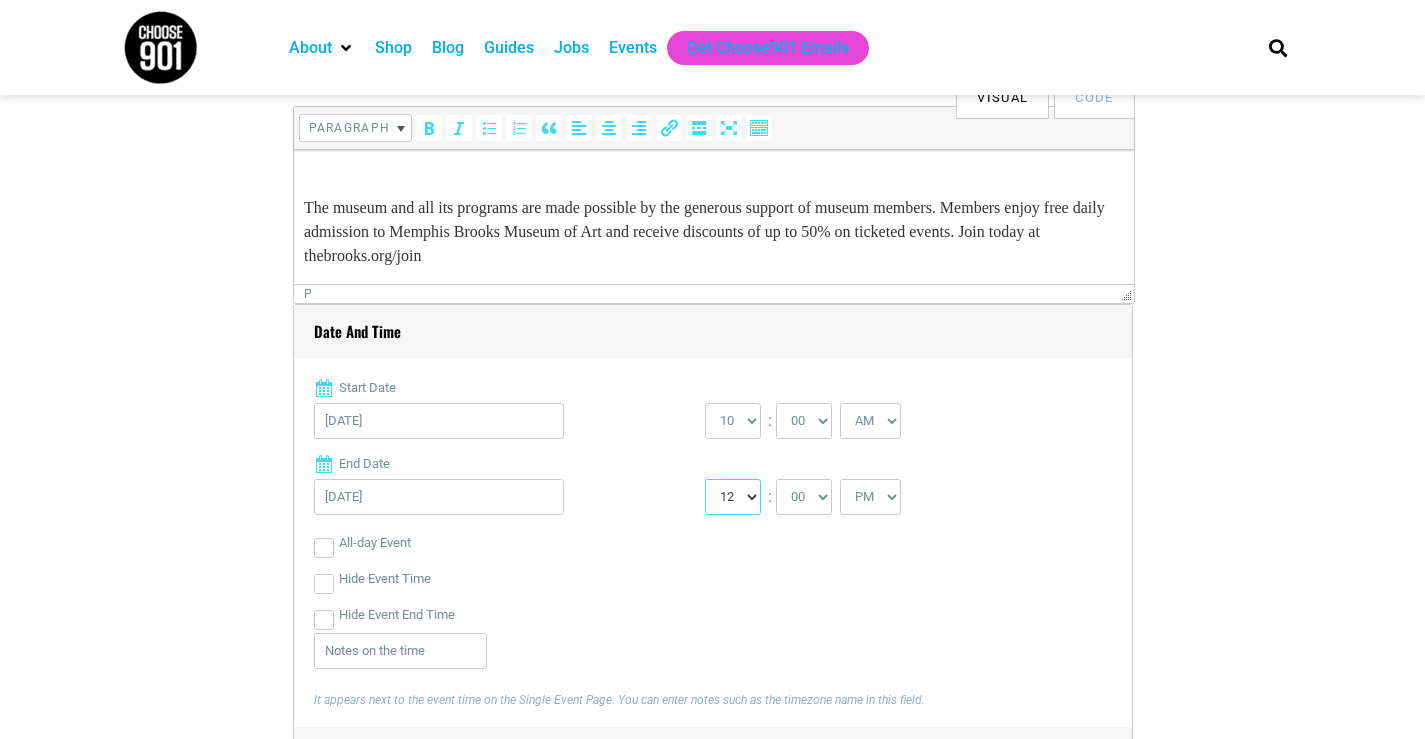 scroll, scrollTop: 400, scrollLeft: 0, axis: vertical 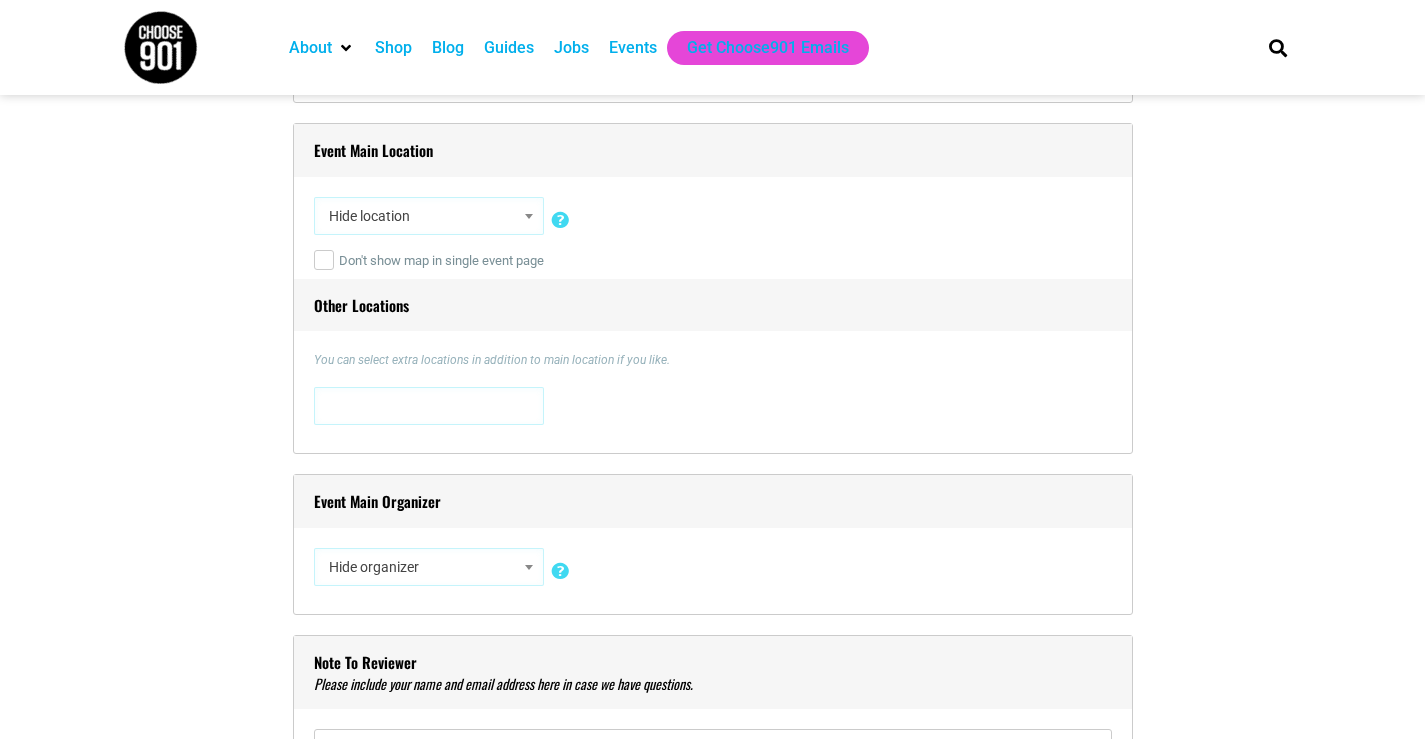 click on "Hide location" at bounding box center (429, 216) 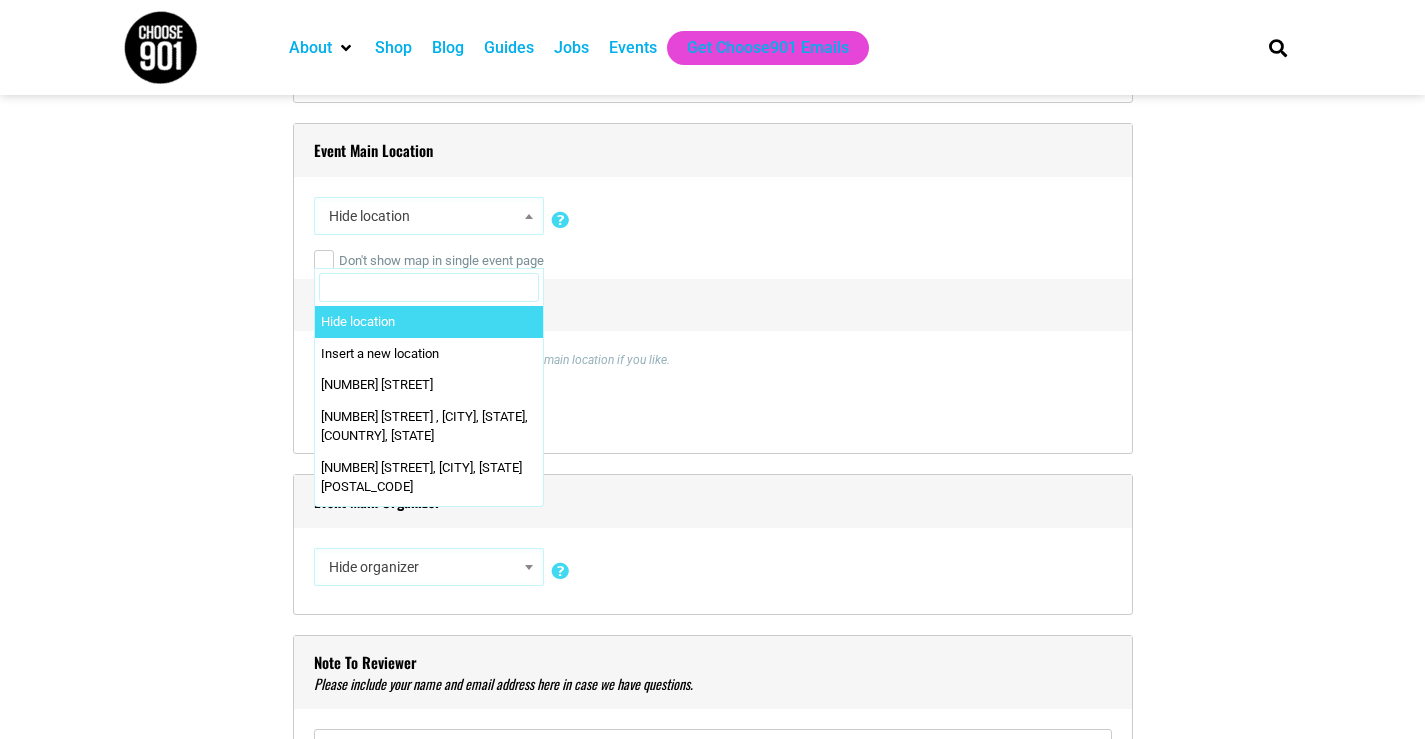 click at bounding box center [429, 288] 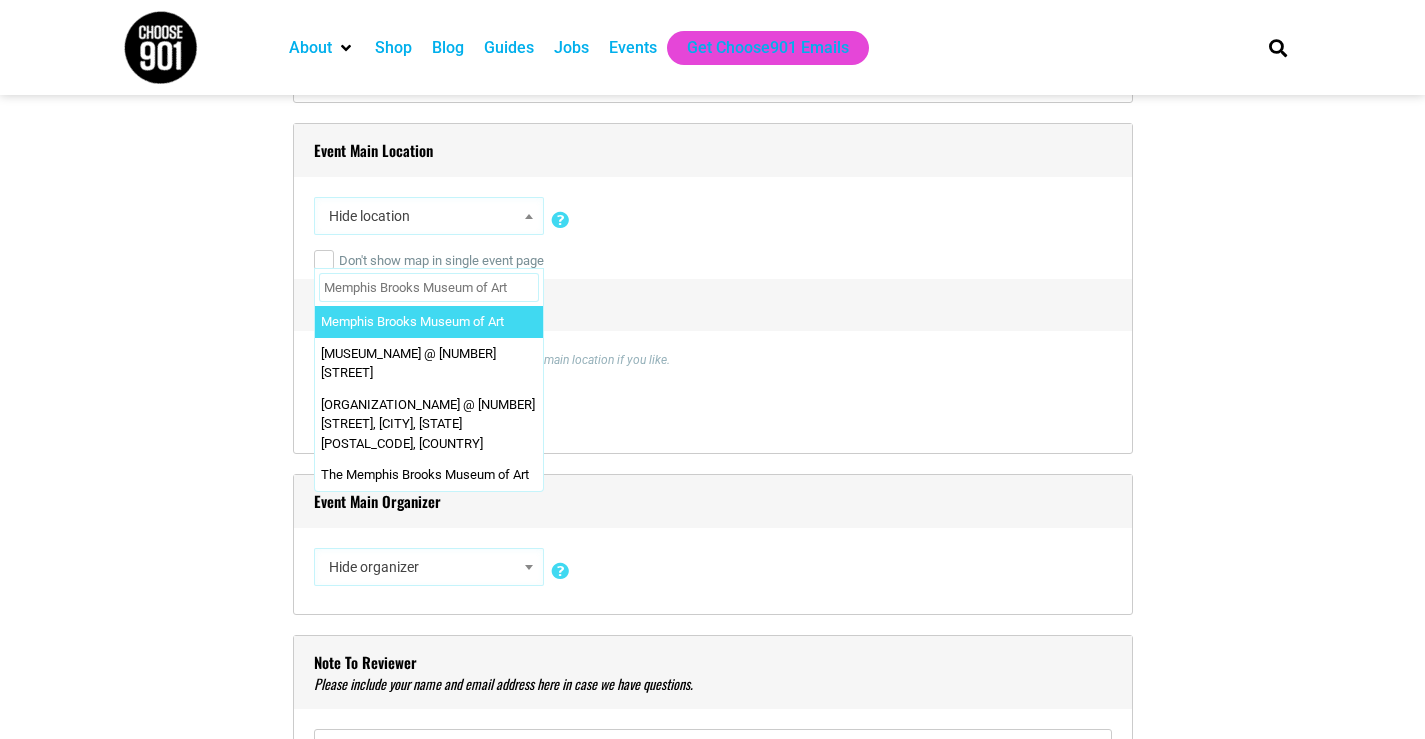 type on "Memphis Brooks Museum of Art" 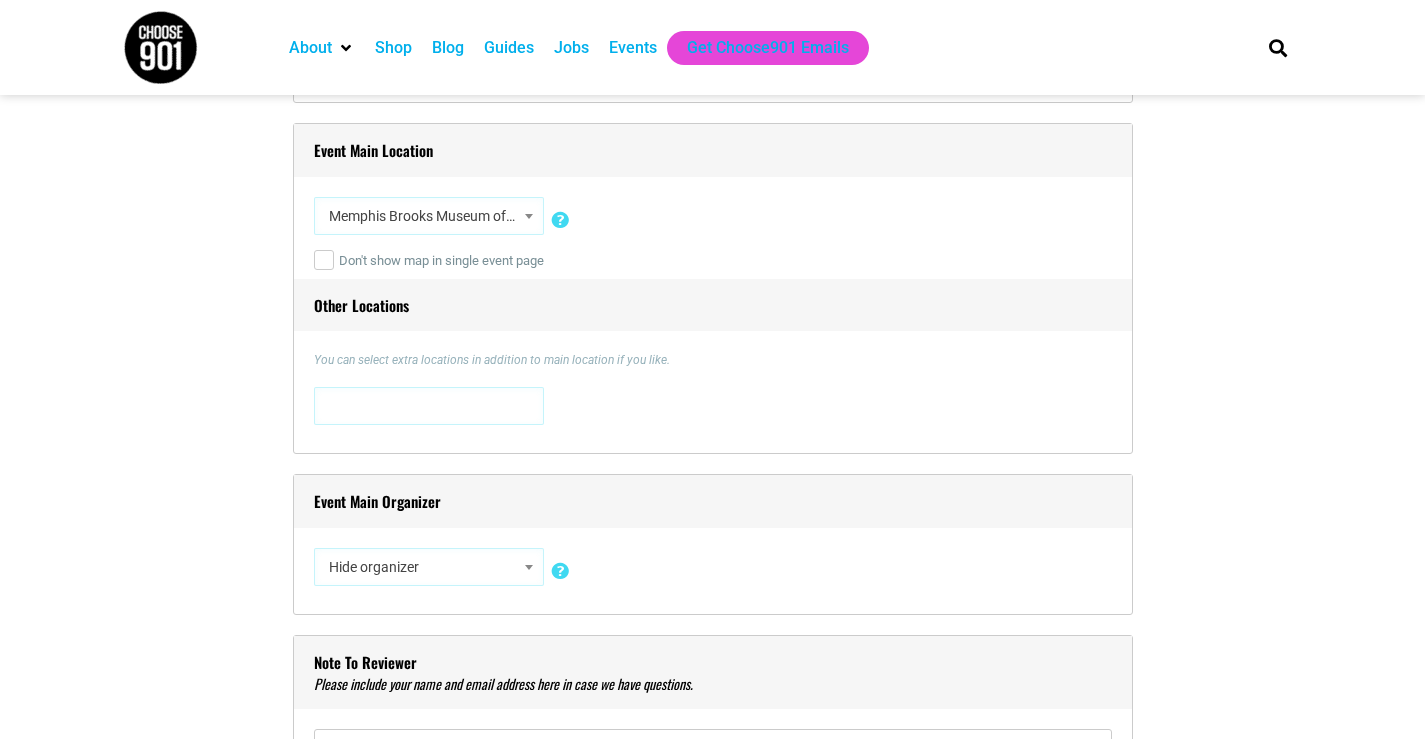 select on "5427" 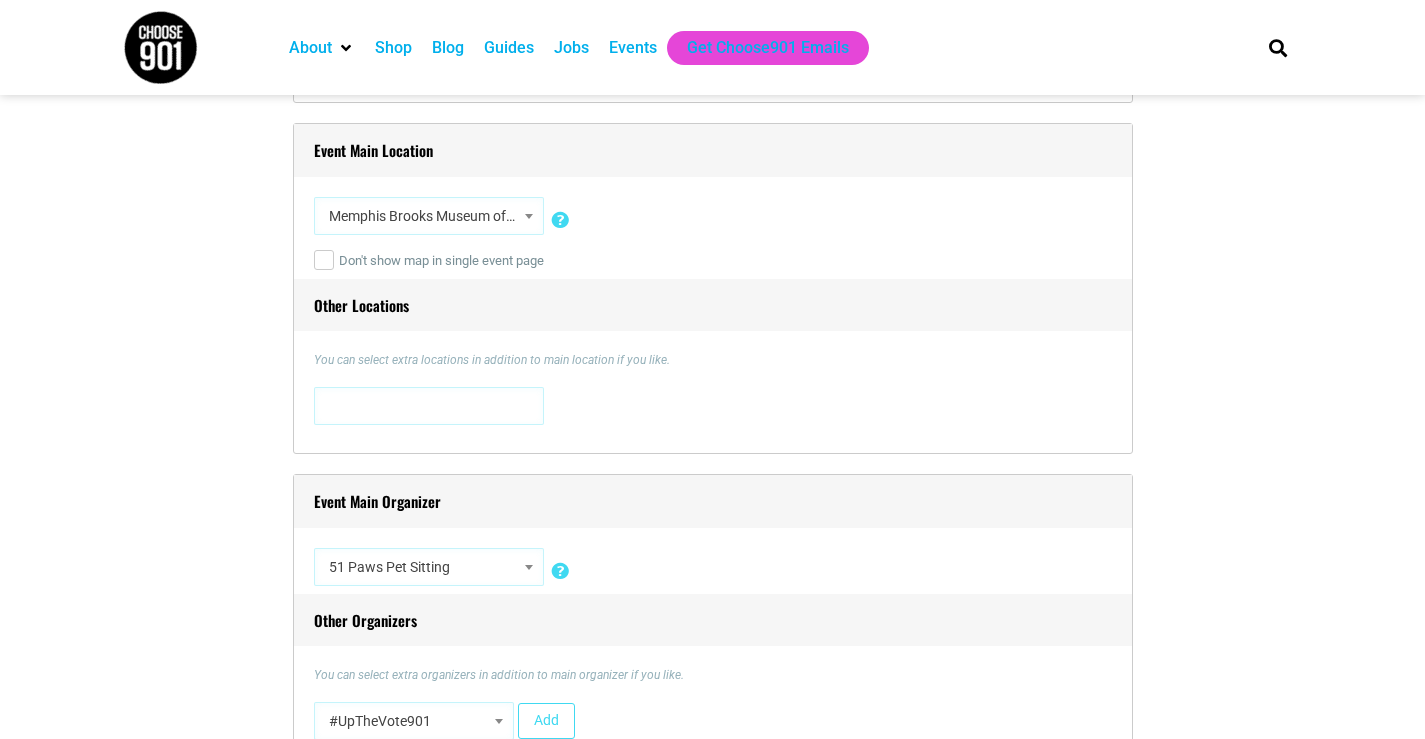 click on "About
Contact Us
Donate
Shop
Blog
Guides
Jobs
Events
Get Choose901 Emails
Search
About
Contact Us
Donate
Shop
Blog
Guides
Jobs
Events
Get Choose901 Emails
Search" at bounding box center [712, 1160] 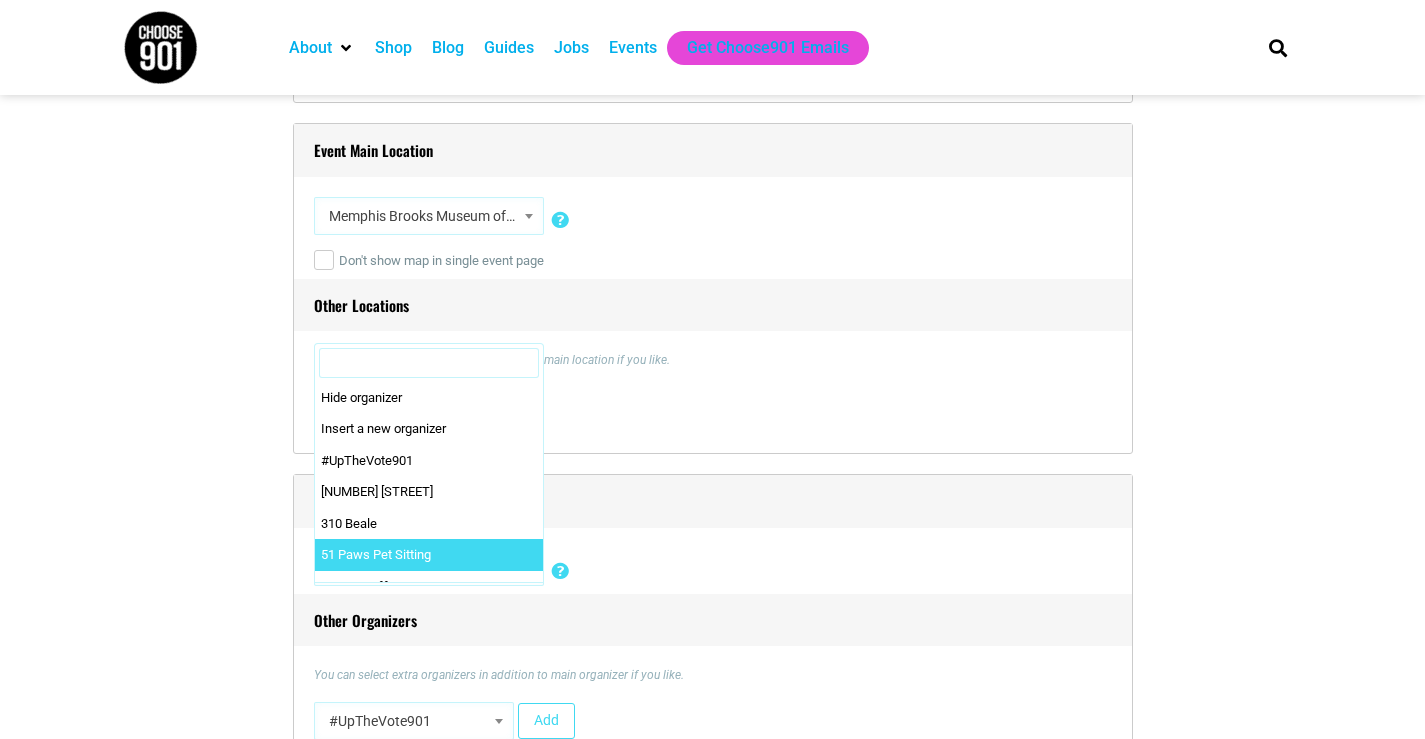 type on "Memphis Brooks Museum of Art" 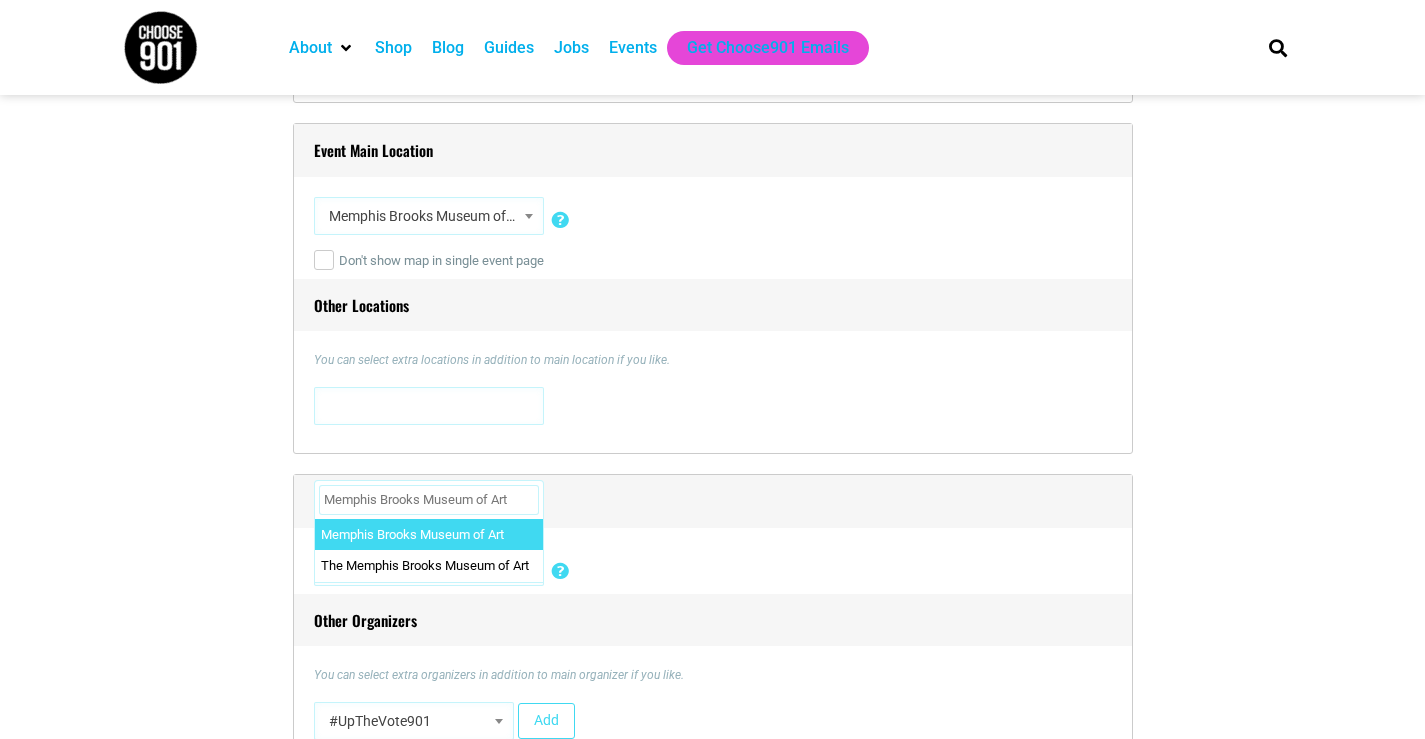 select on "4311" 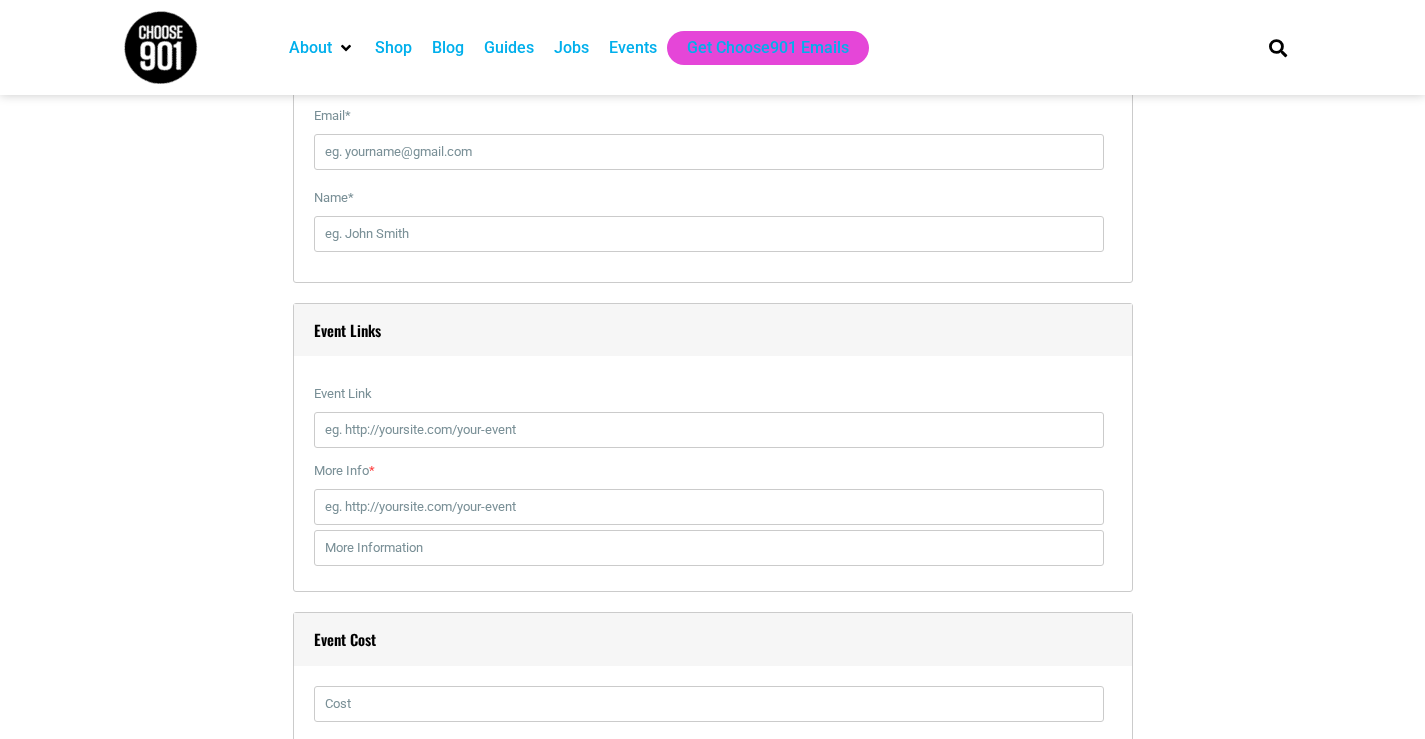 scroll, scrollTop: 2400, scrollLeft: 0, axis: vertical 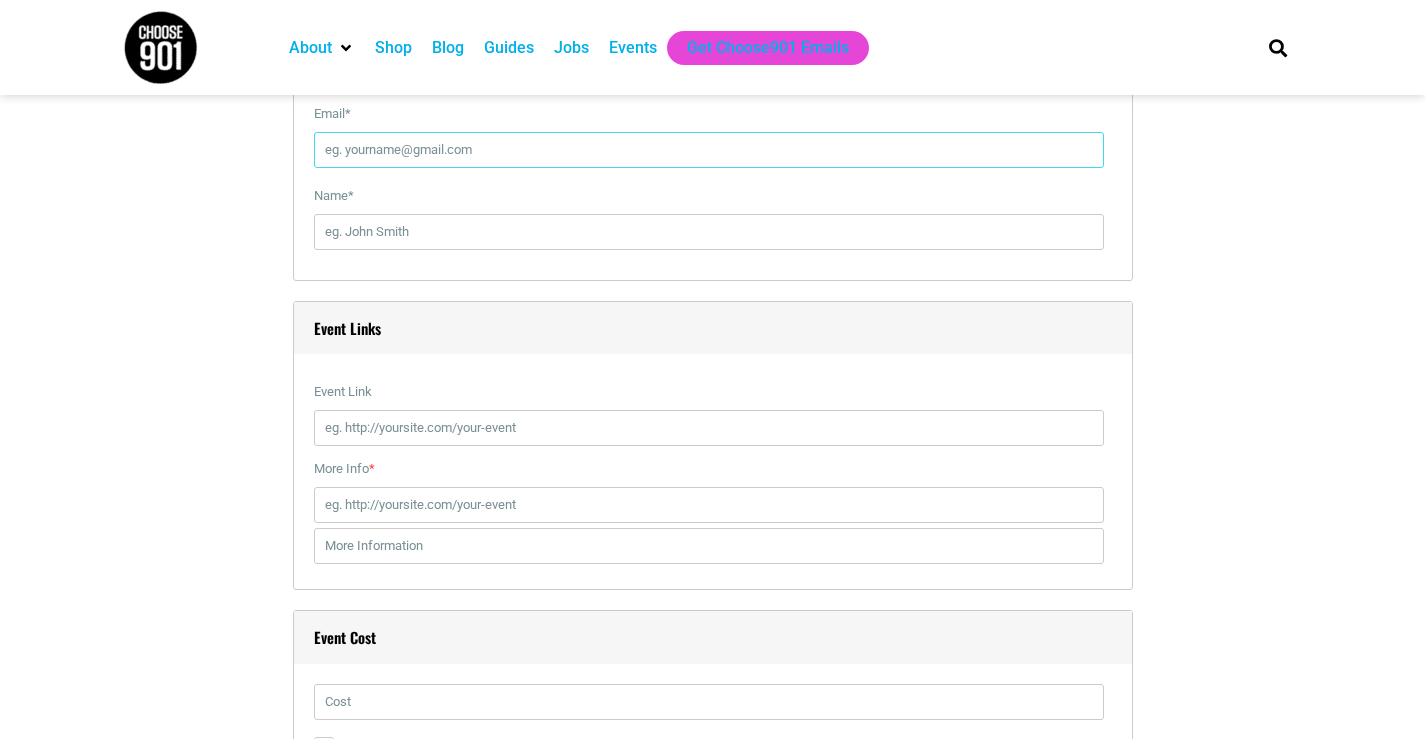 click on "Email *" at bounding box center (709, 150) 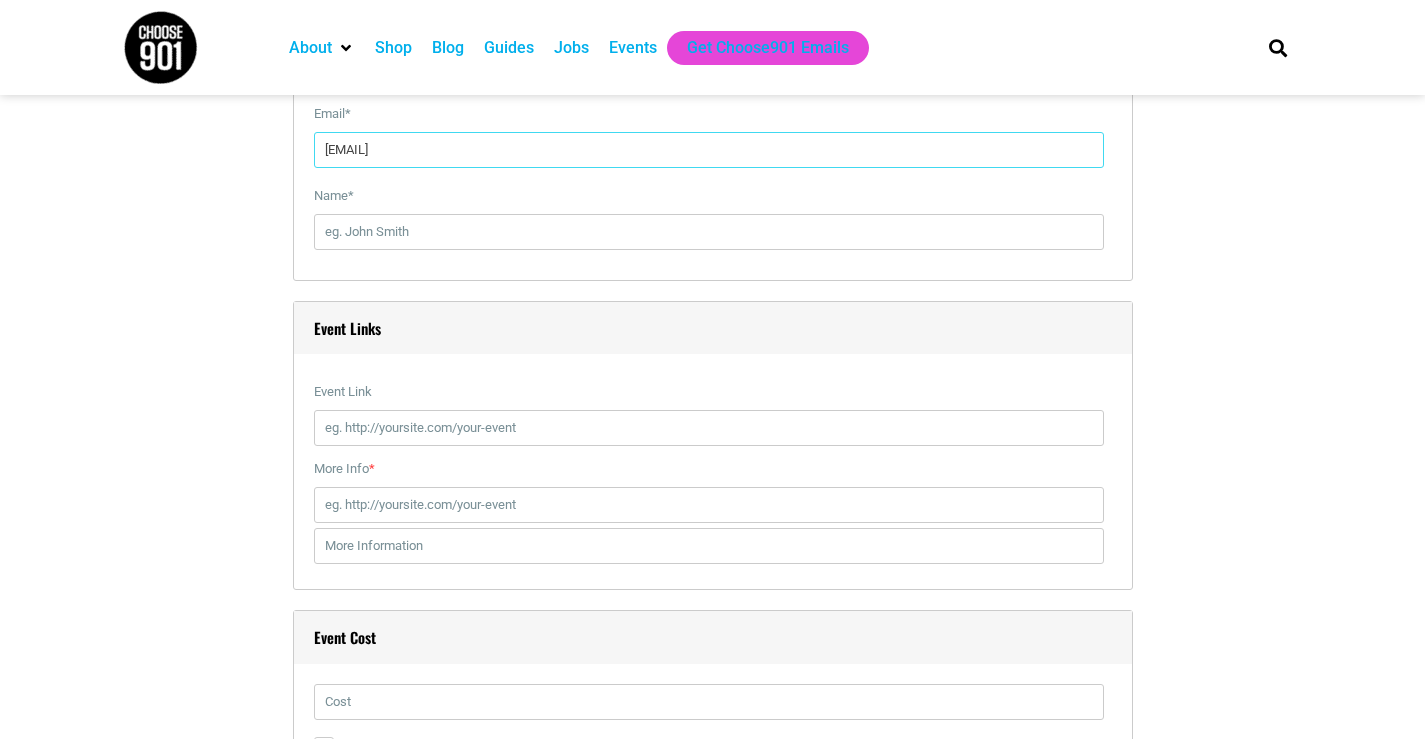 type on "info@[DOMAIN]" 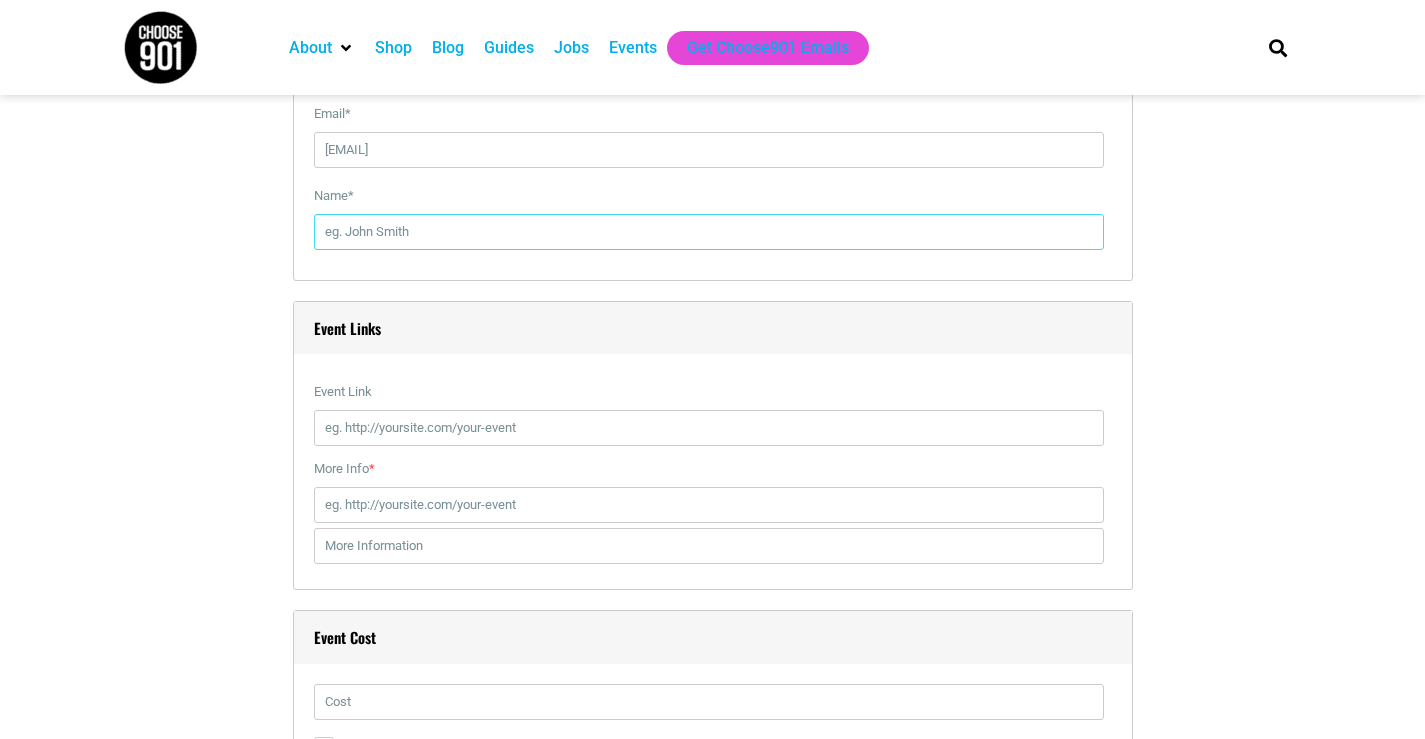 click on "Name *" at bounding box center [709, 232] 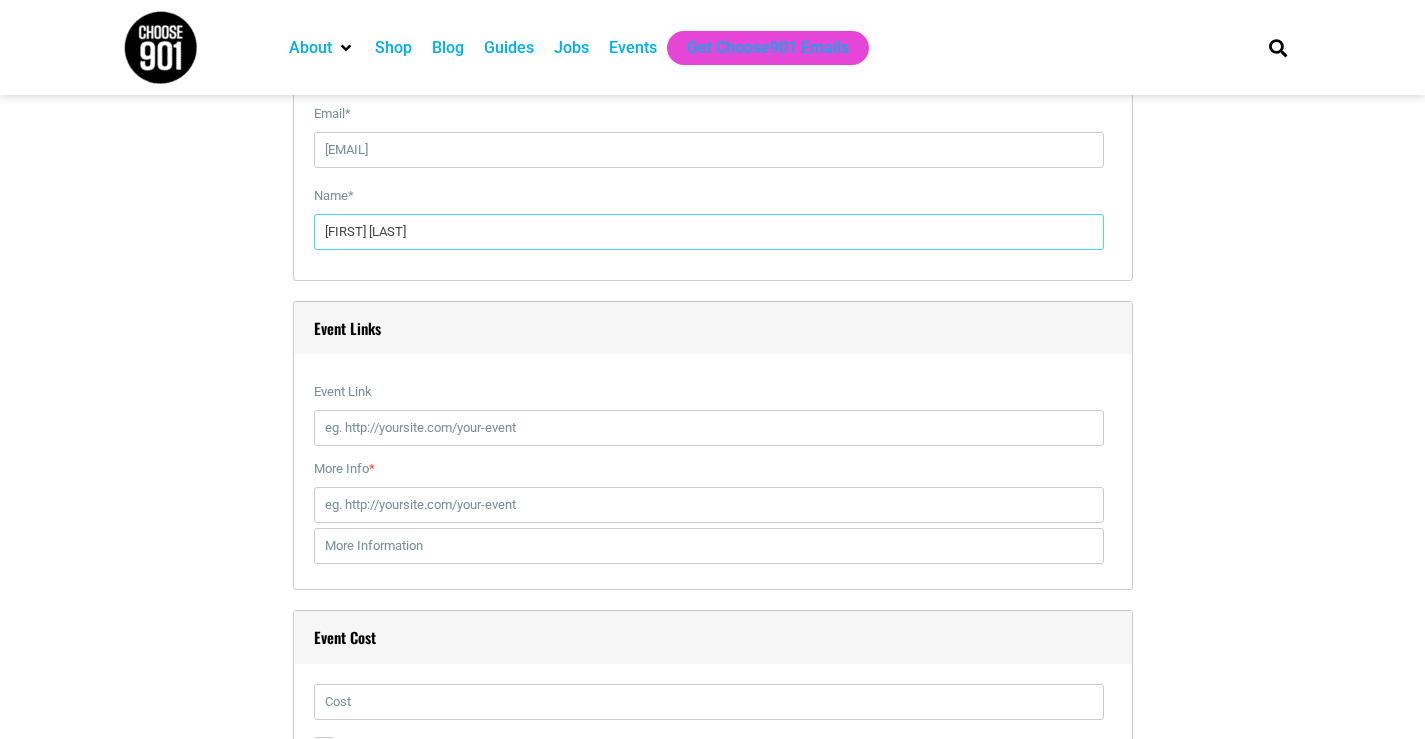 type on "[FIRST] [LAST]" 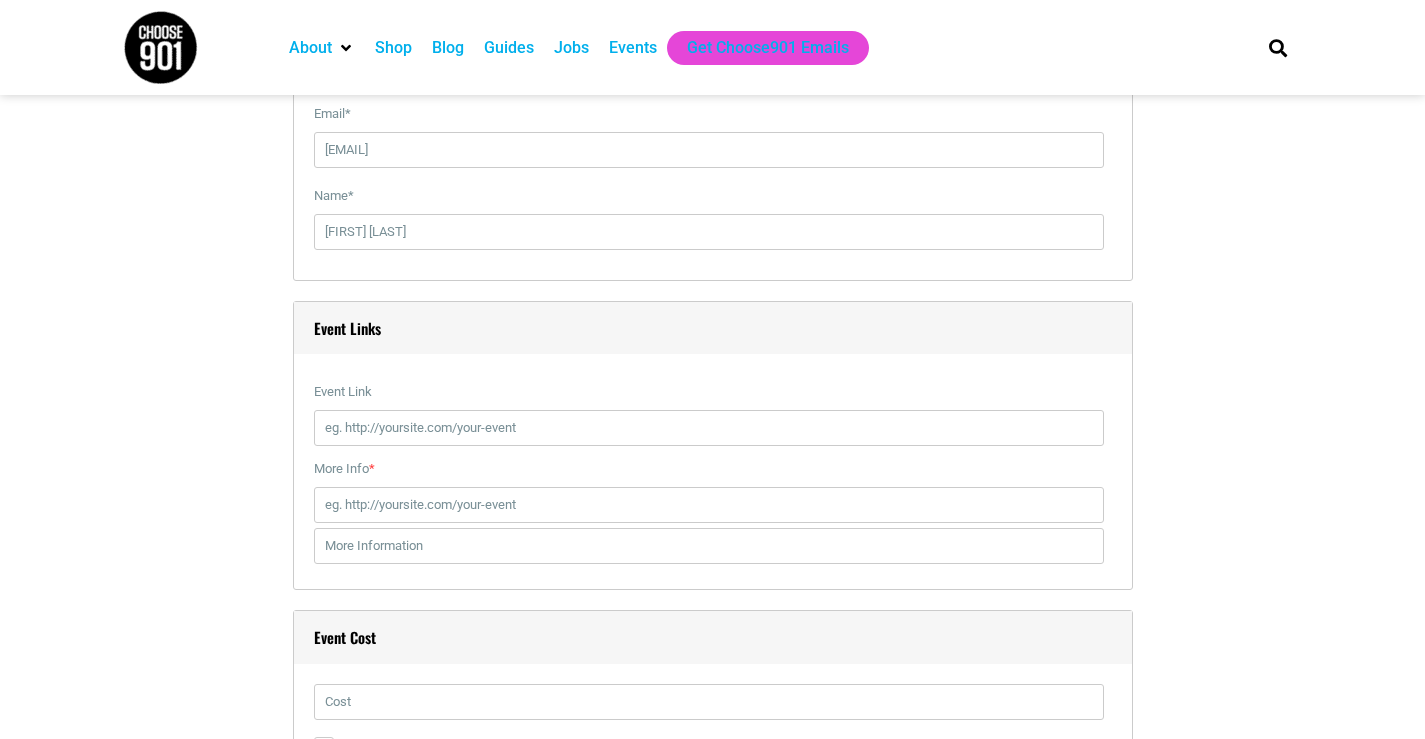 click on "Event Links" at bounding box center [713, 328] 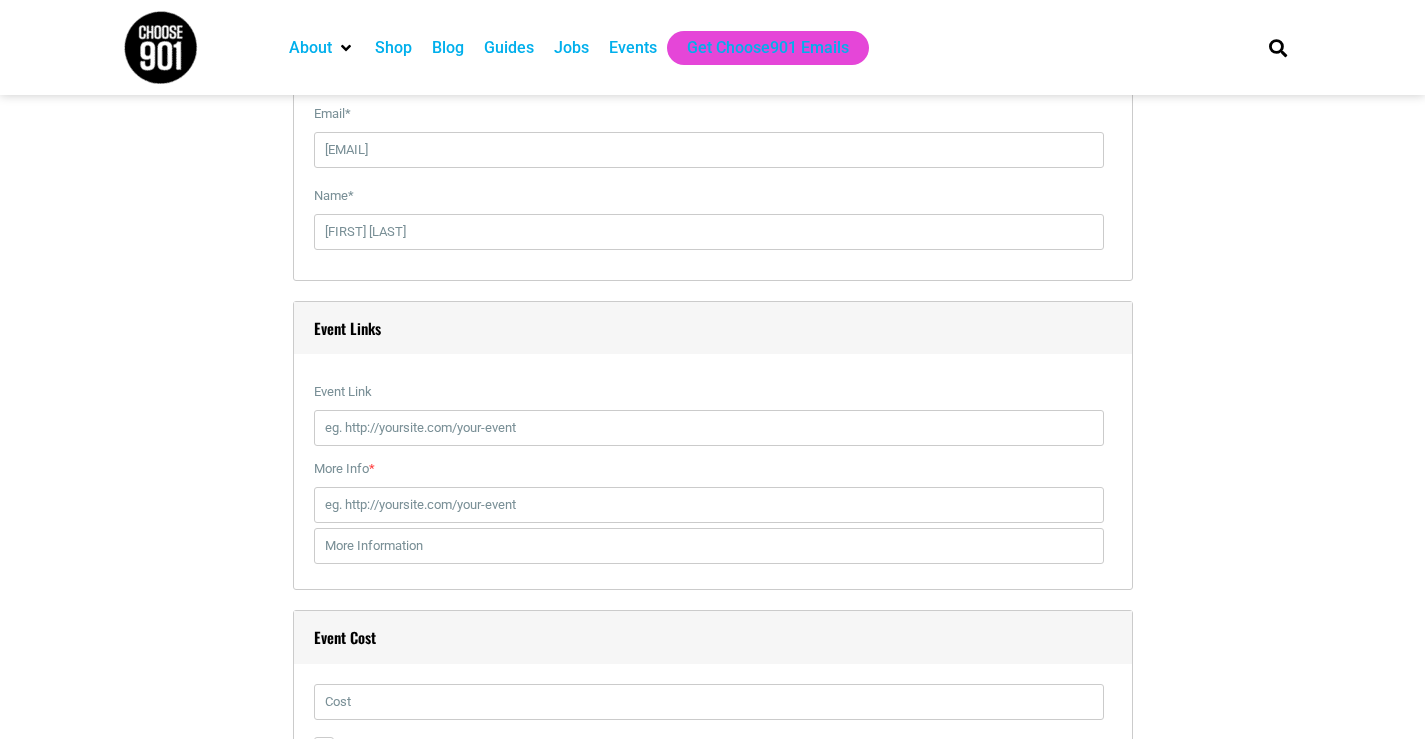 scroll, scrollTop: 2600, scrollLeft: 0, axis: vertical 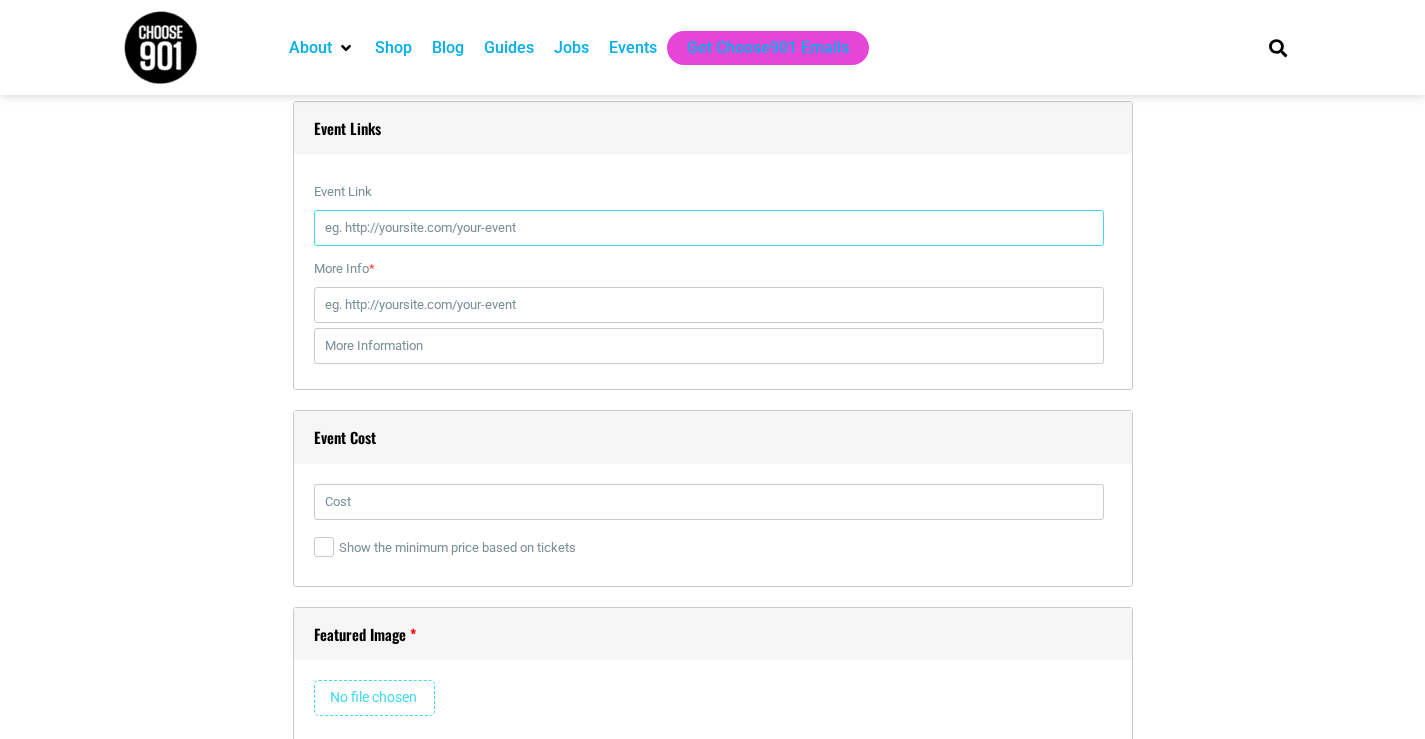 click on "Event Link" at bounding box center (709, 228) 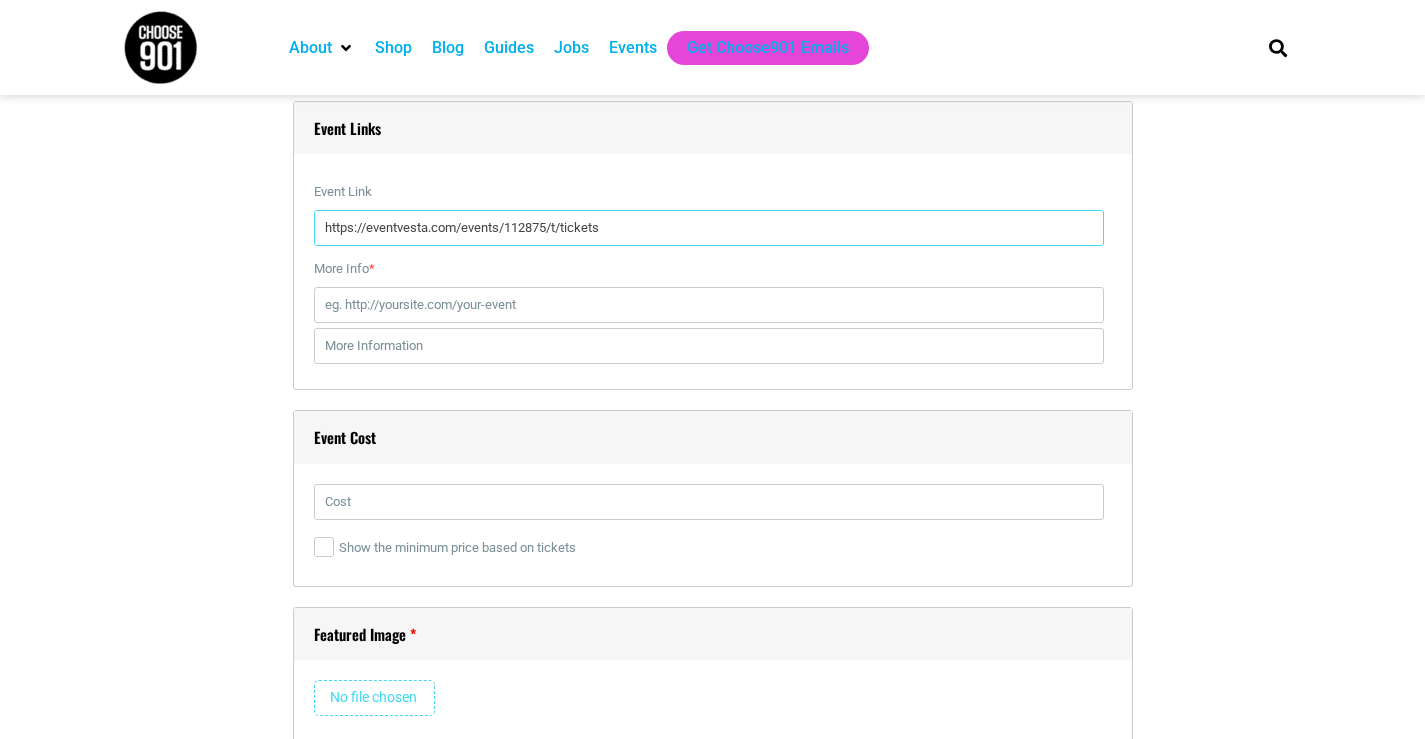 type on "https://eventvesta.com/events/112875/t/tickets" 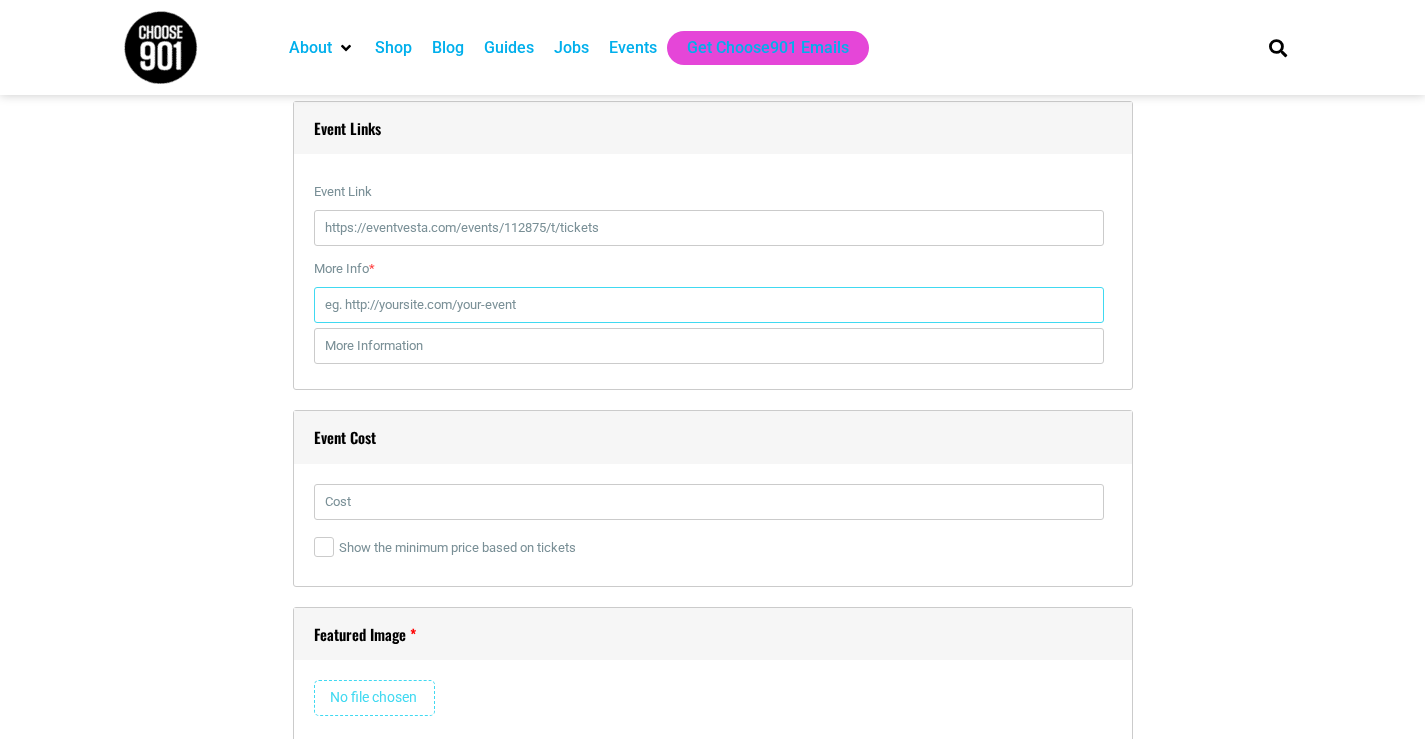 click on "More Info  *" at bounding box center (709, 305) 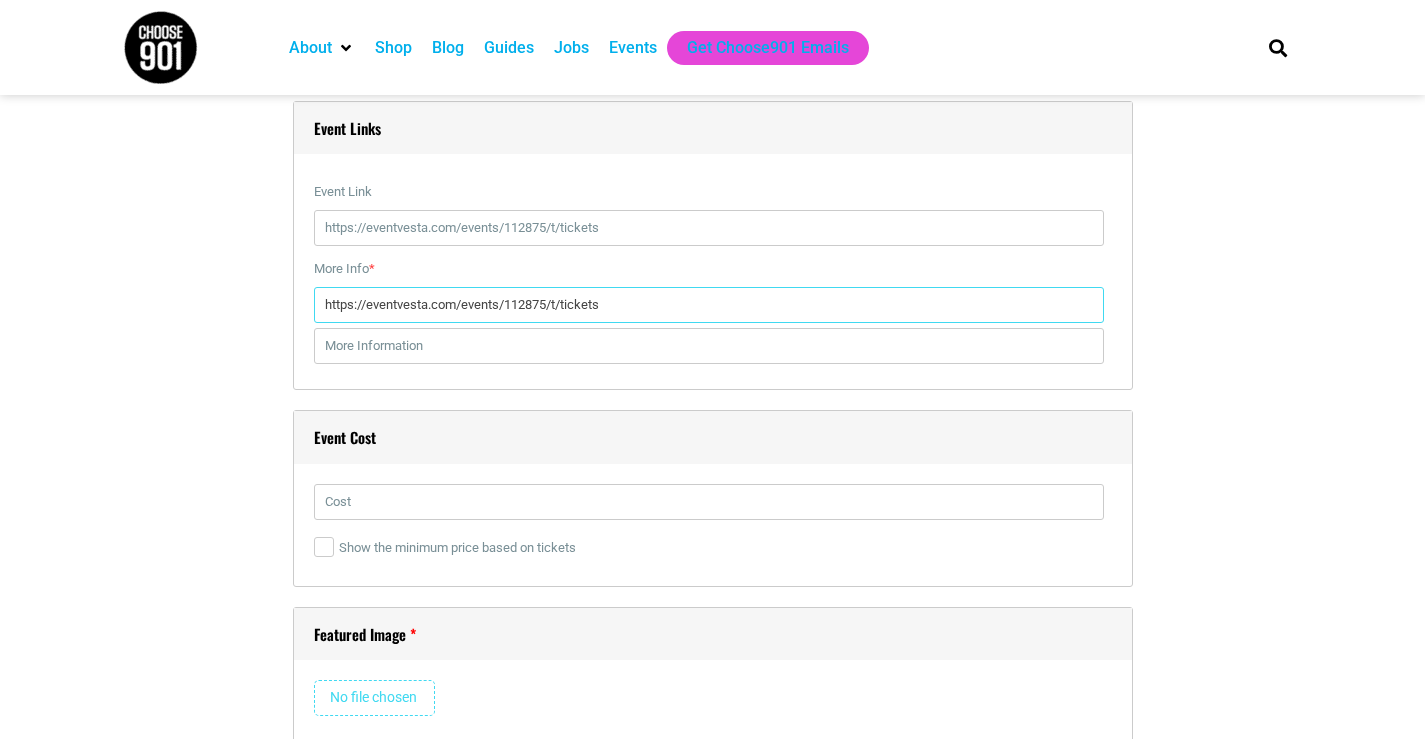 type on "https://eventvesta.com/events/112875/t/tickets" 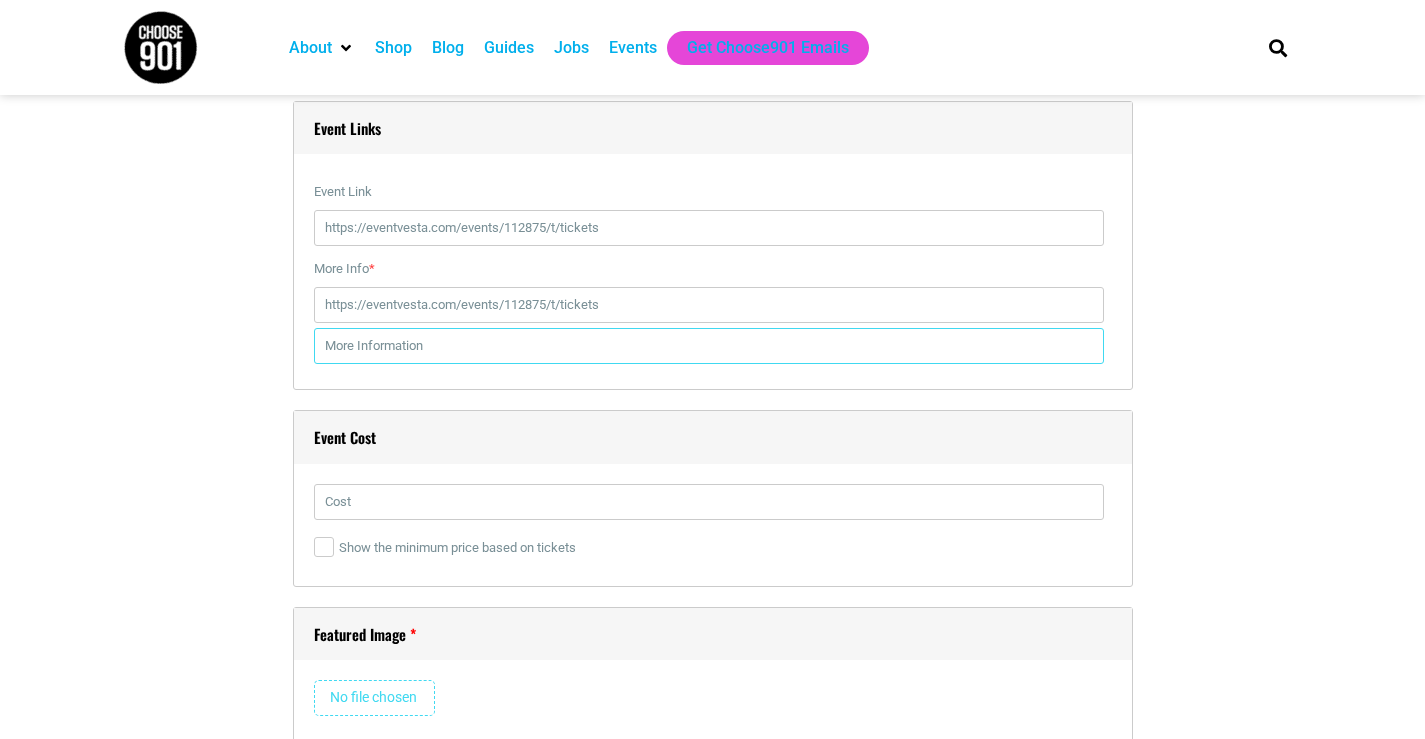 click on "Event Links
Event Link
https://eventvesta.com/events/112875/t/tickets
If you fill it, it will replace the default event page link. Insert full link including http(s)://
More Info  *
https://eventvesta.com/events/112875/t/tickets
This link will appear on the single event page. Insert full link including http(s)://" at bounding box center (713, 246) 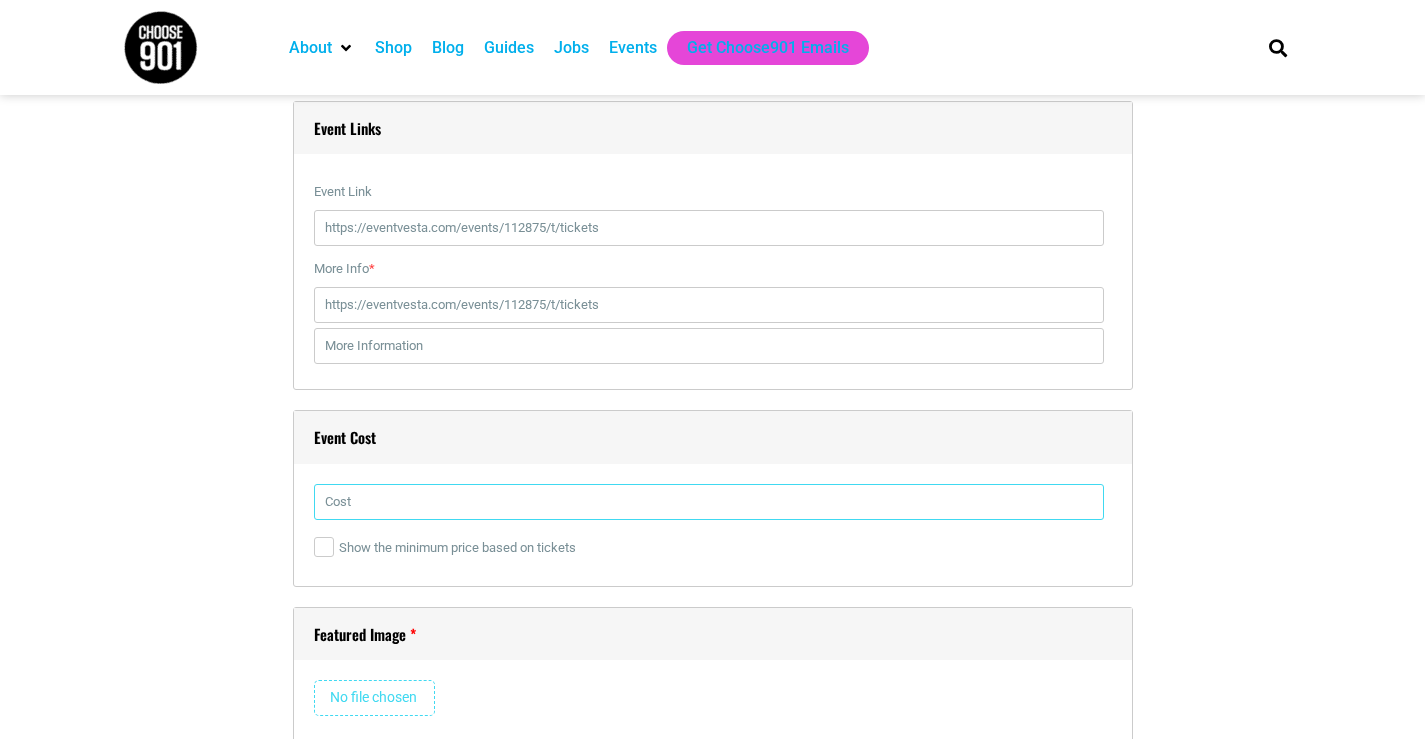 click at bounding box center [709, 502] 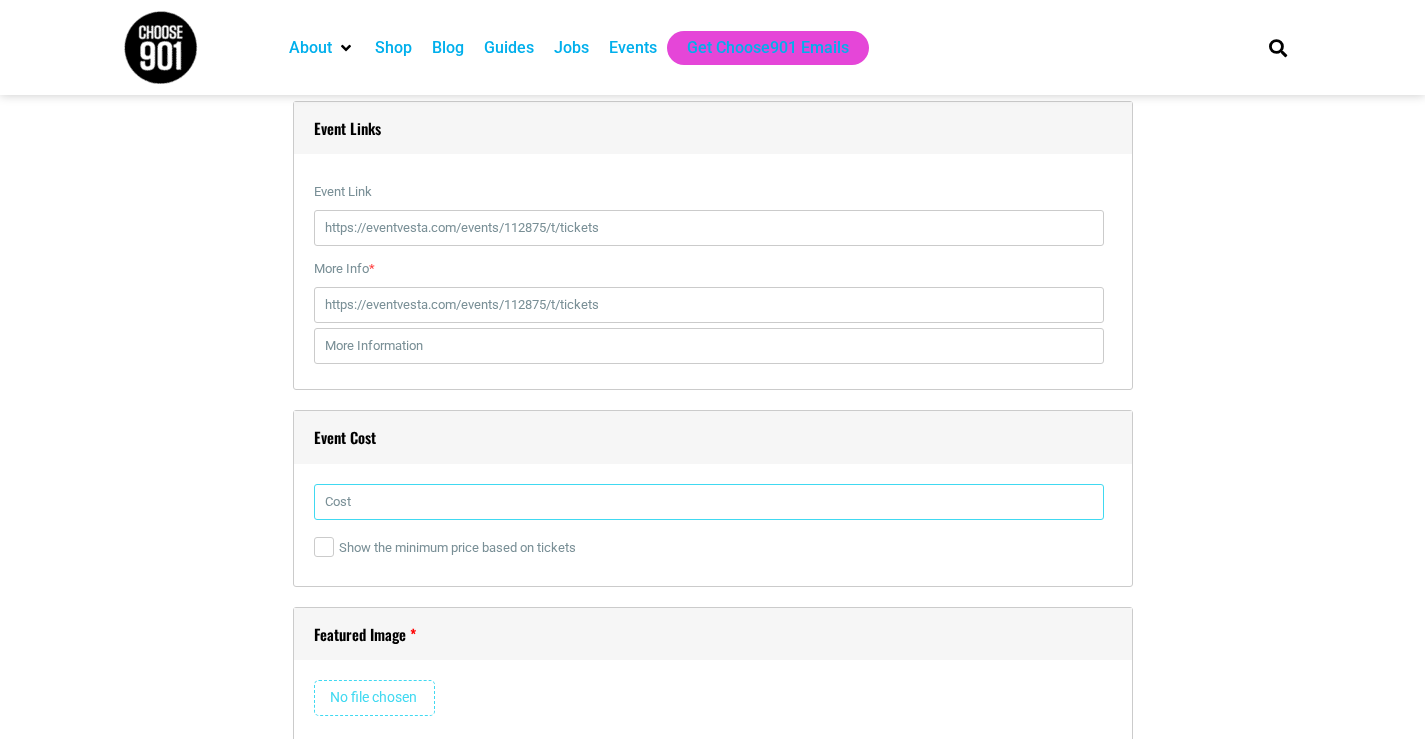 type on "Free" 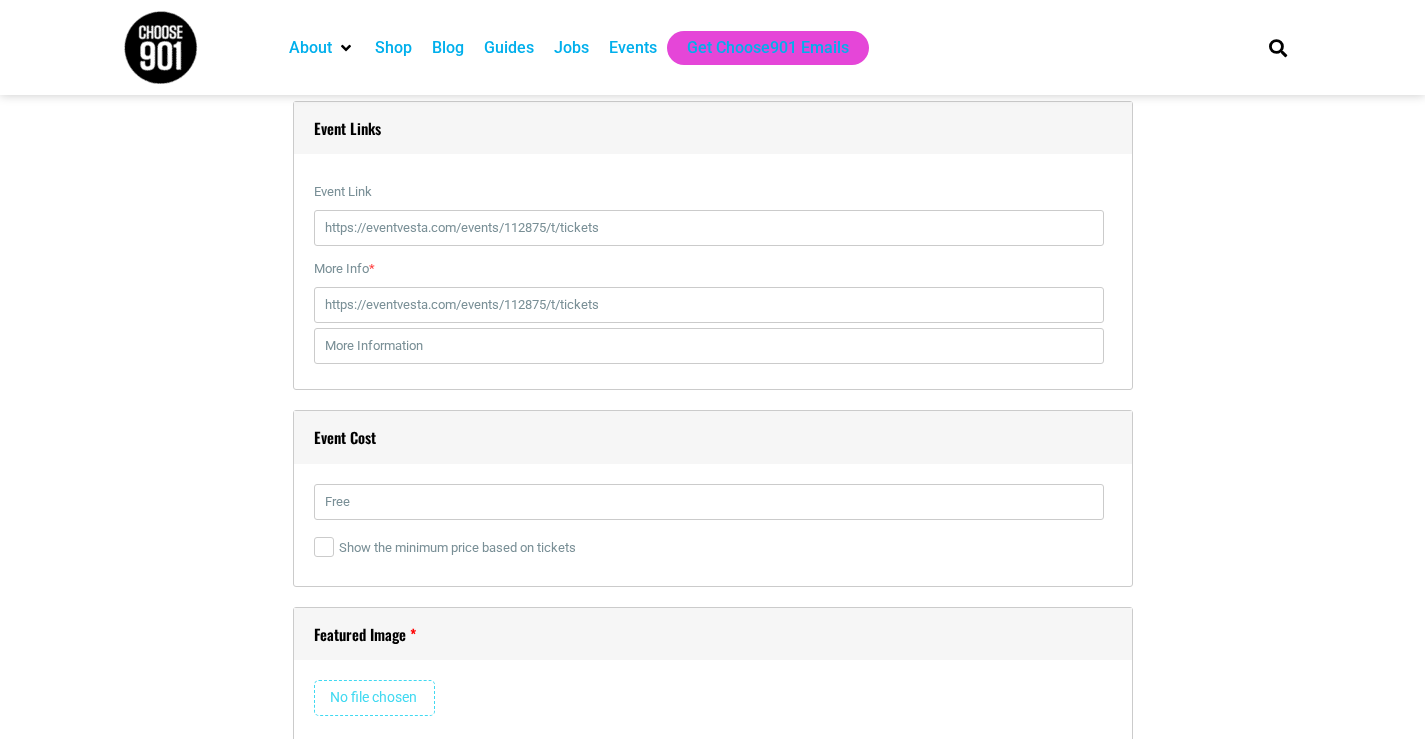 click on "Show the minimum price based on tickets" at bounding box center [709, 548] 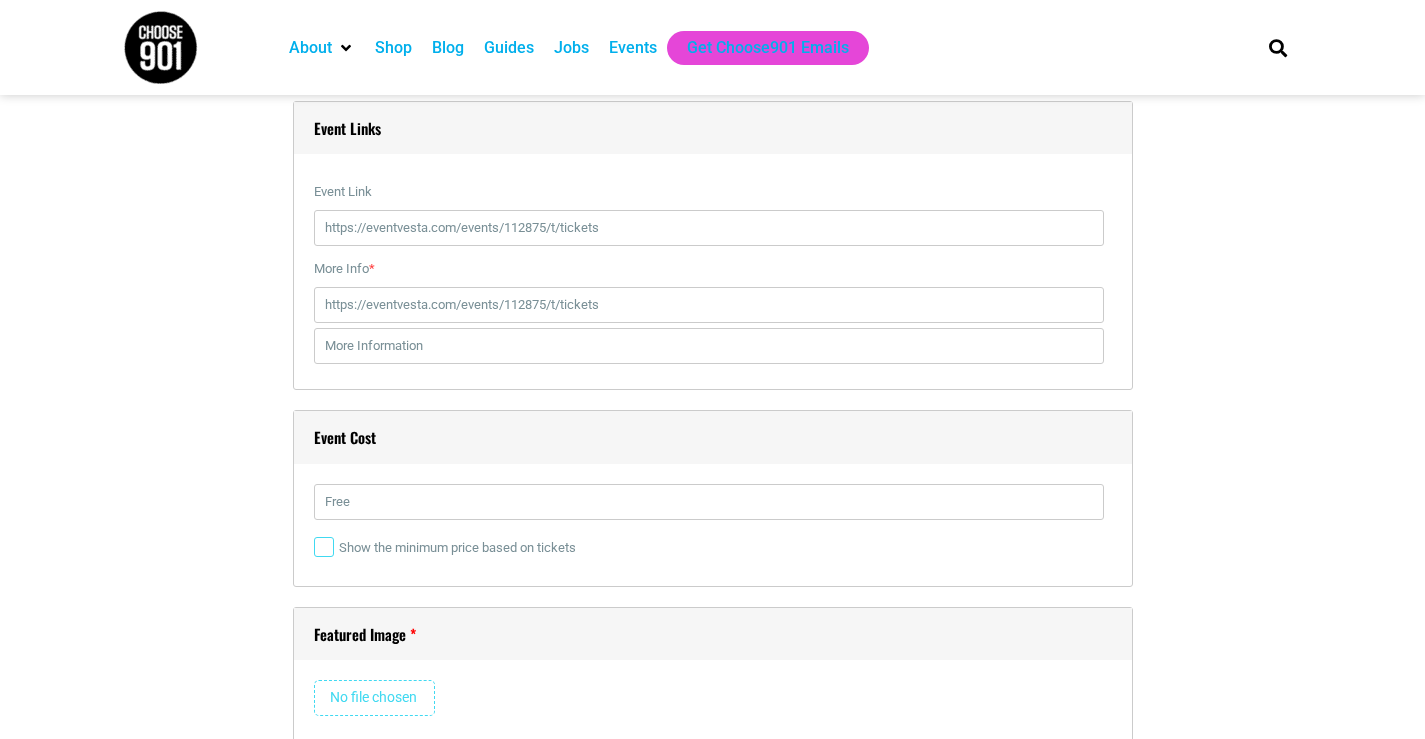 click on "Show the minimum price based on tickets" at bounding box center (324, 547) 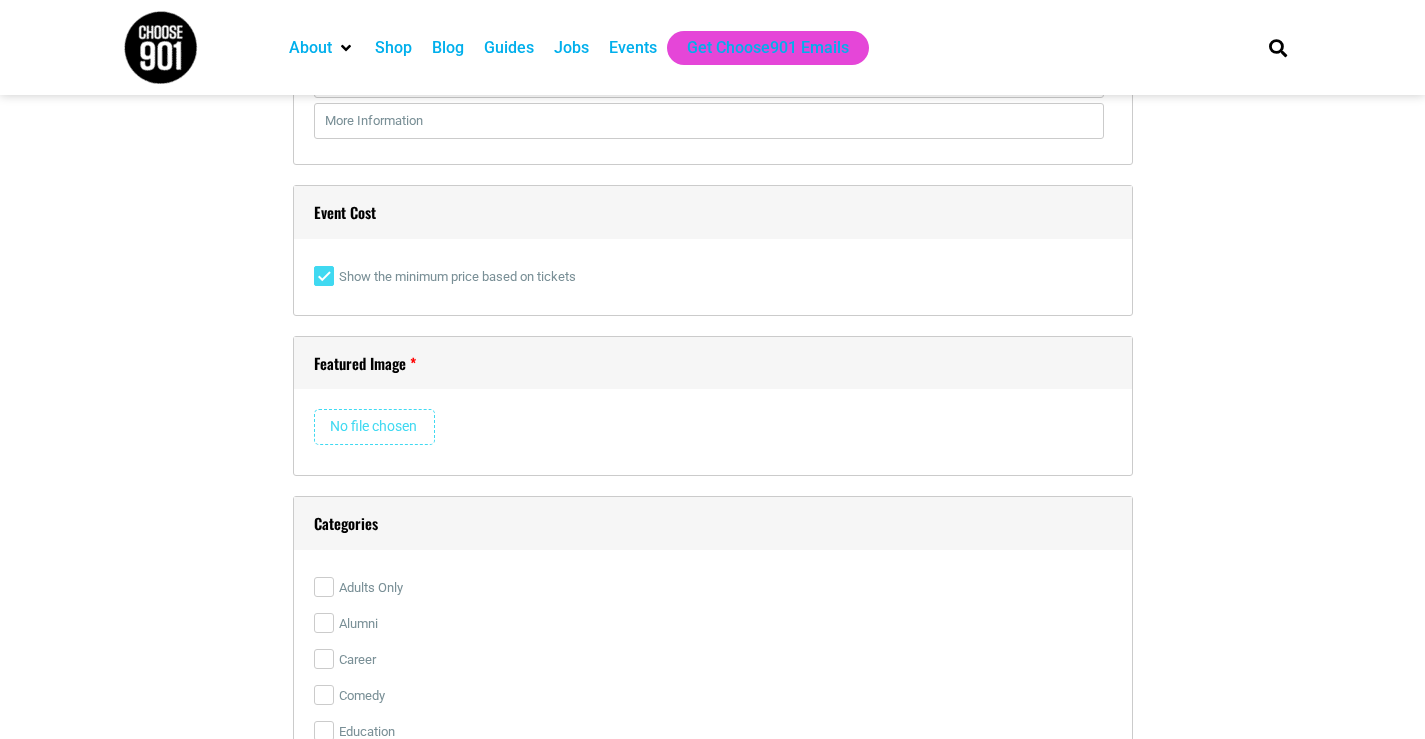scroll, scrollTop: 2800, scrollLeft: 0, axis: vertical 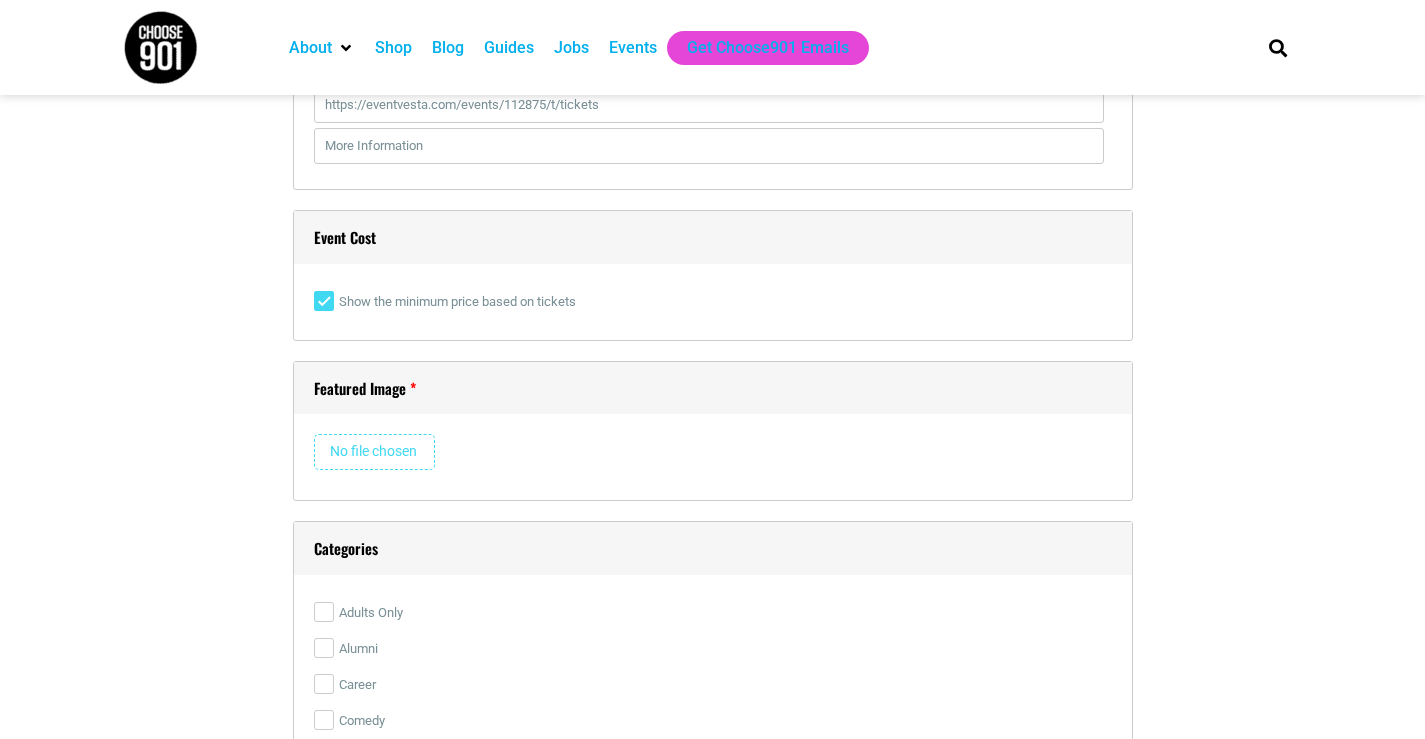click on "Show the minimum price based on tickets" at bounding box center (324, 301) 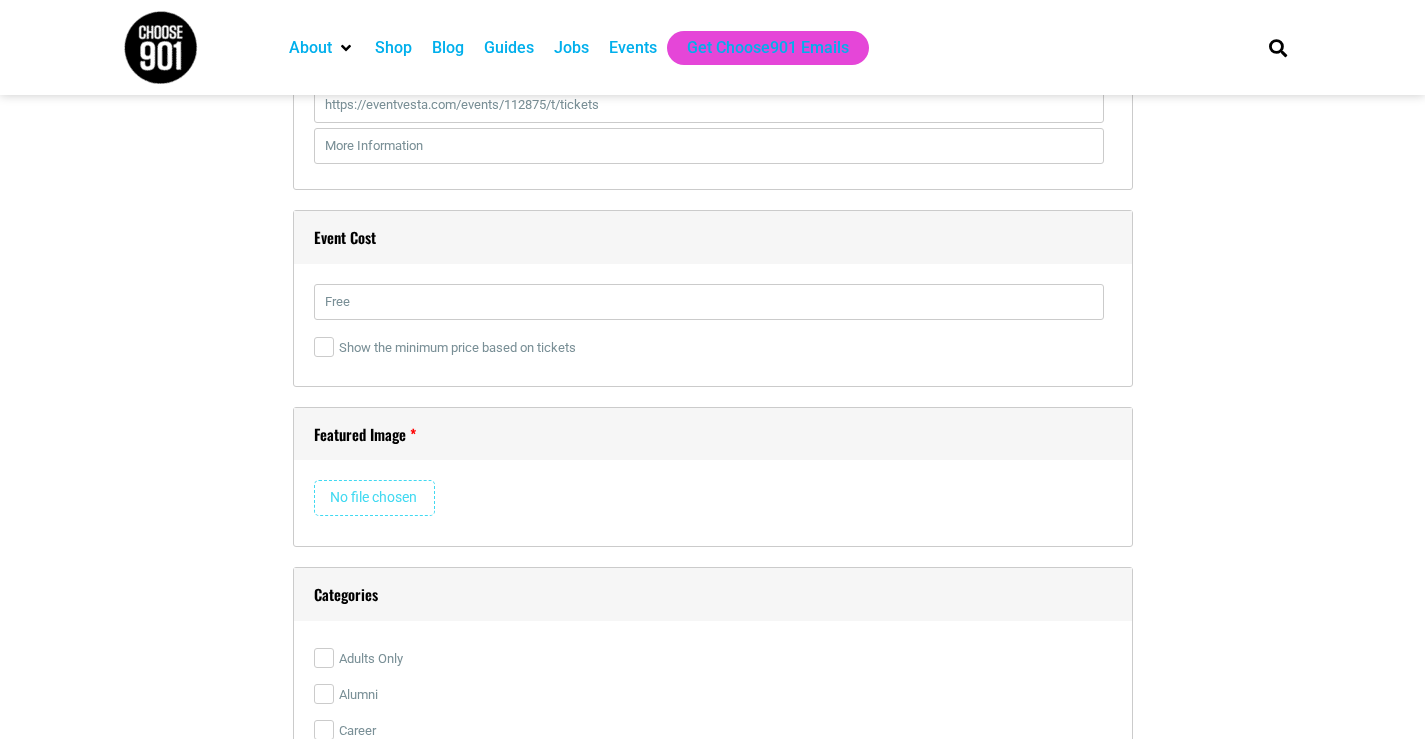 click at bounding box center (374, 498) 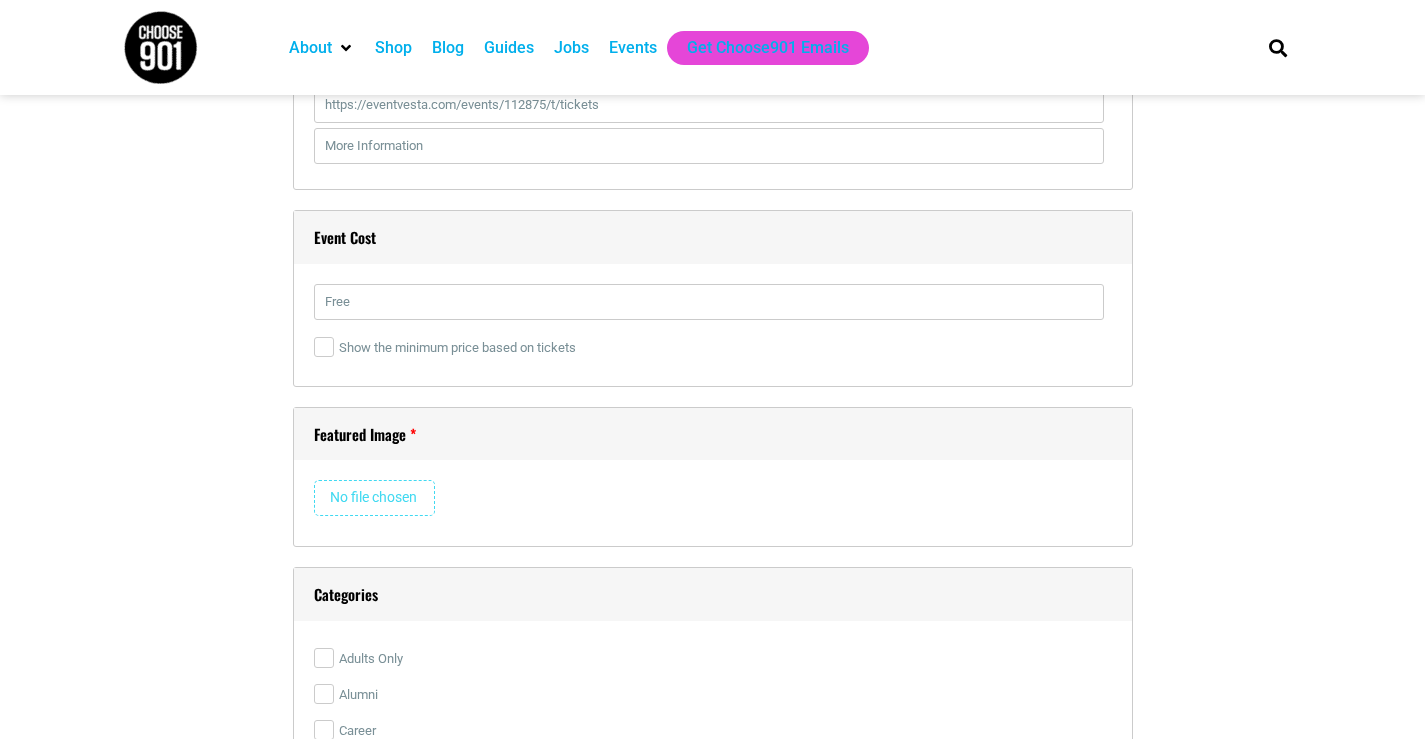 type on "[PATH]" 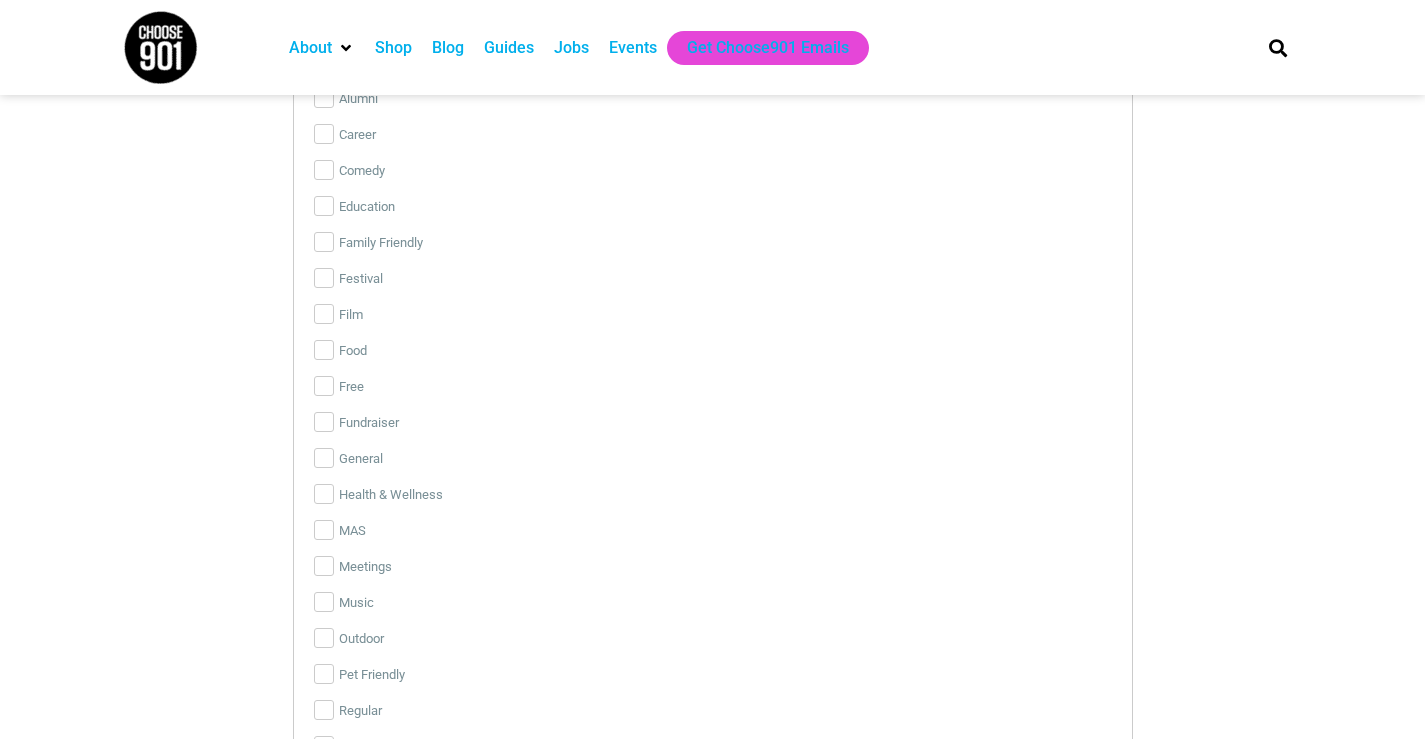 scroll, scrollTop: 3400, scrollLeft: 0, axis: vertical 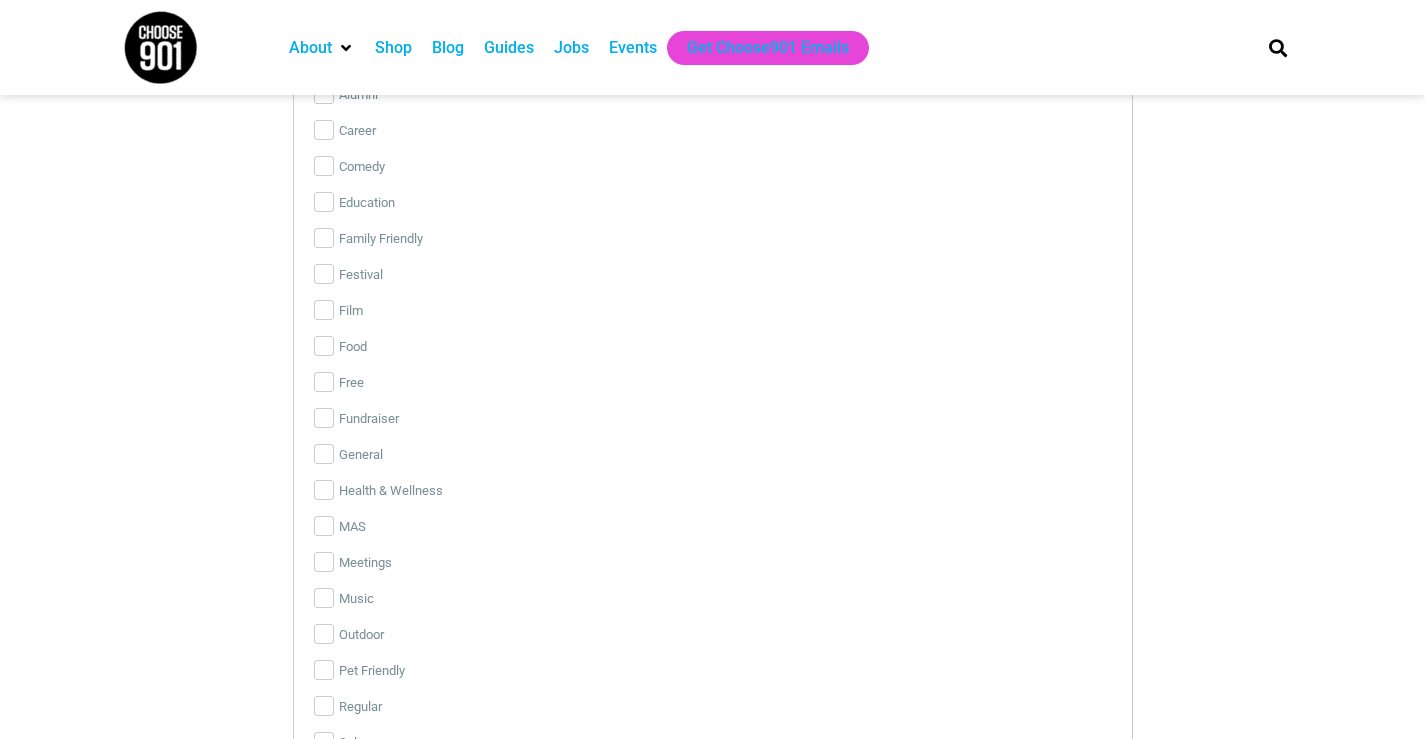type 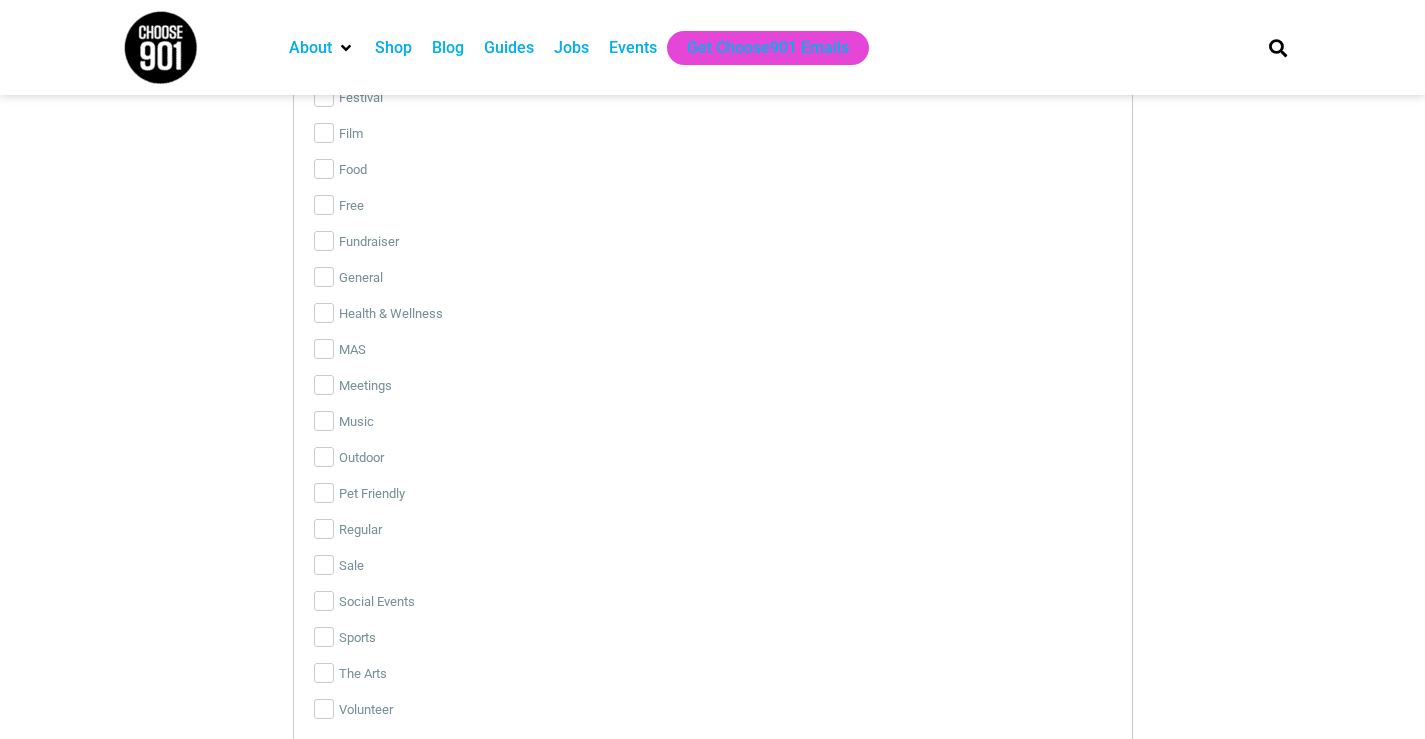 scroll, scrollTop: 4200, scrollLeft: 0, axis: vertical 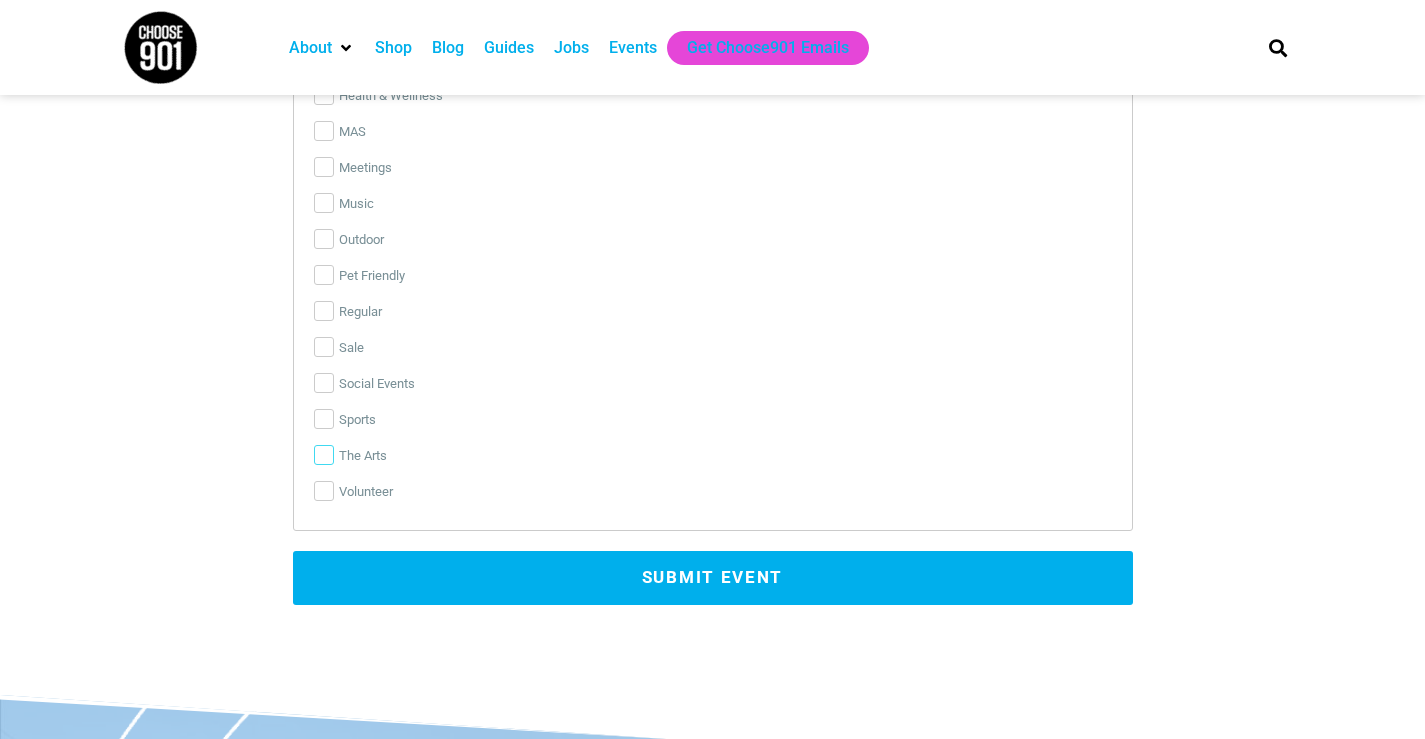 click on "The Arts" at bounding box center [324, 455] 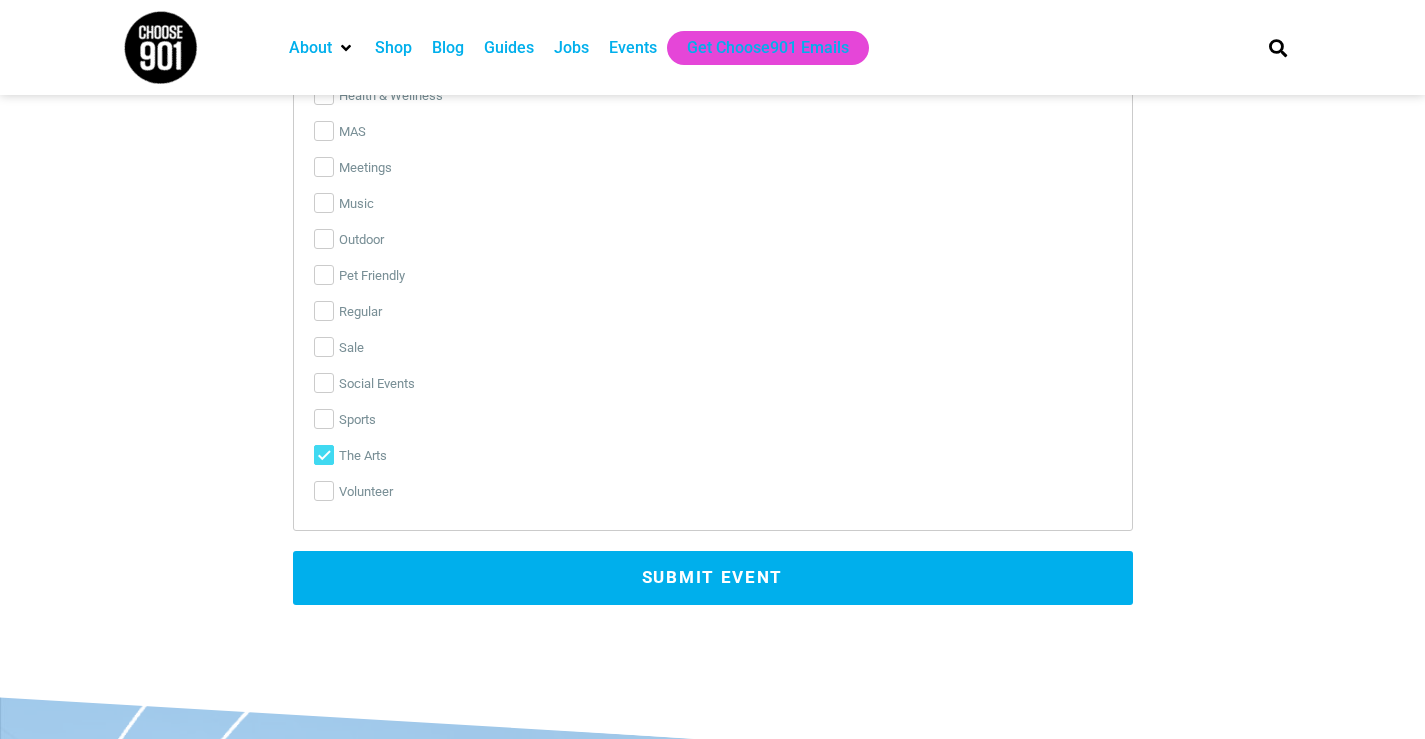 click on "Submit Event" at bounding box center [713, 578] 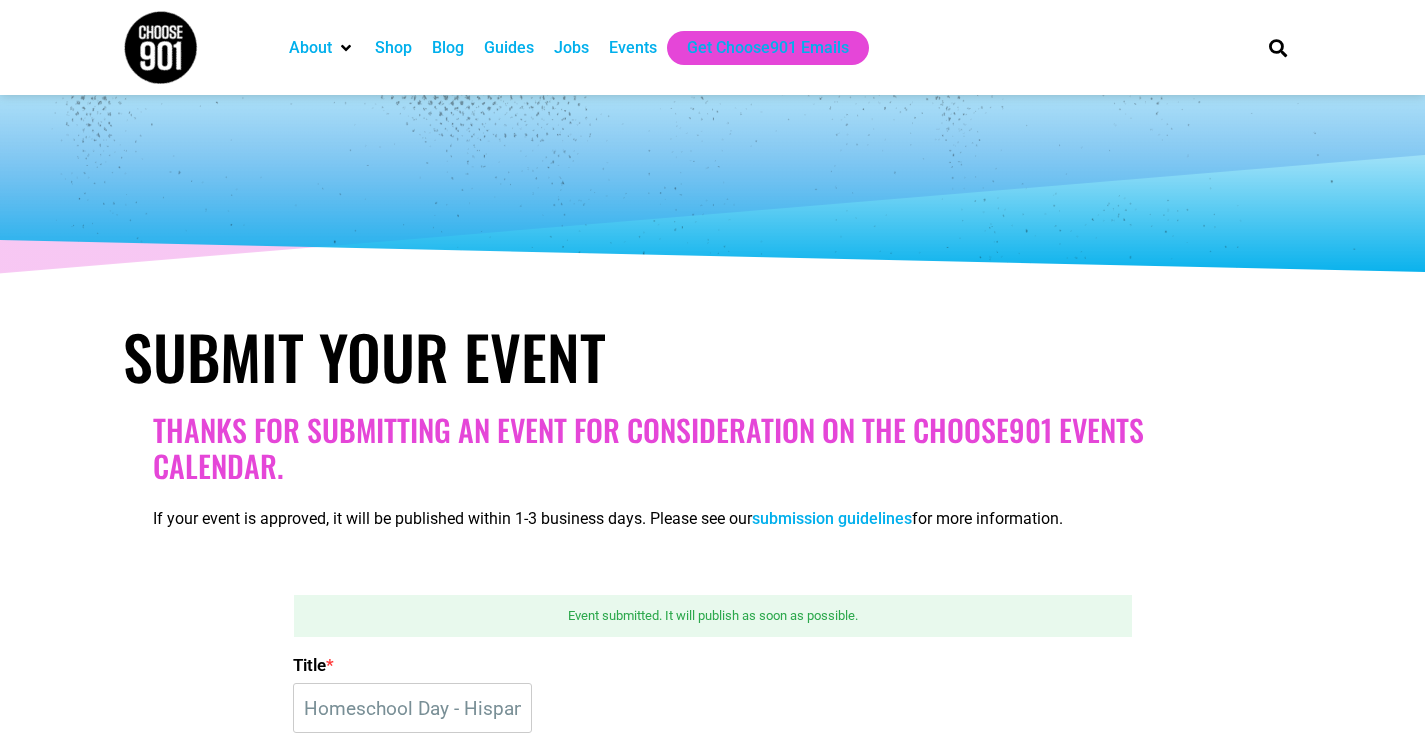scroll, scrollTop: 0, scrollLeft: 0, axis: both 